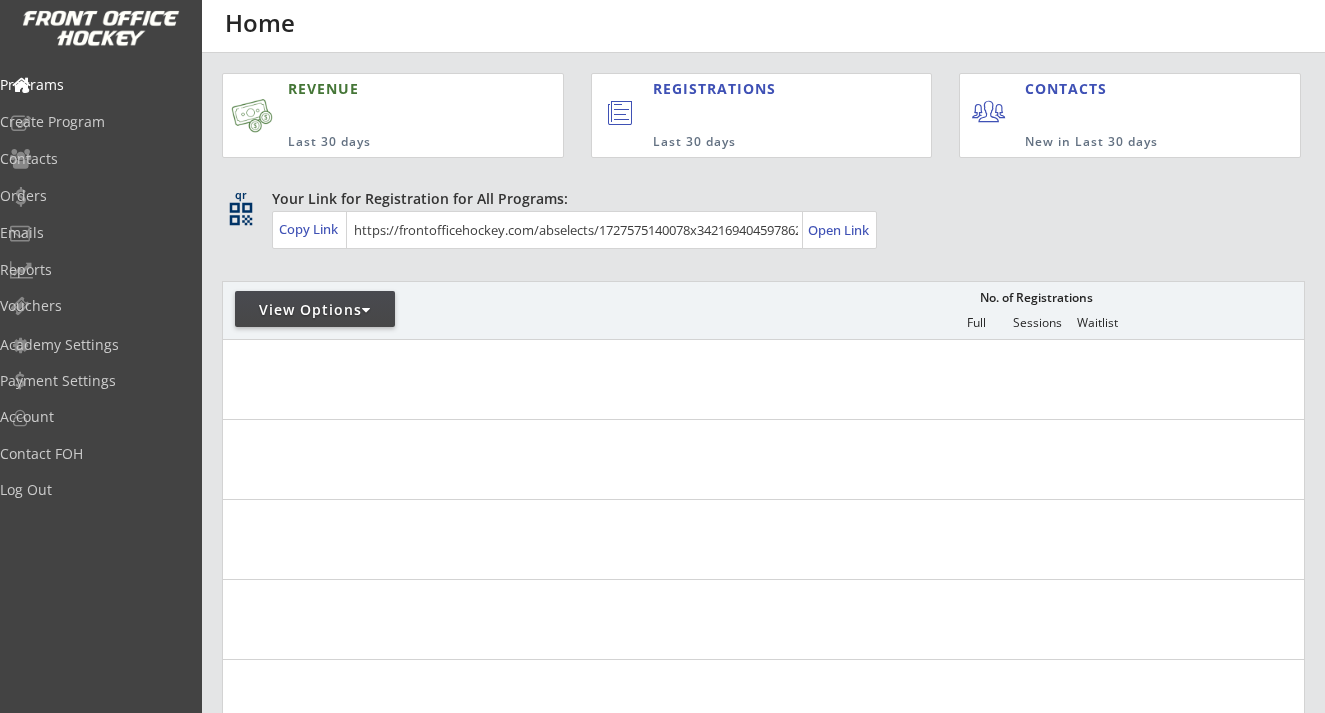 scroll, scrollTop: 0, scrollLeft: 0, axis: both 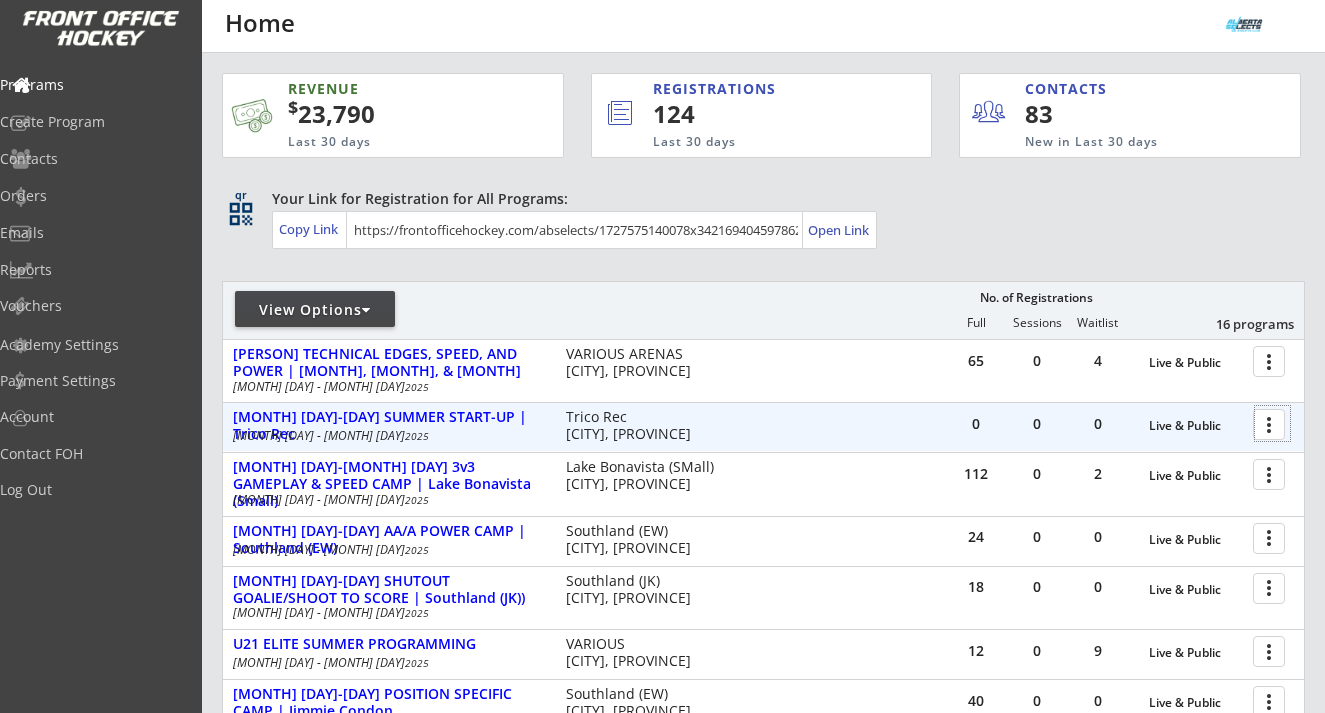 click at bounding box center (1272, 423) 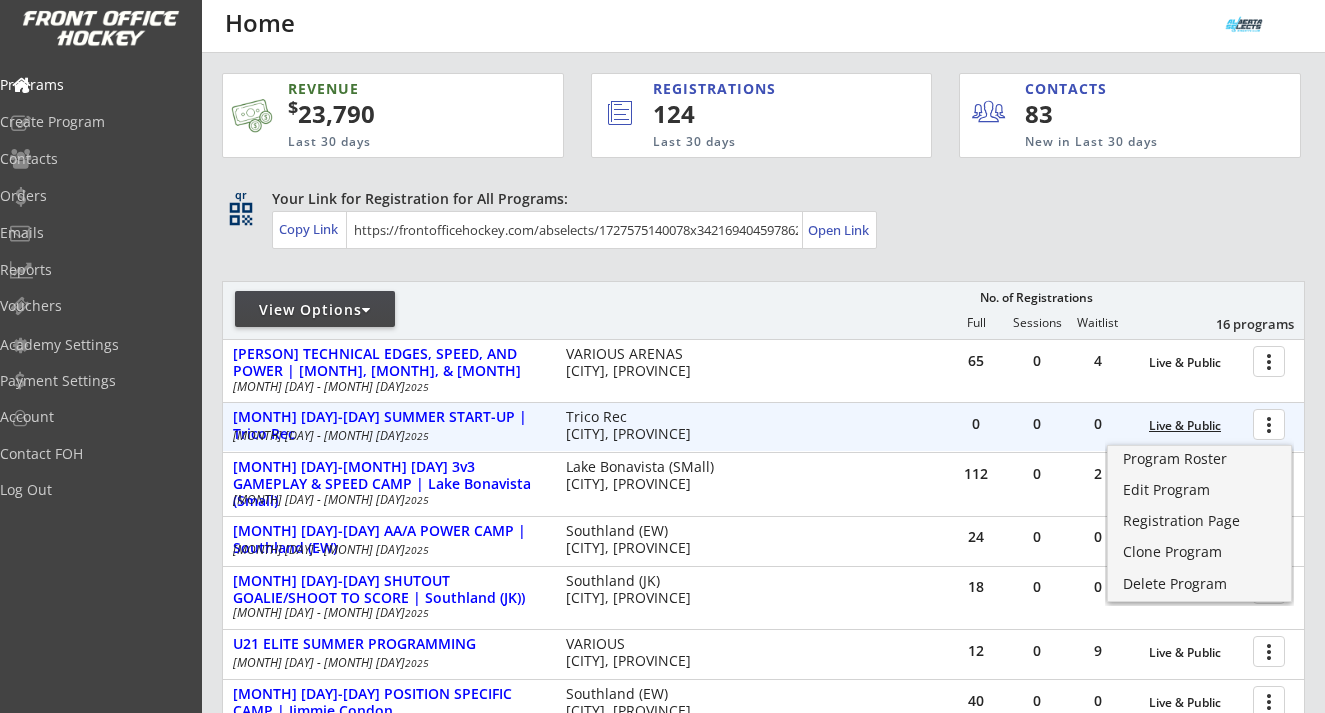 click on "Live & Public" at bounding box center [1196, 426] 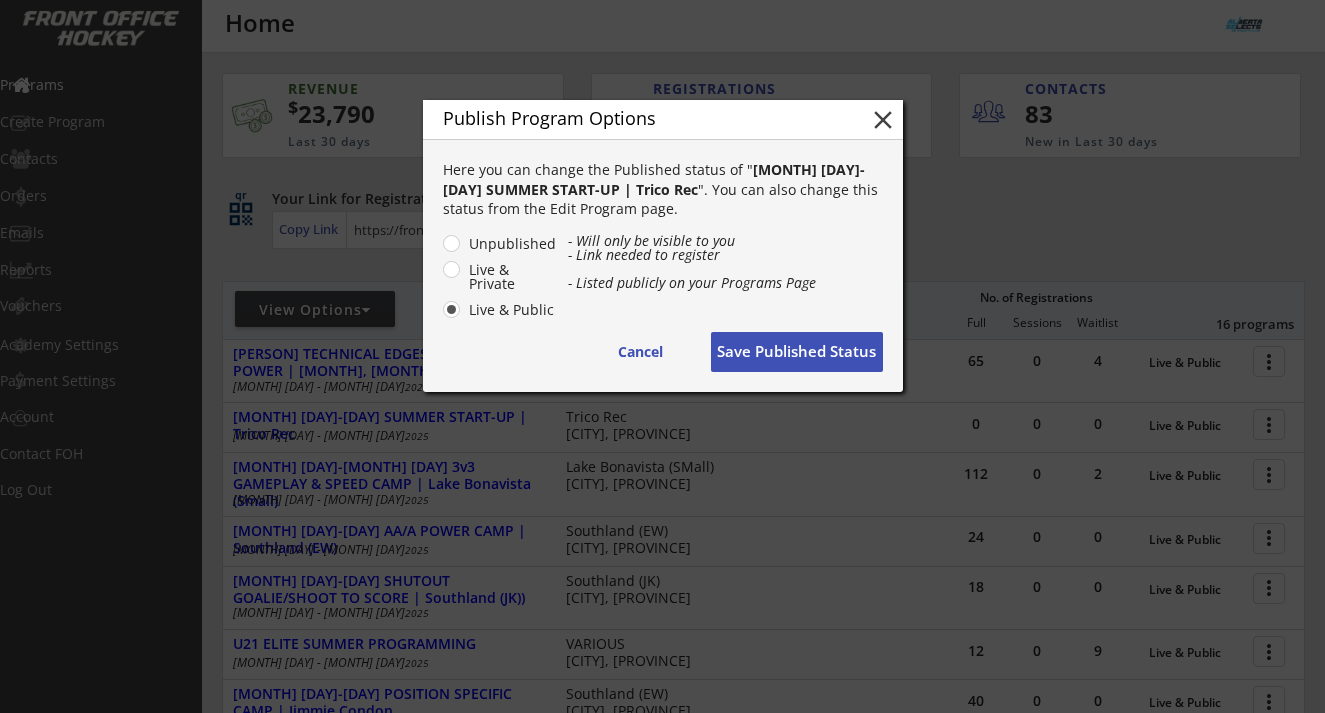 click on "Unpublished" at bounding box center [510, 244] 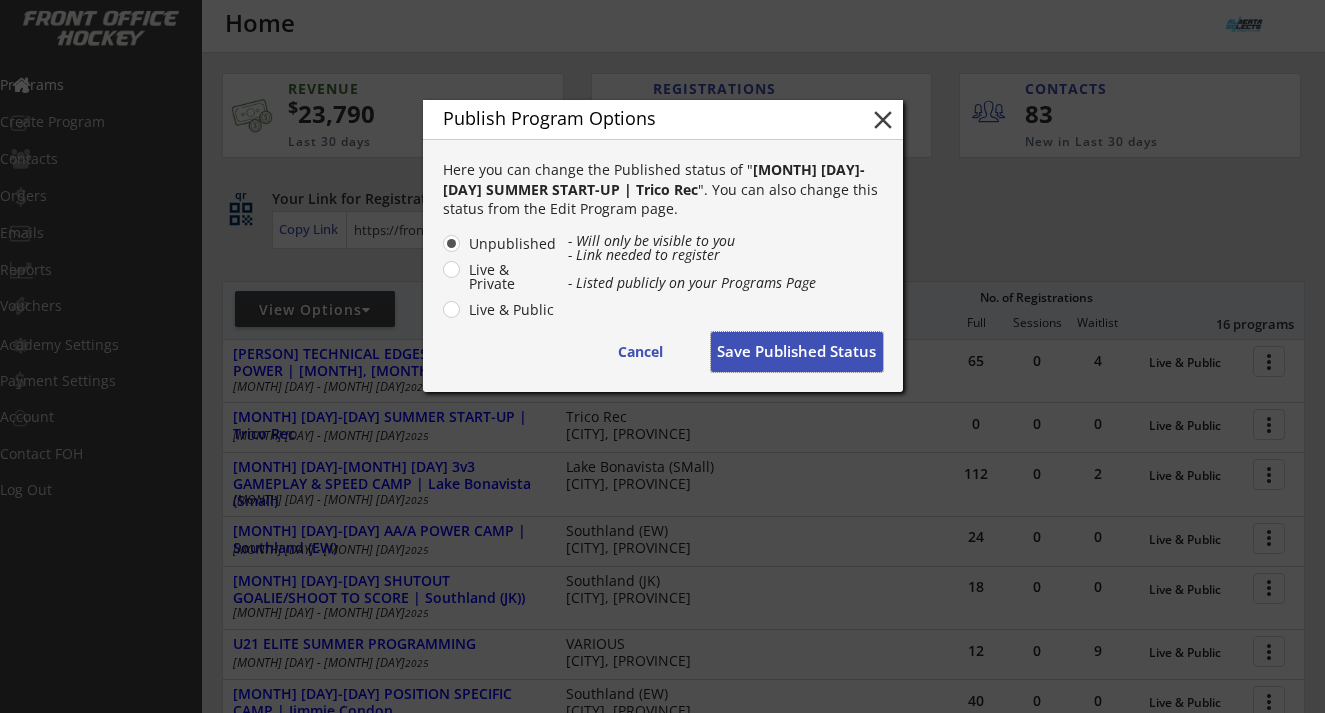 click on "Save Published Status" at bounding box center (797, 352) 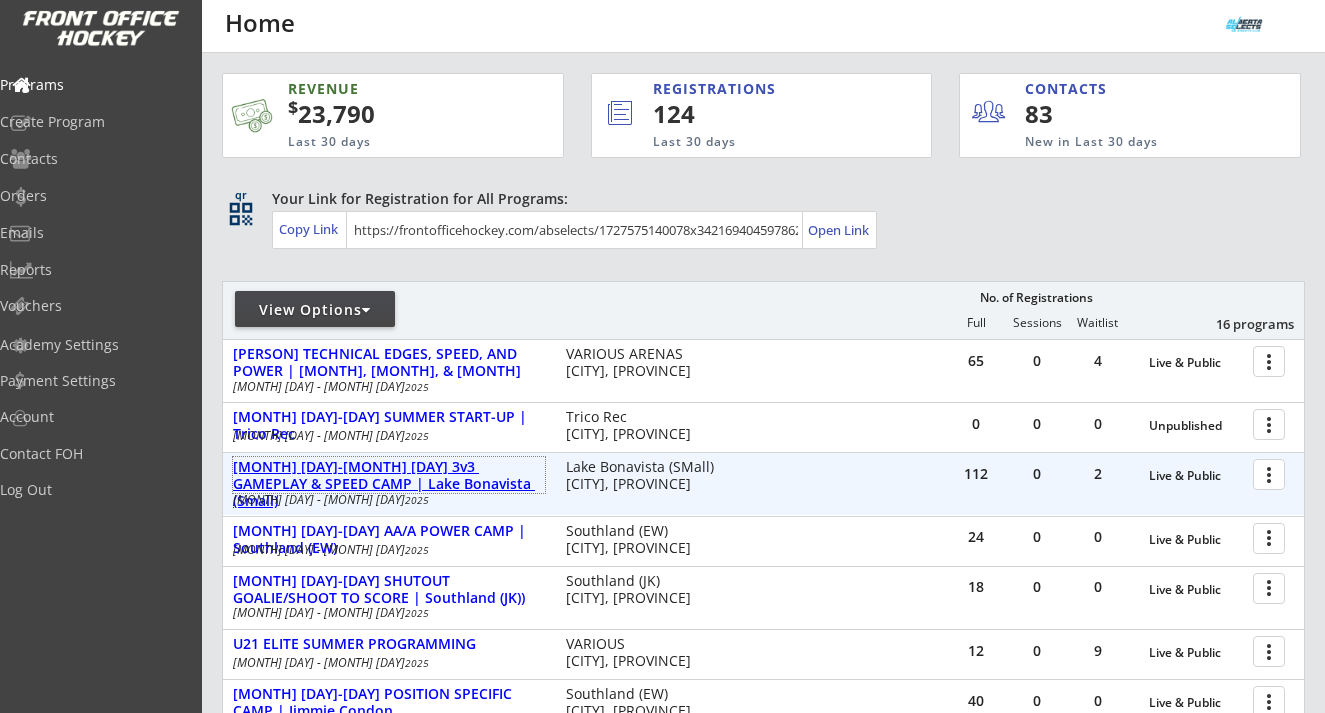 click on "JULY 8-31 3v3 GAMEPLAY & SPEED CAMP | Lake Bonavista (Small)" at bounding box center (389, 484) 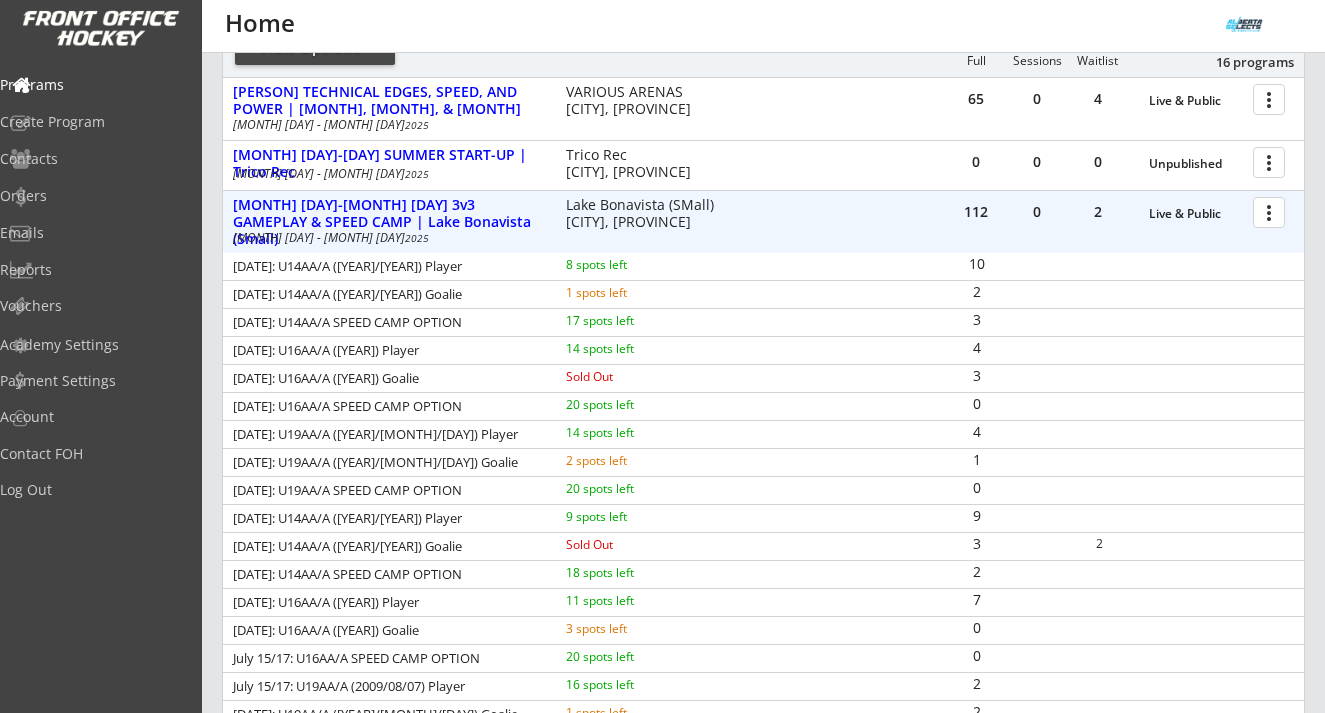 scroll, scrollTop: 261, scrollLeft: 0, axis: vertical 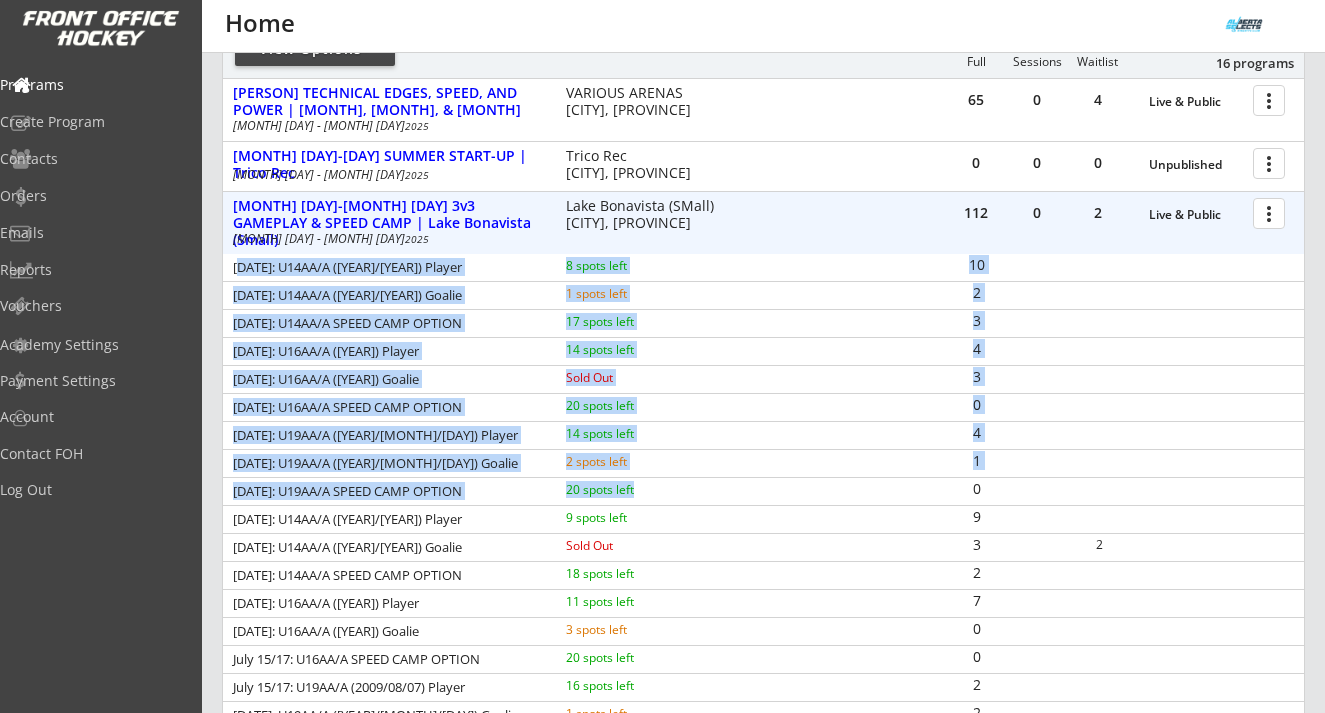 drag, startPoint x: 237, startPoint y: 270, endPoint x: 735, endPoint y: 491, distance: 544.83484 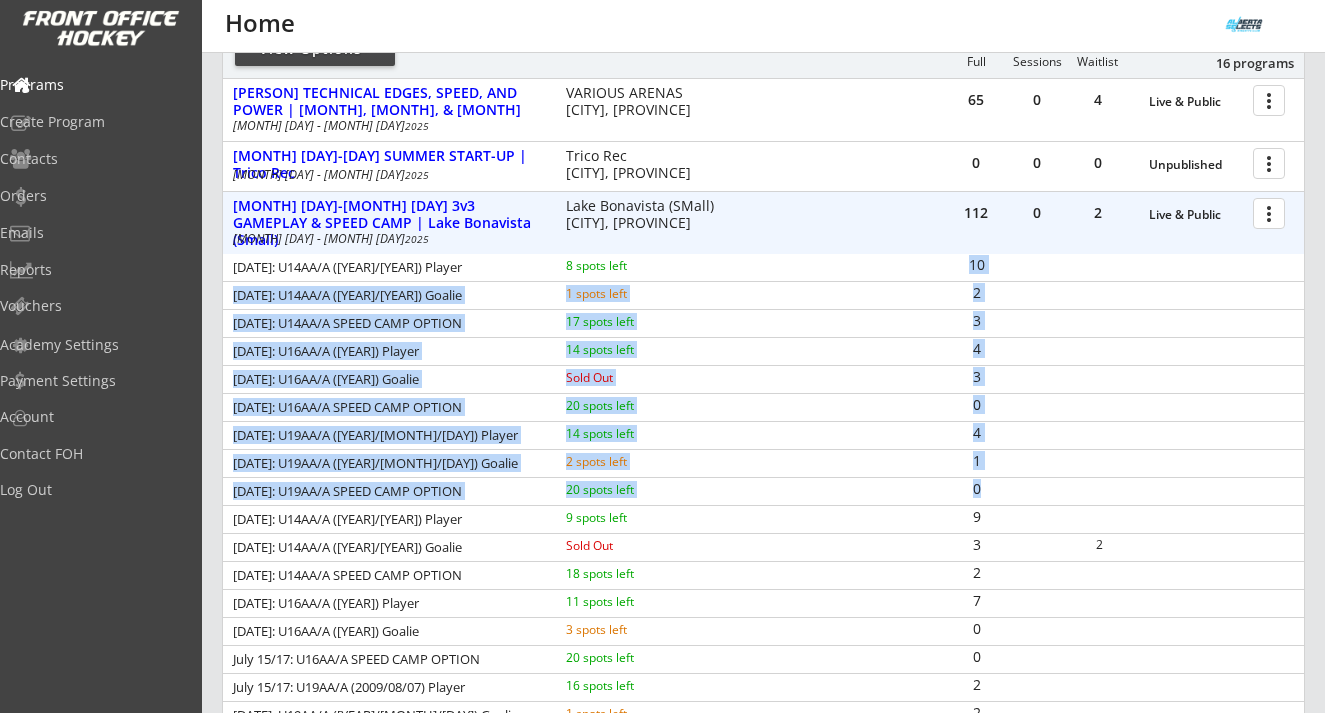 drag, startPoint x: 1005, startPoint y: 486, endPoint x: 948, endPoint y: 254, distance: 238.89957 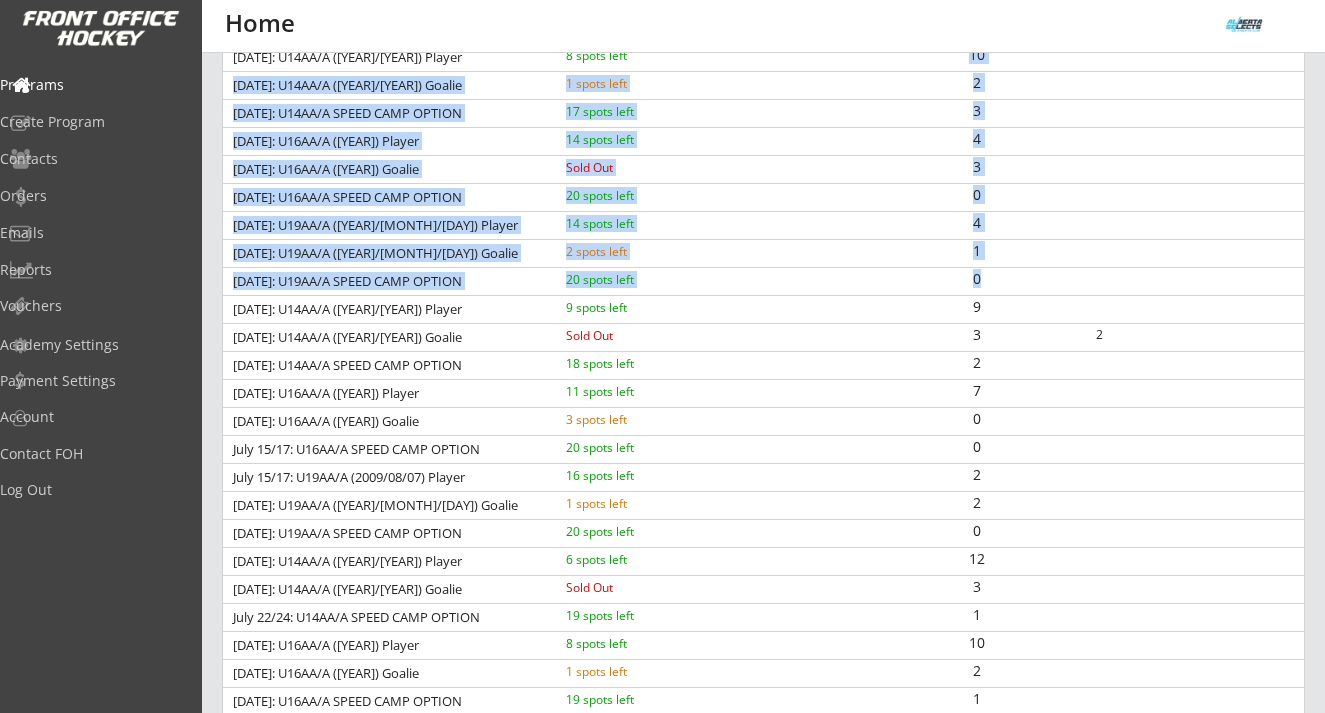 scroll, scrollTop: 473, scrollLeft: 0, axis: vertical 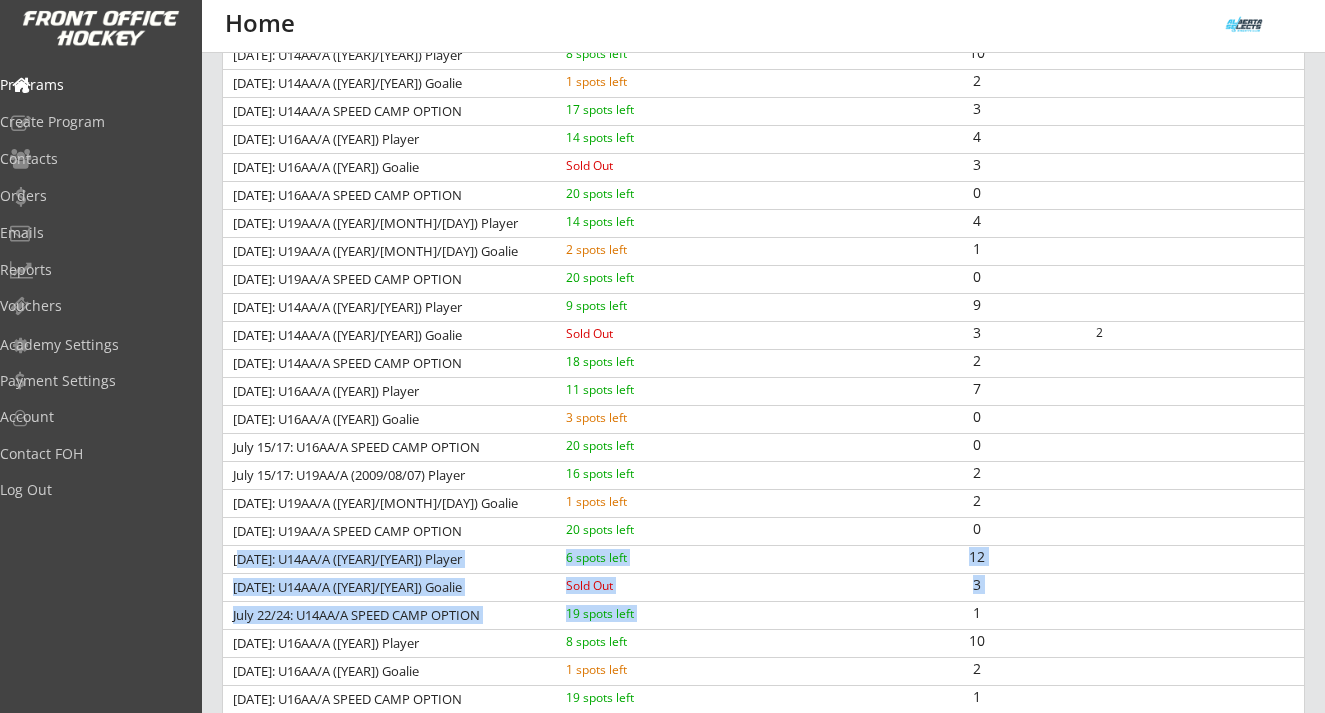 drag, startPoint x: 236, startPoint y: 563, endPoint x: 946, endPoint y: 603, distance: 711.12585 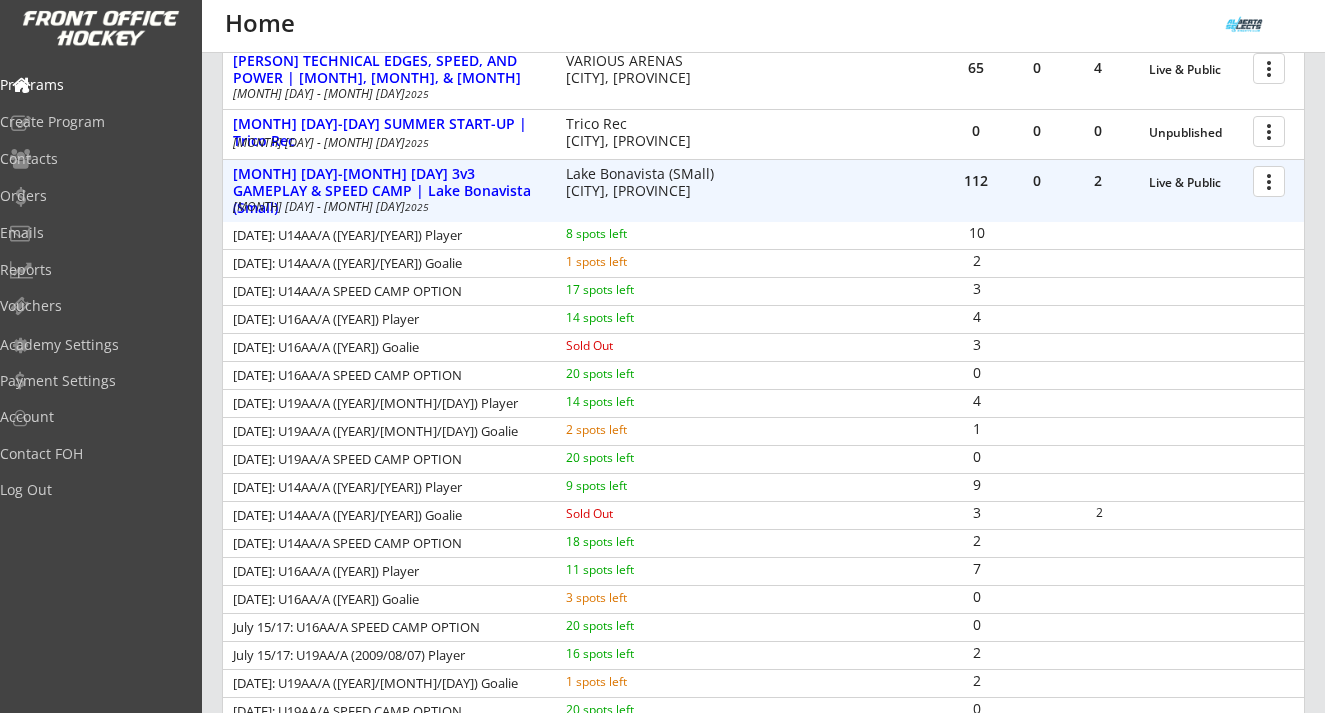 scroll, scrollTop: 244, scrollLeft: 0, axis: vertical 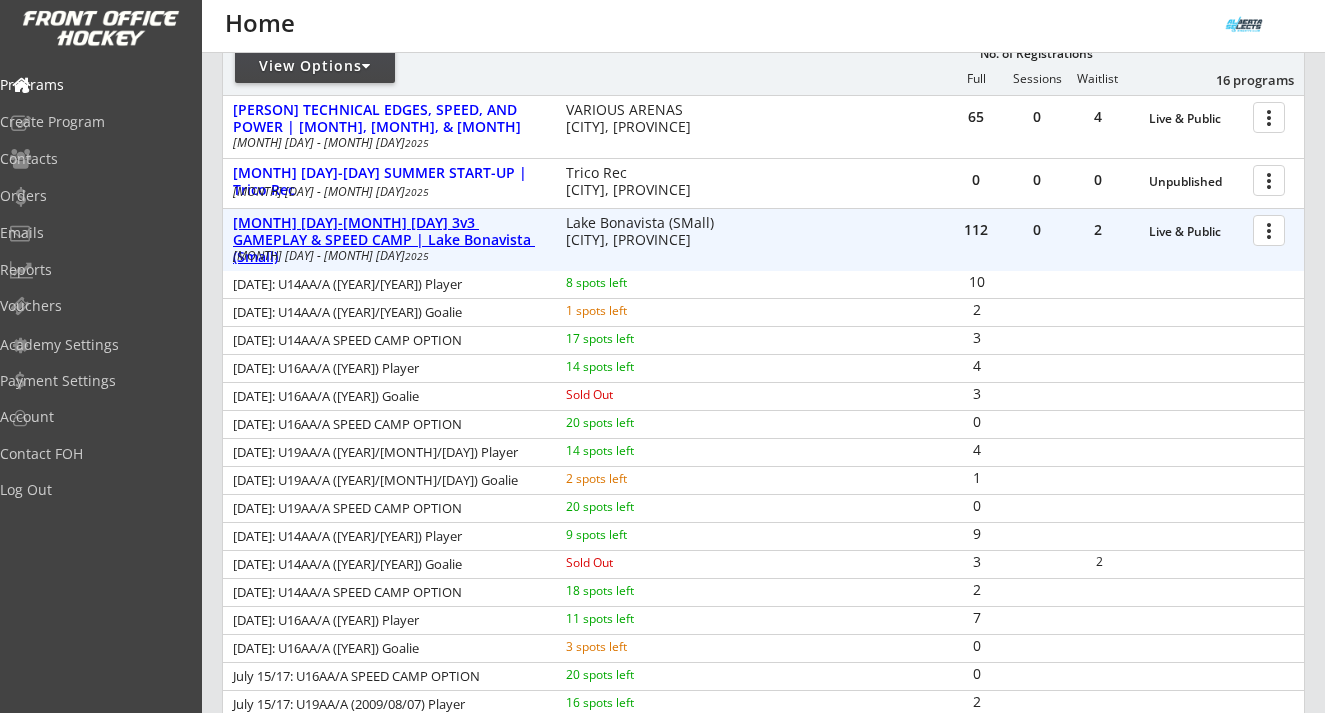 click on "JULY 8-31 3v3 GAMEPLAY & SPEED CAMP | Lake Bonavista (Small)" at bounding box center (1196, 232) 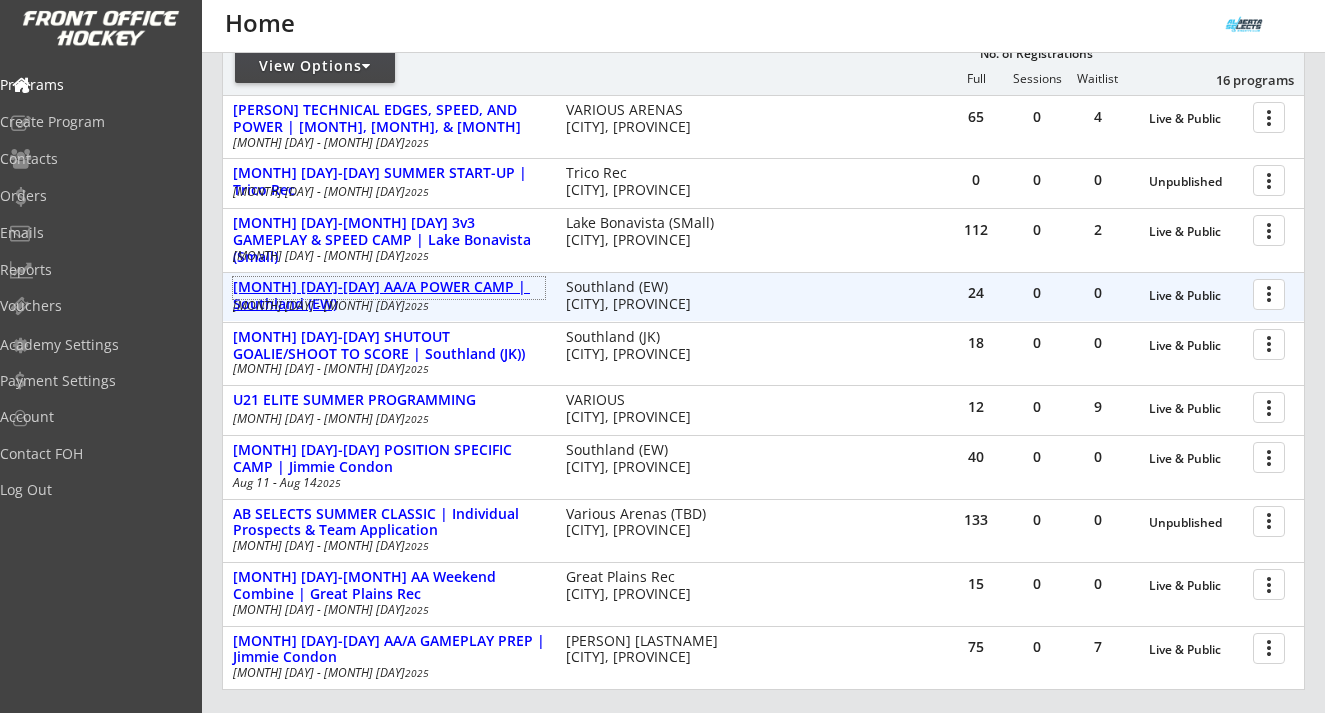 click on "AUG 5-8 AA/A POWER CAMP | Southland (EW)" at bounding box center (389, 296) 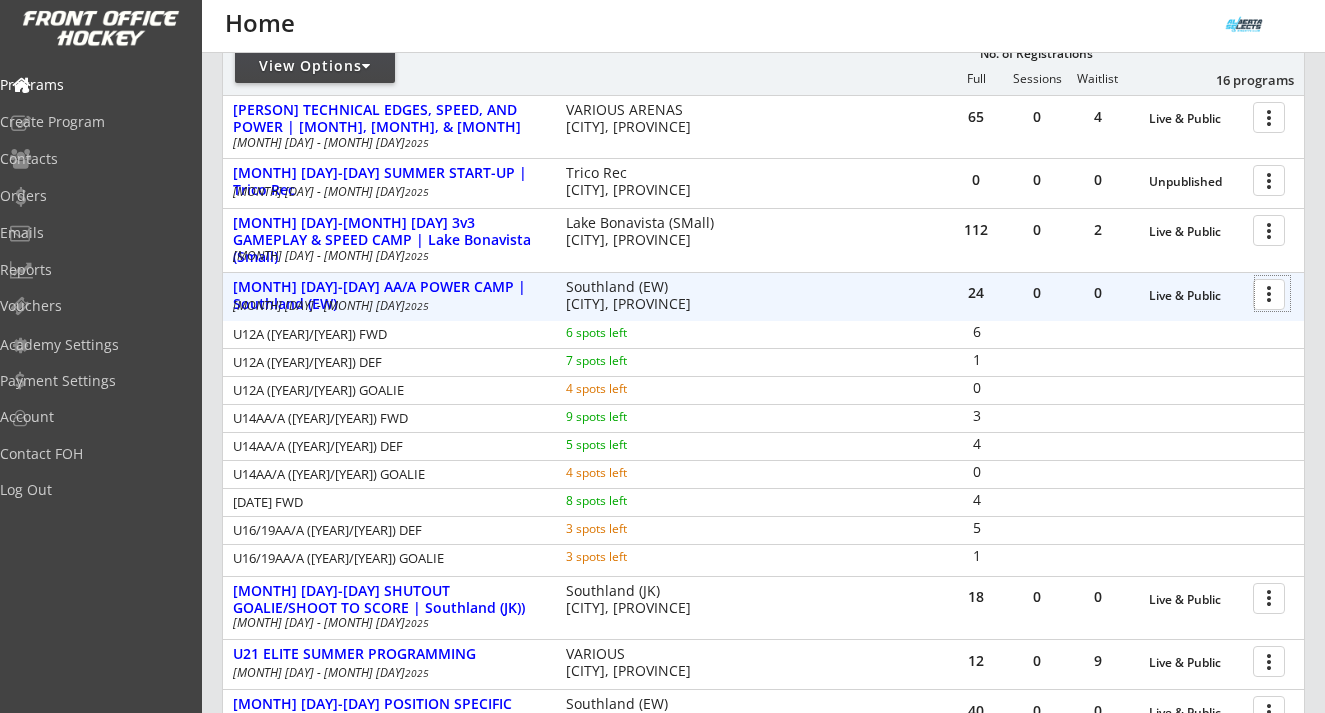 click at bounding box center (1272, 293) 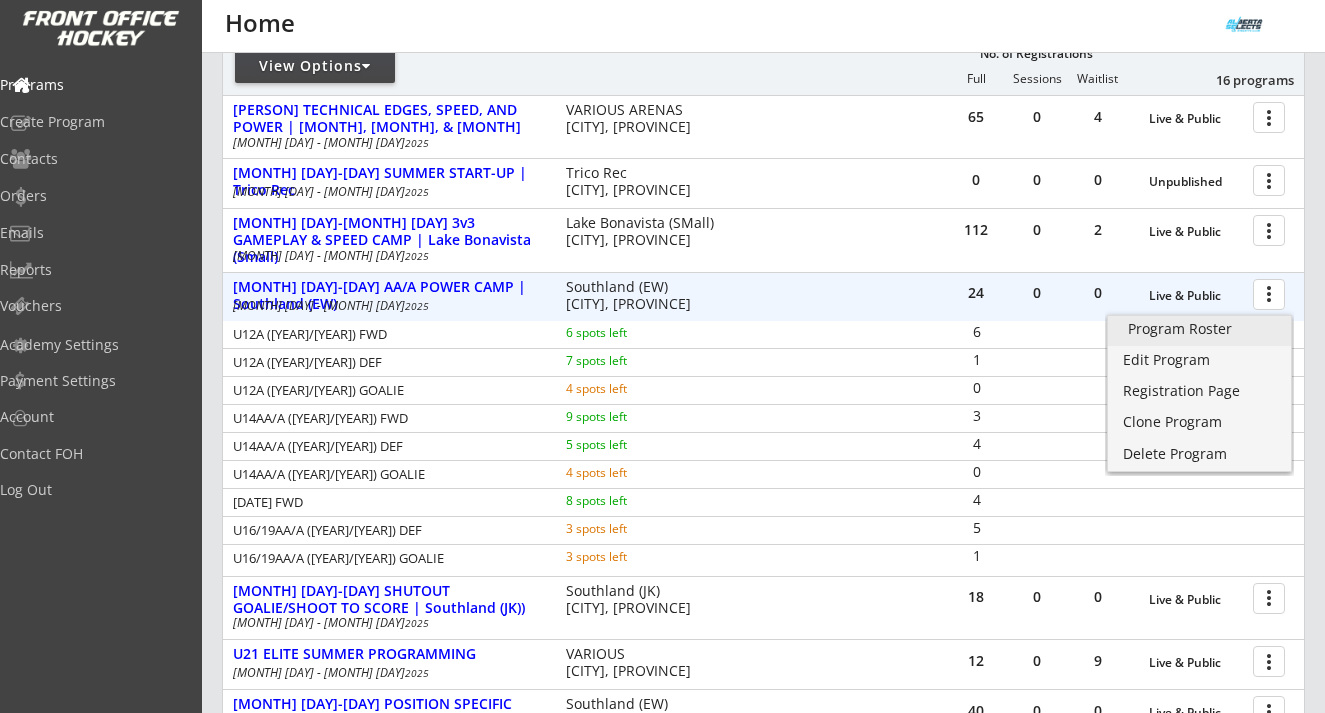 click on "Program Roster" at bounding box center (1199, 329) 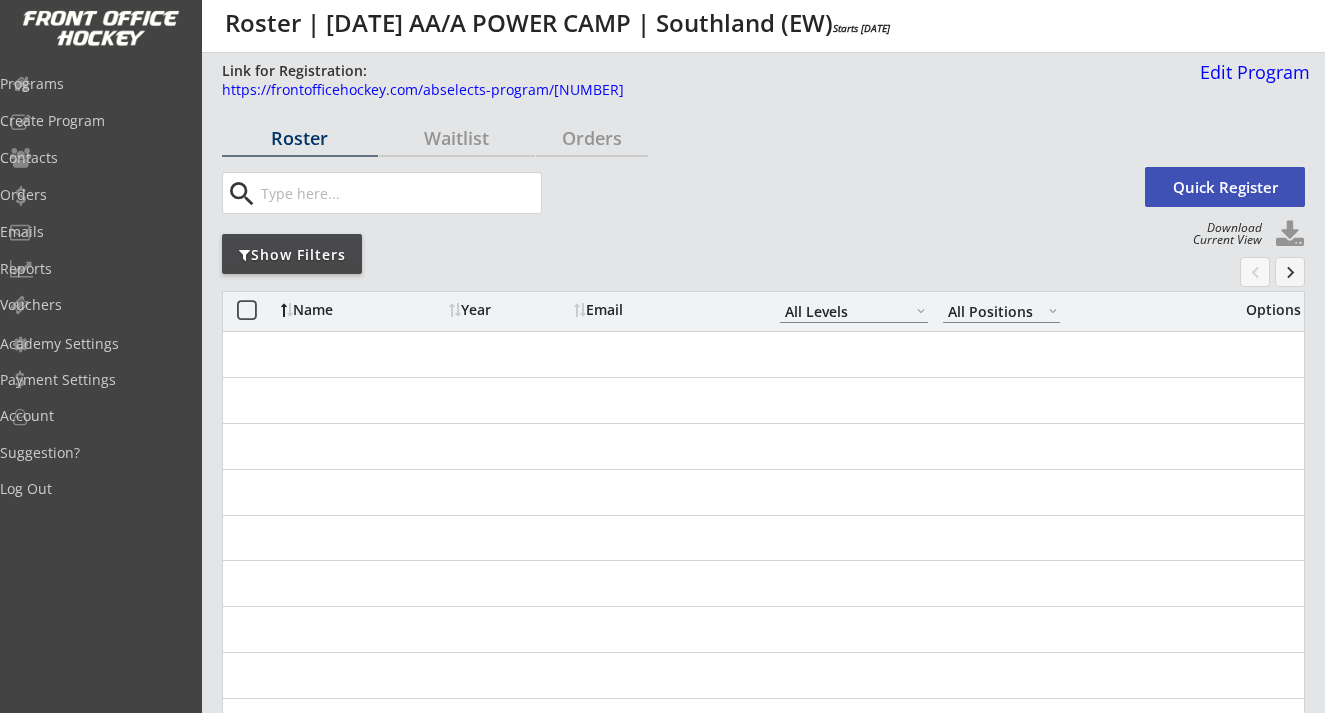 scroll, scrollTop: 0, scrollLeft: 0, axis: both 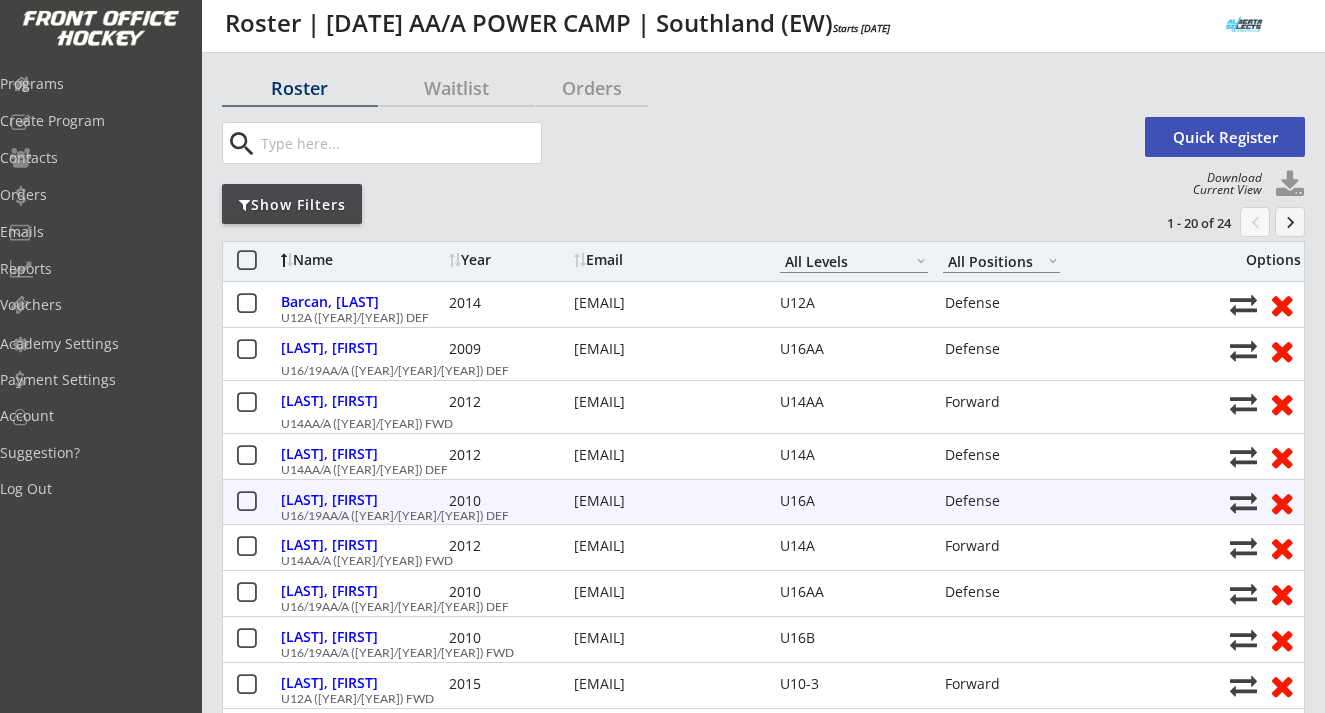 click on "mkhrc1@gmail.com" at bounding box center (362, 500) 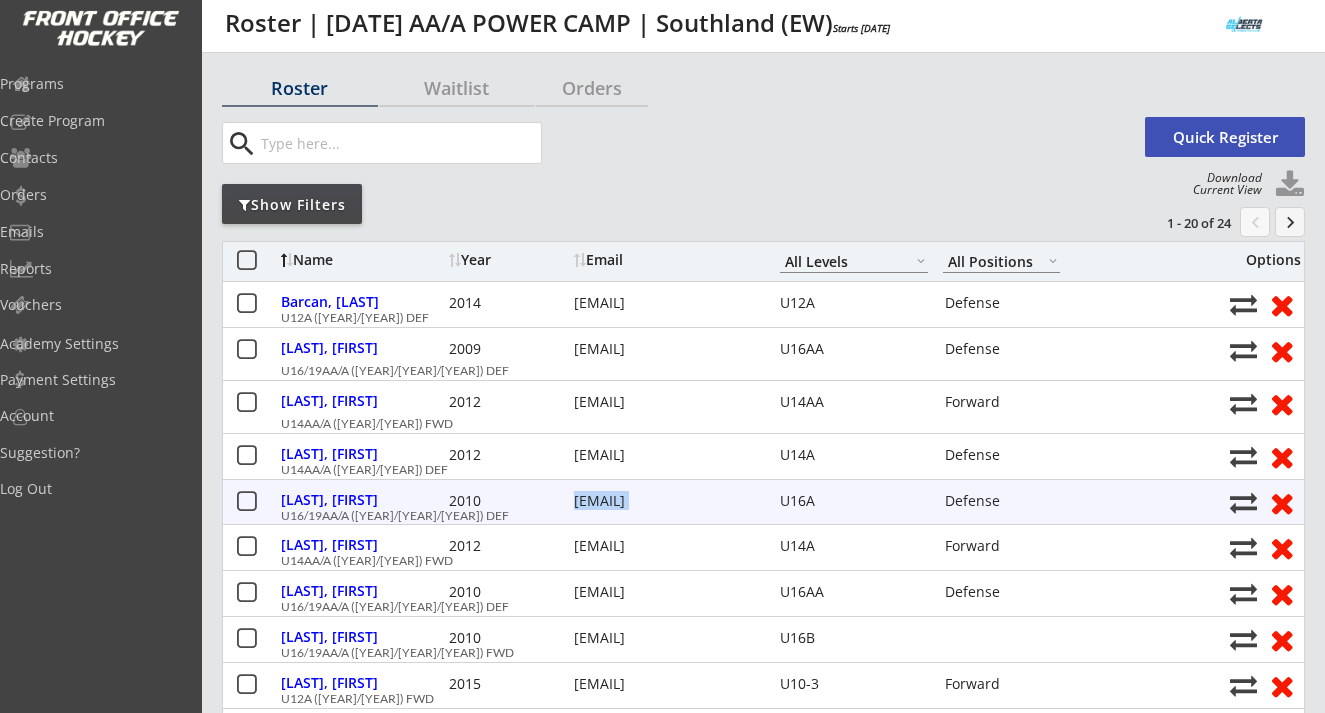 click on "mkhrc1@gmail.com" at bounding box center [362, 500] 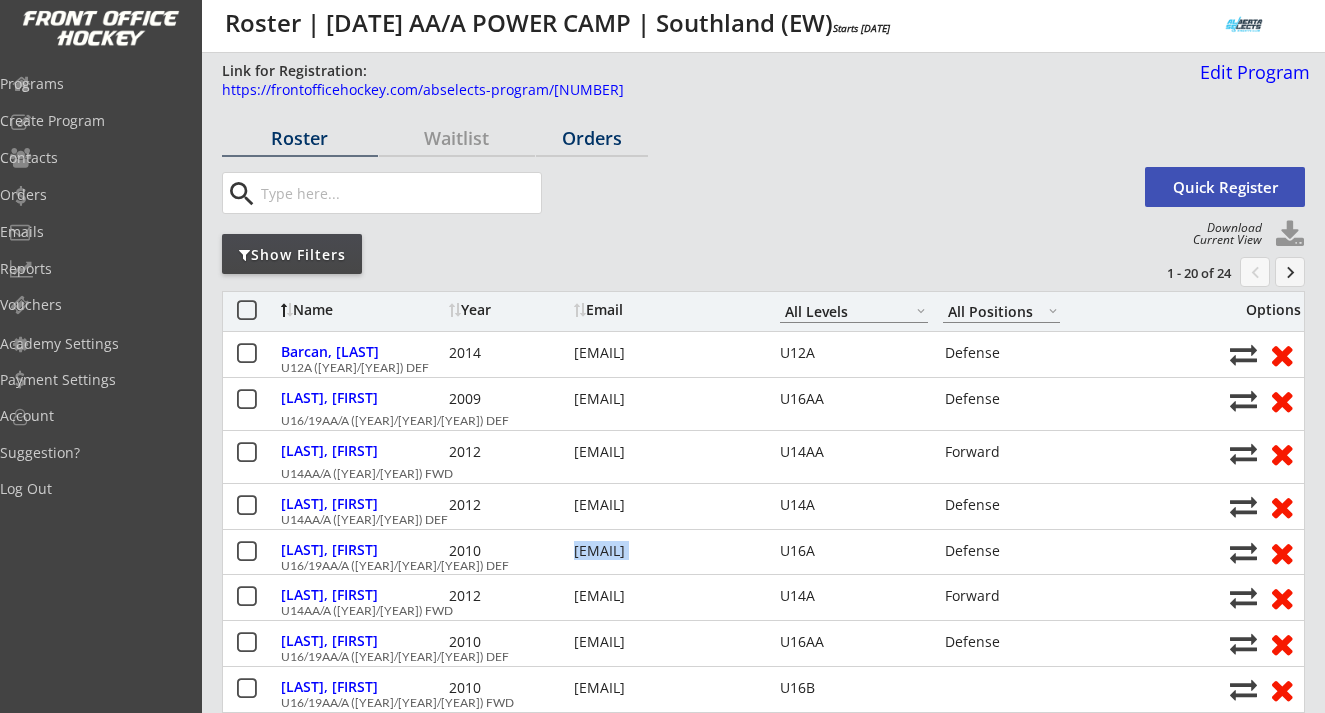click on "Orders" at bounding box center (300, 138) 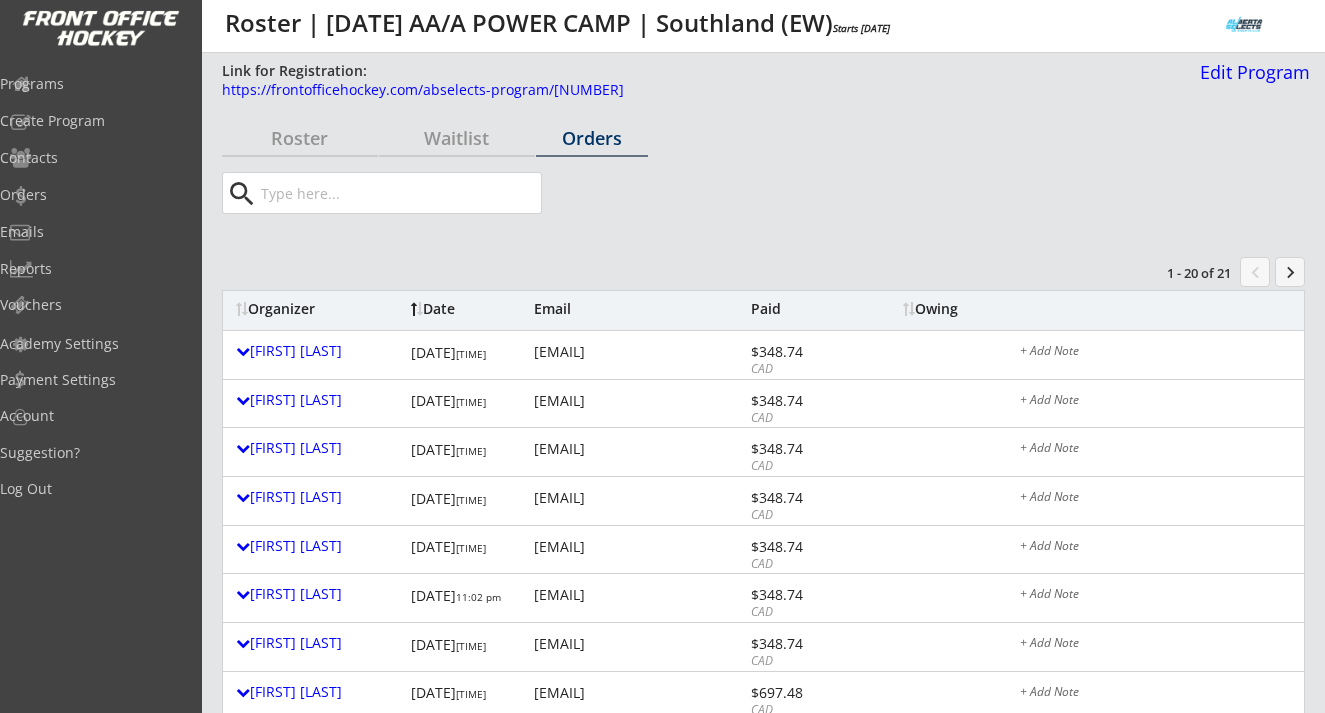 click at bounding box center (399, 193) 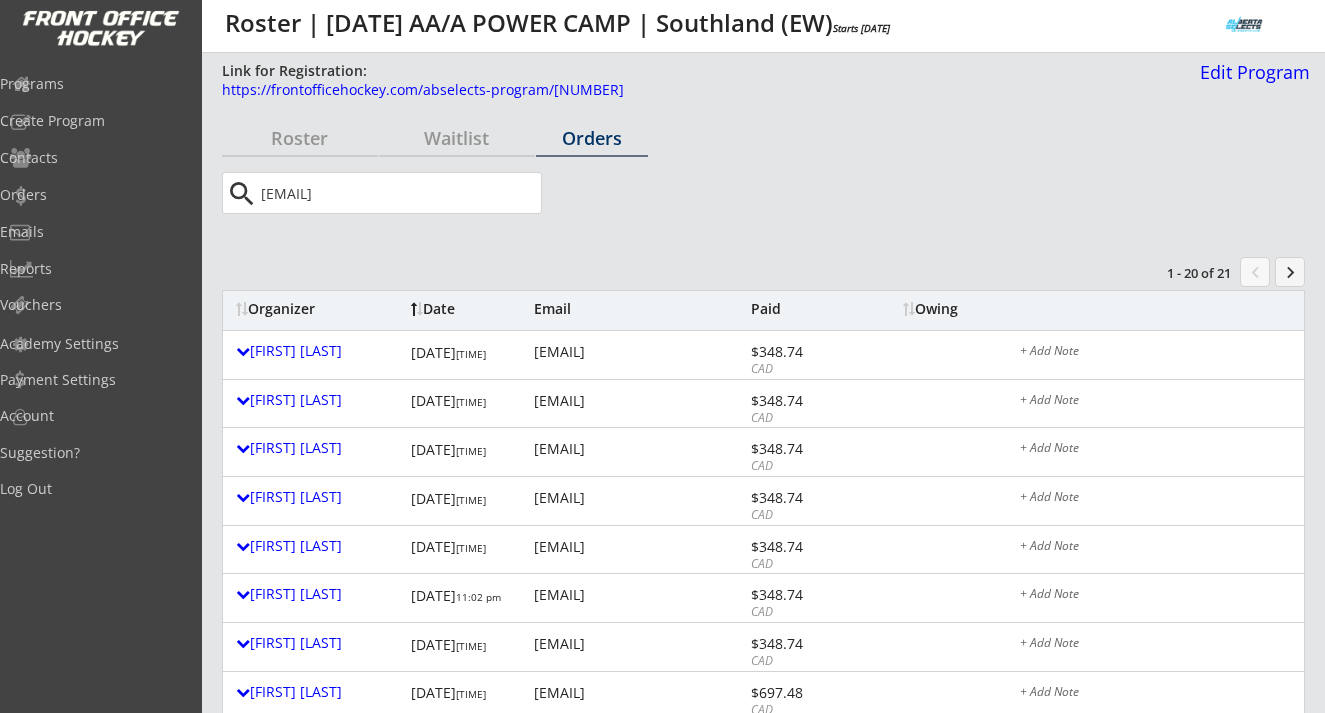 type on "mkhrc1@gmail.com" 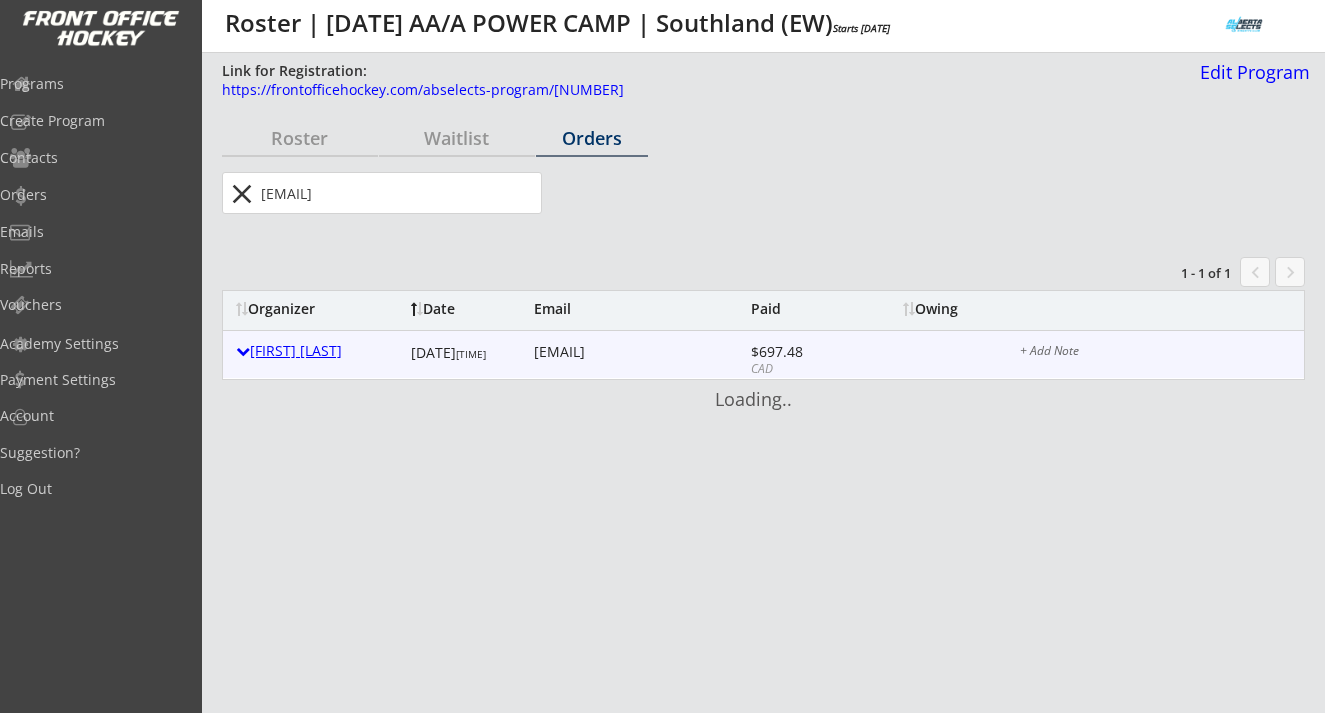 click at bounding box center (243, 351) 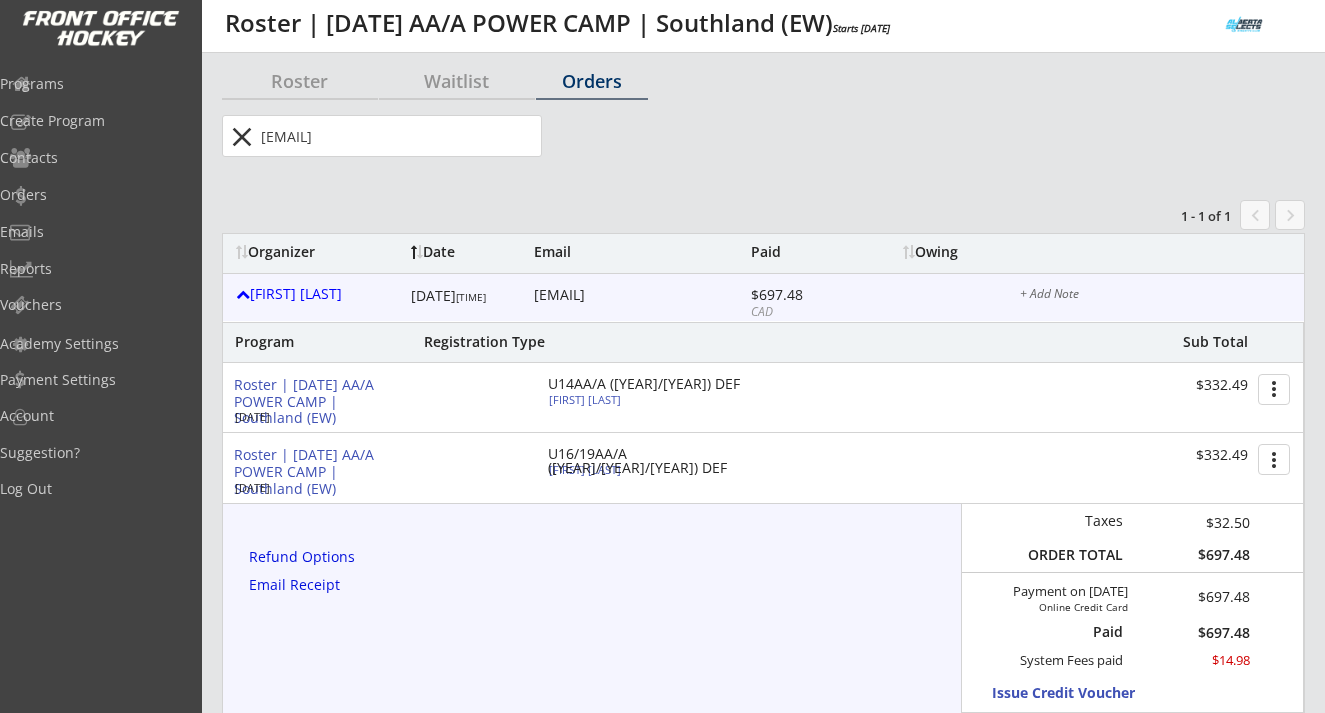 scroll, scrollTop: 59, scrollLeft: 0, axis: vertical 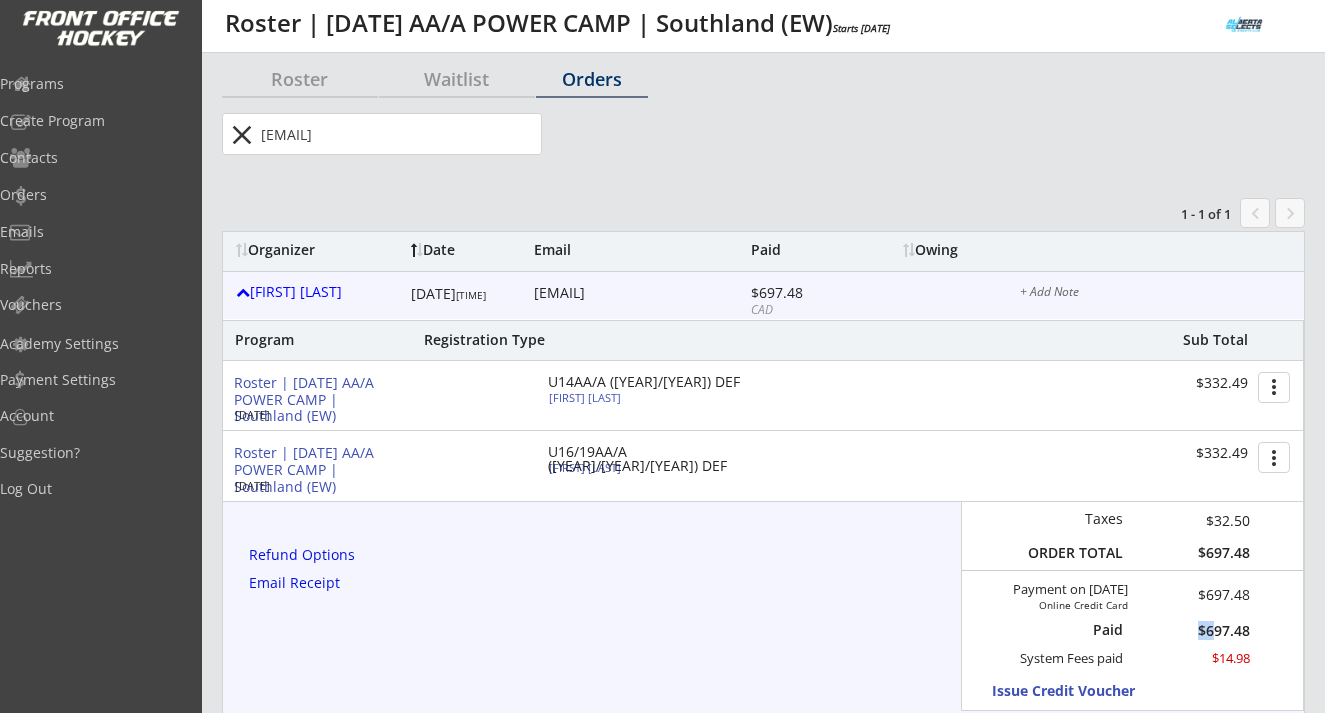 drag, startPoint x: 1250, startPoint y: 631, endPoint x: 1210, endPoint y: 633, distance: 40.04997 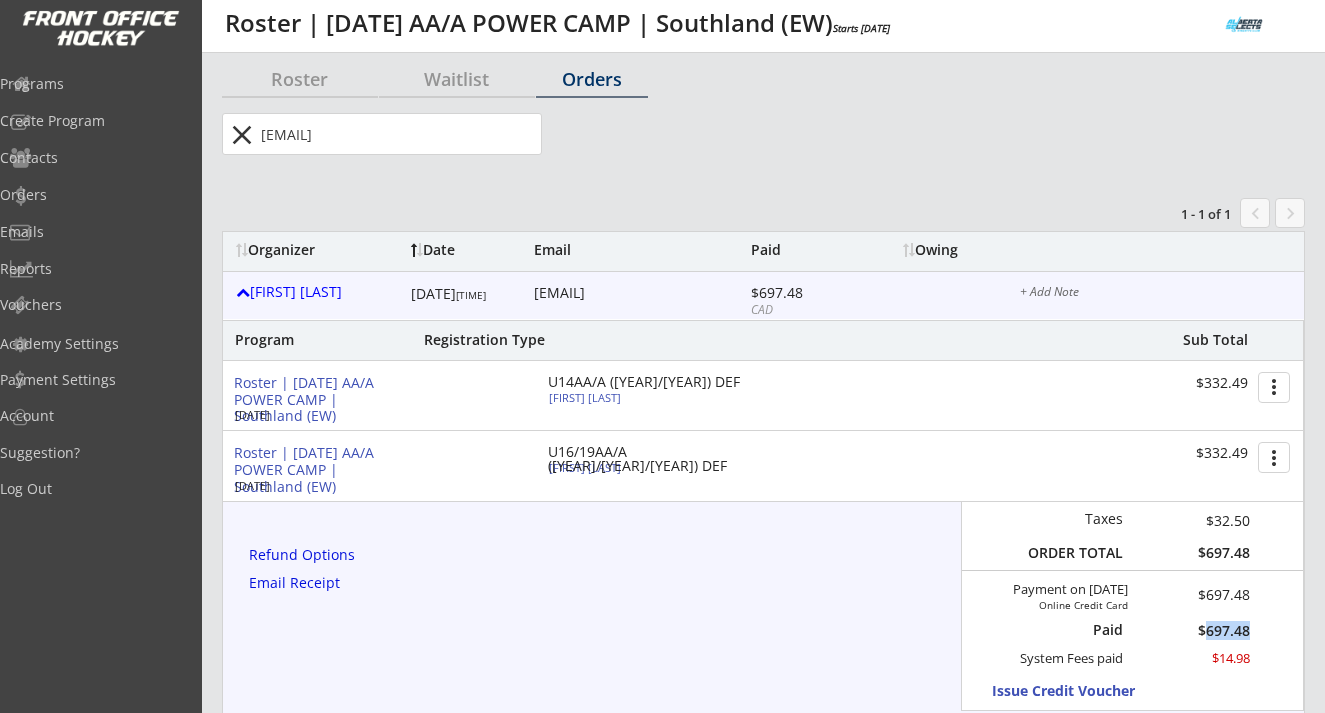 drag, startPoint x: 1206, startPoint y: 635, endPoint x: 1246, endPoint y: 635, distance: 40 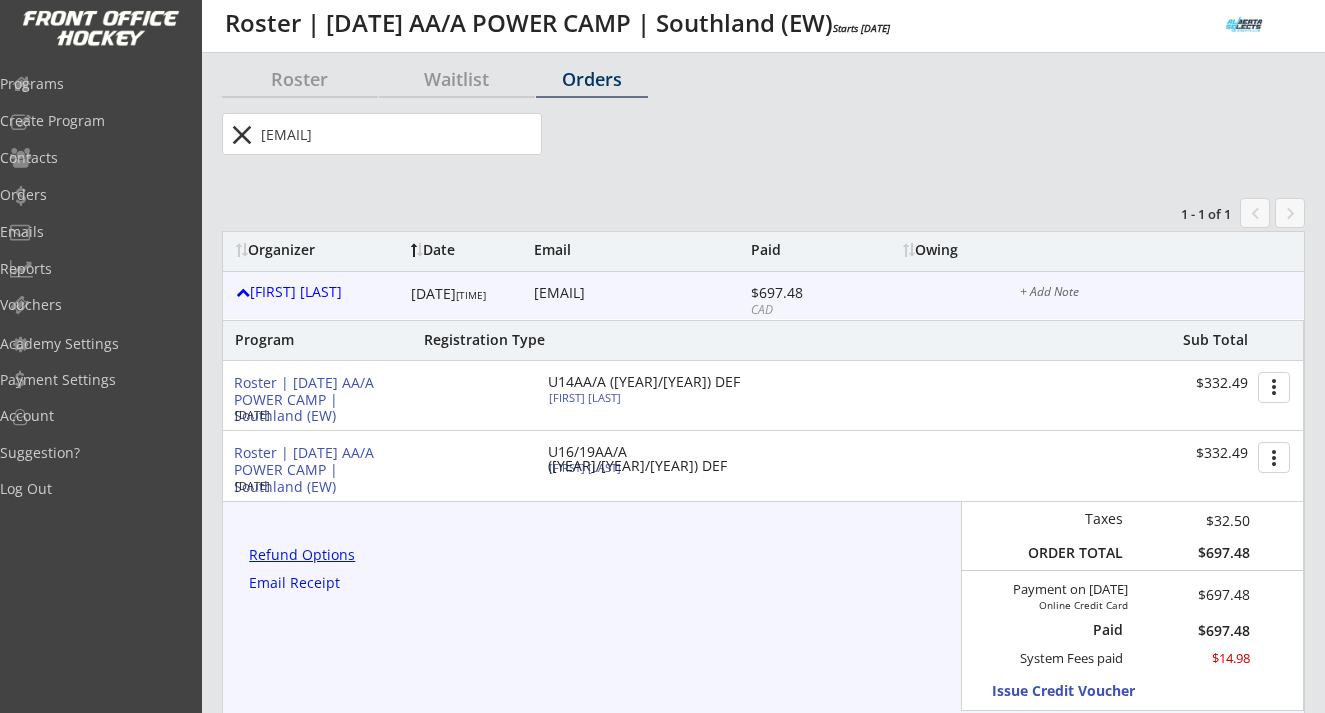 click on "Refund Options" at bounding box center [320, 400] 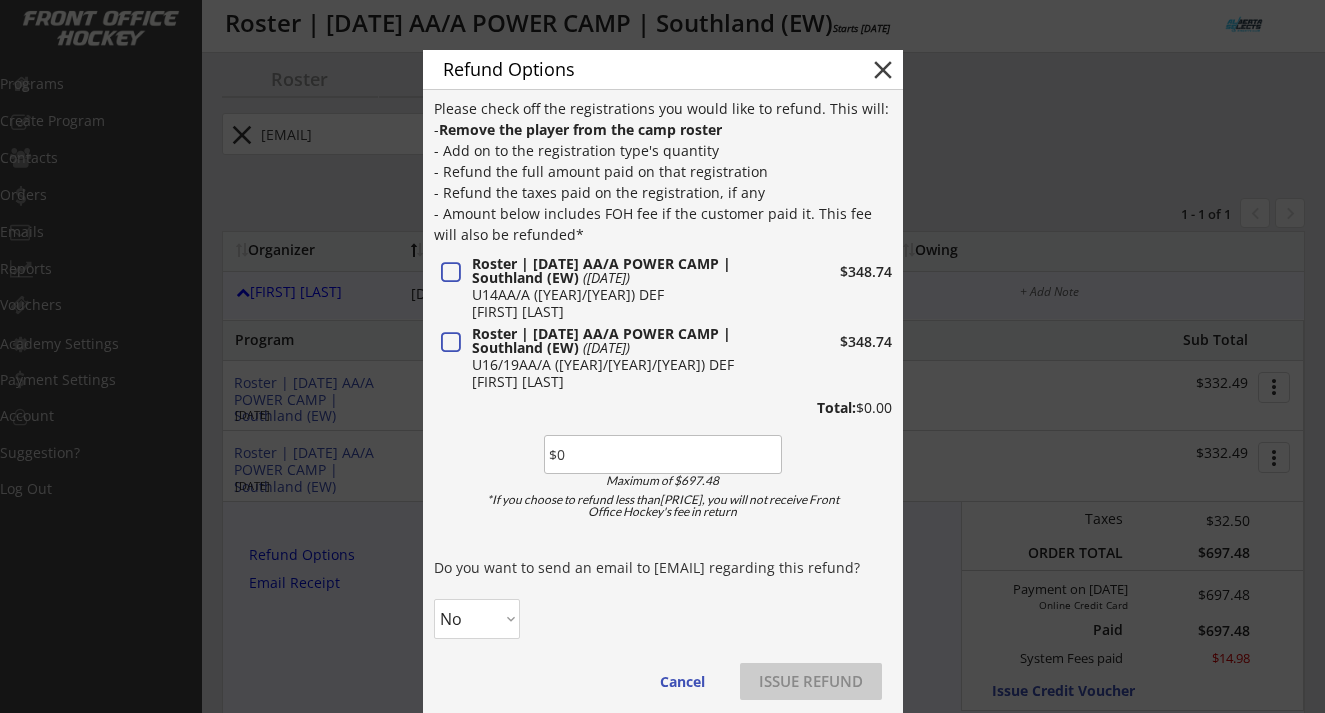 click at bounding box center (663, 454) 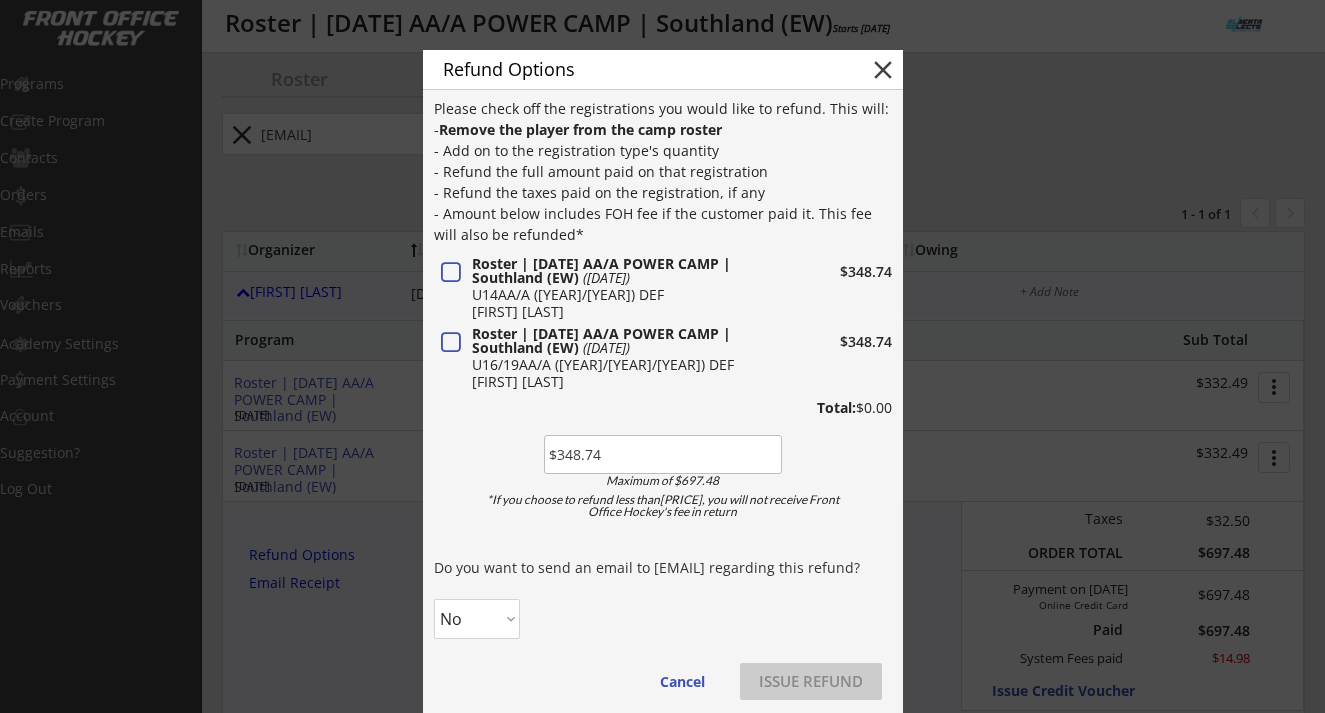 type on "$348.74" 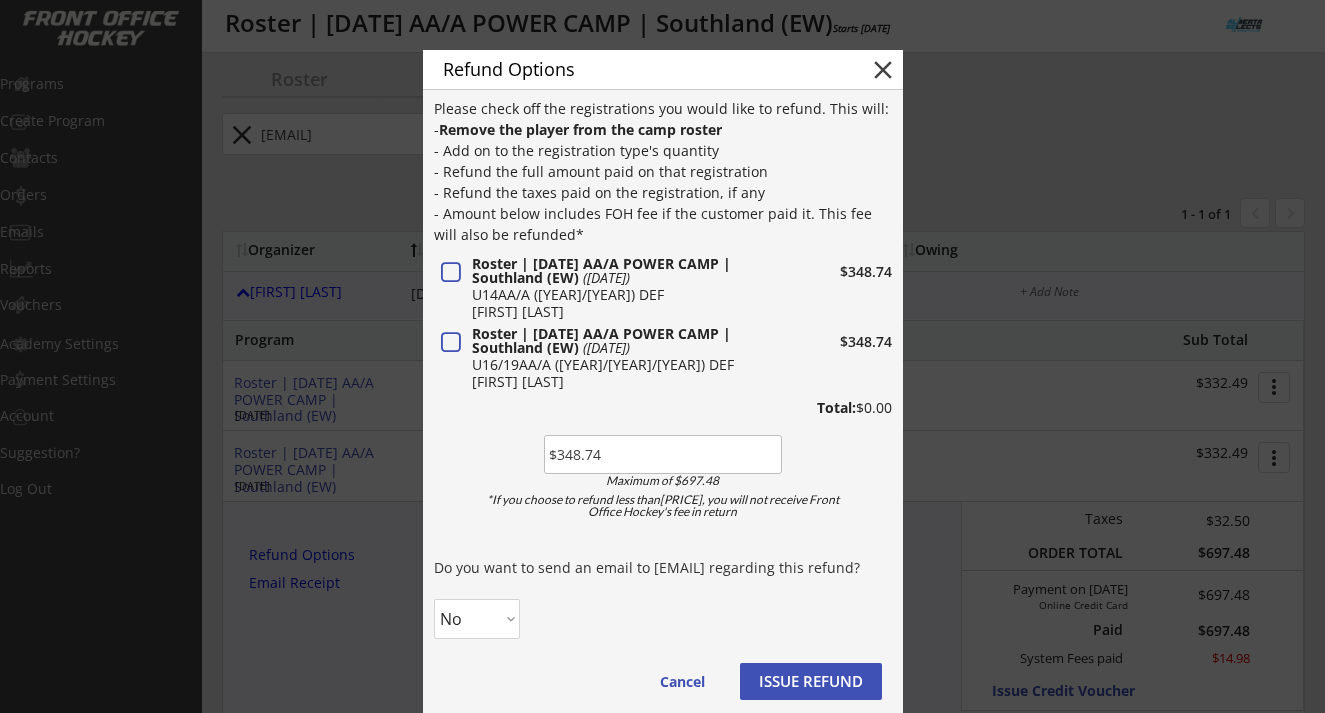select on ""Yes"" 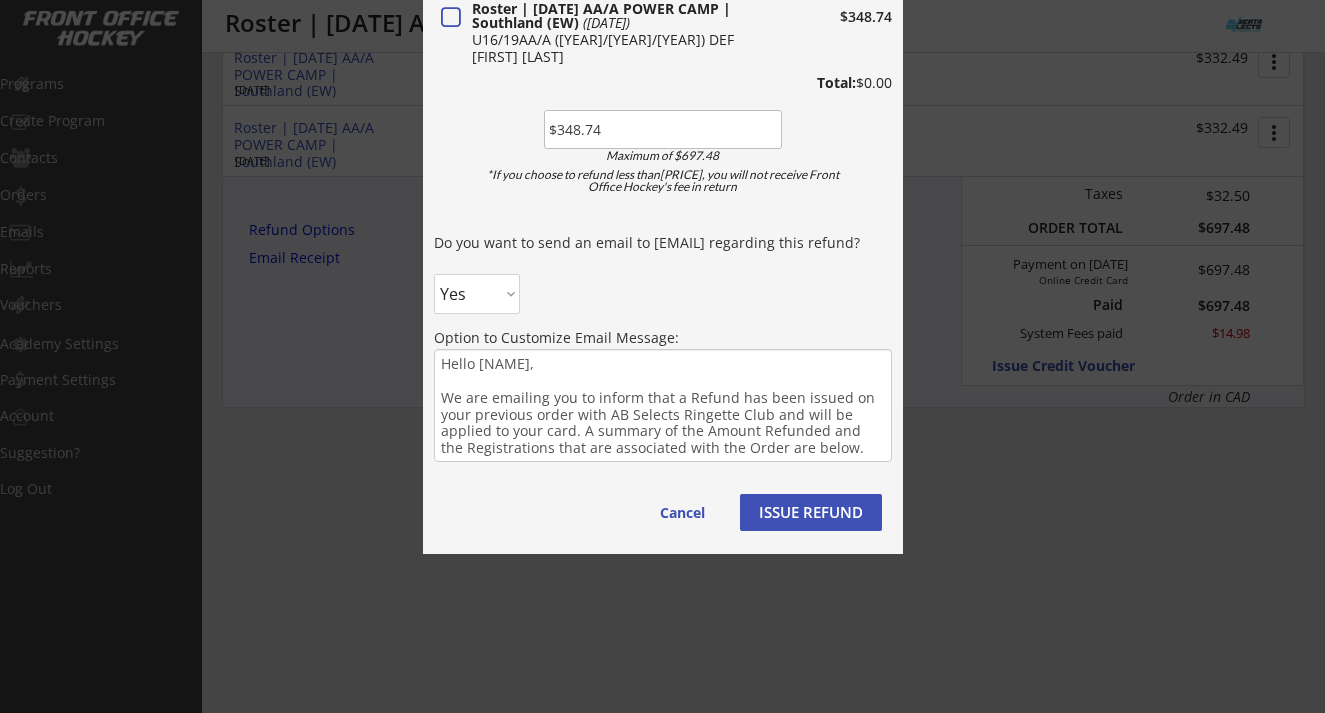 scroll, scrollTop: 427, scrollLeft: 0, axis: vertical 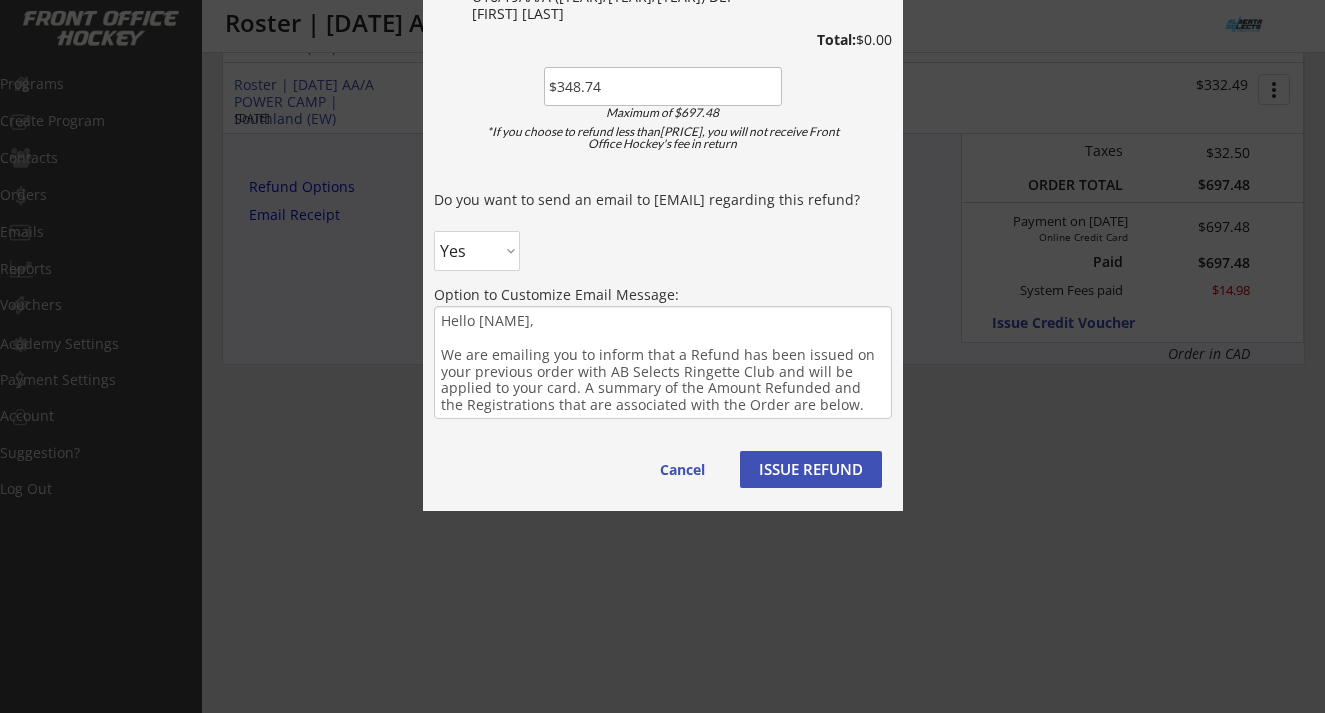 click on "ISSUE REFUND" at bounding box center (1084, 323) 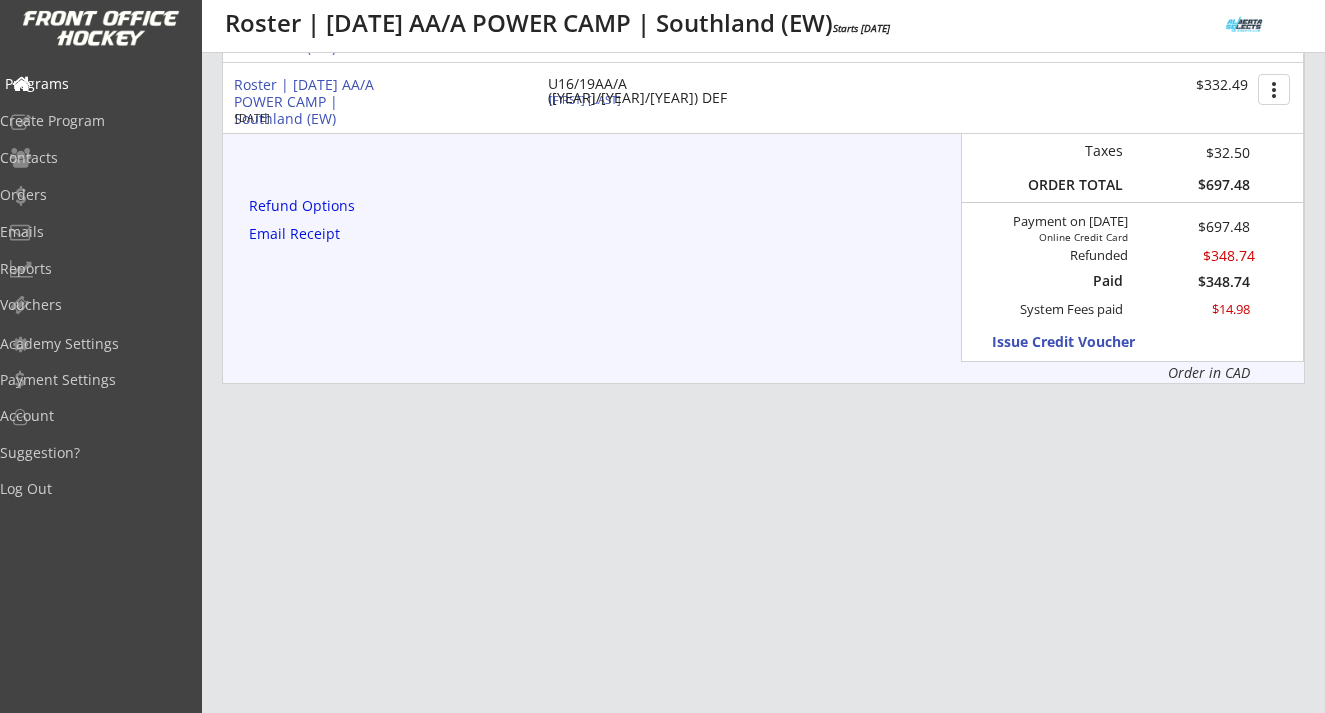 click on "Programs" at bounding box center [95, 84] 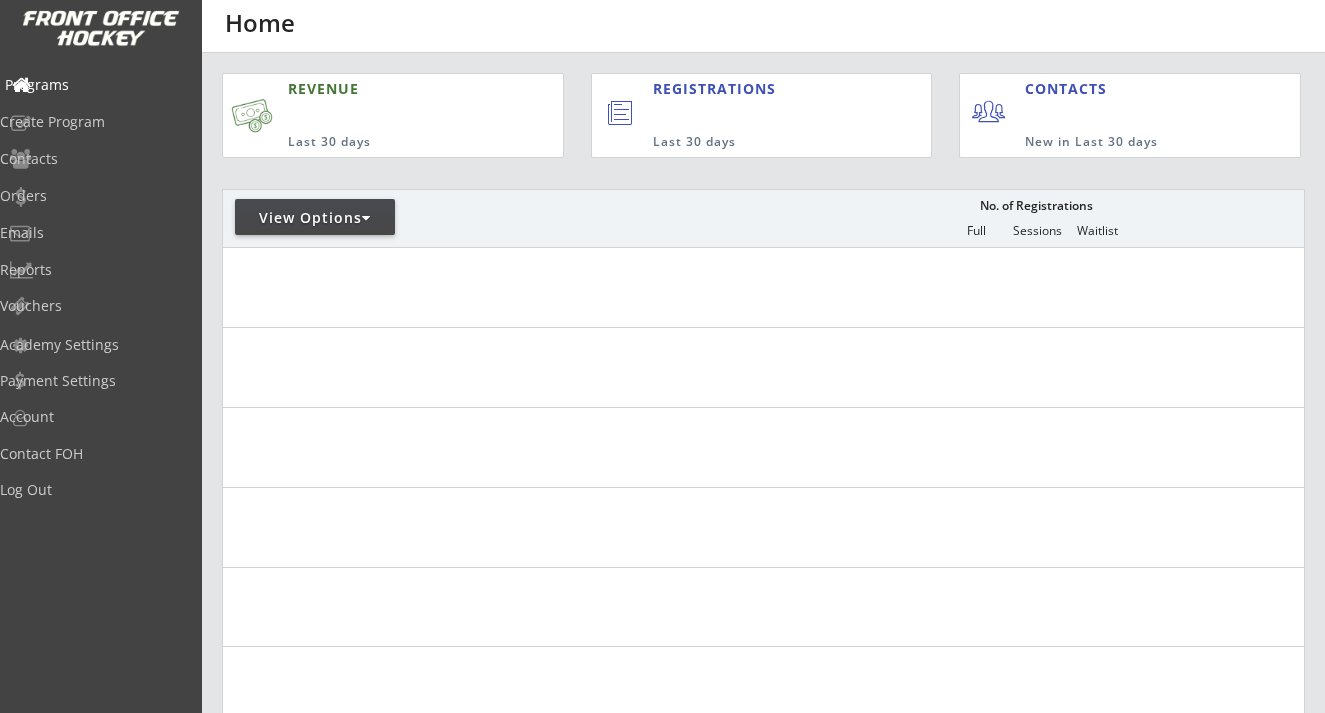 scroll, scrollTop: 0, scrollLeft: 0, axis: both 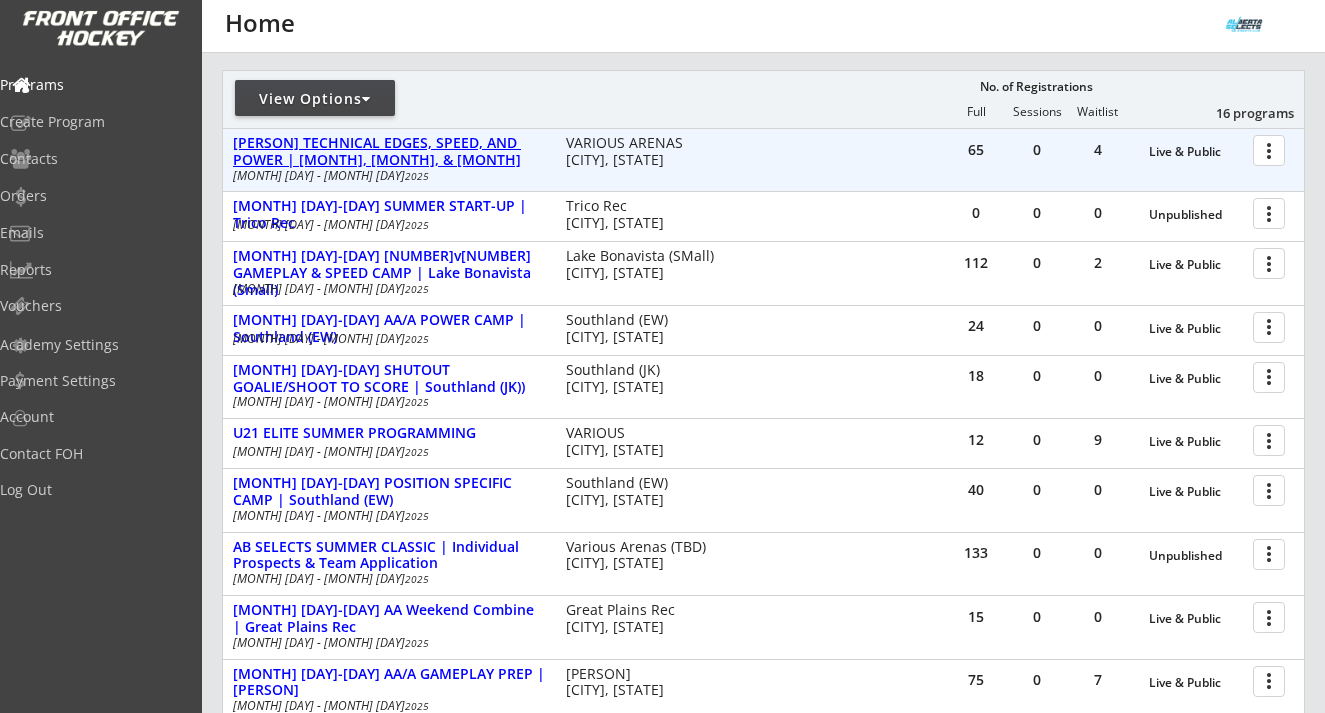 click on "[PERSON] TECHNICAL EDGES, SPEED, AND POWER | [MONTH], [MONTH], & [MONTH]" at bounding box center [1196, 152] 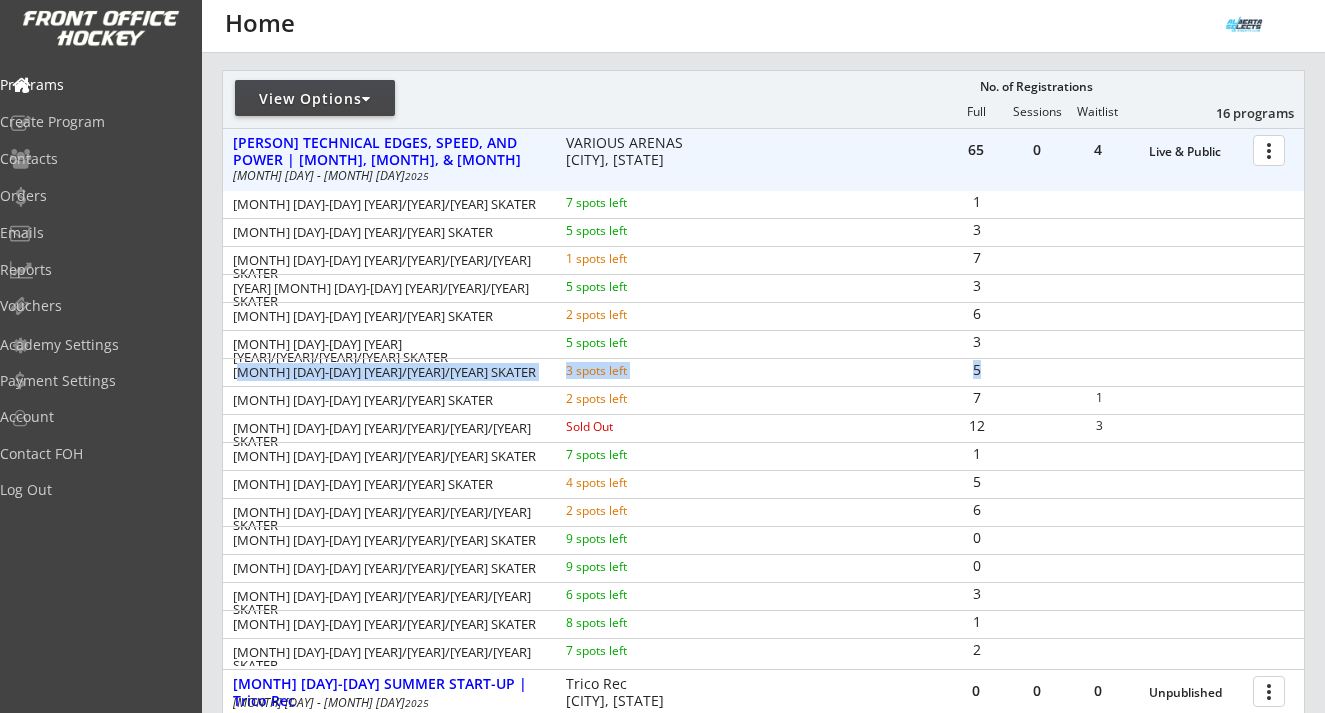 drag, startPoint x: 236, startPoint y: 371, endPoint x: 951, endPoint y: 385, distance: 715.137 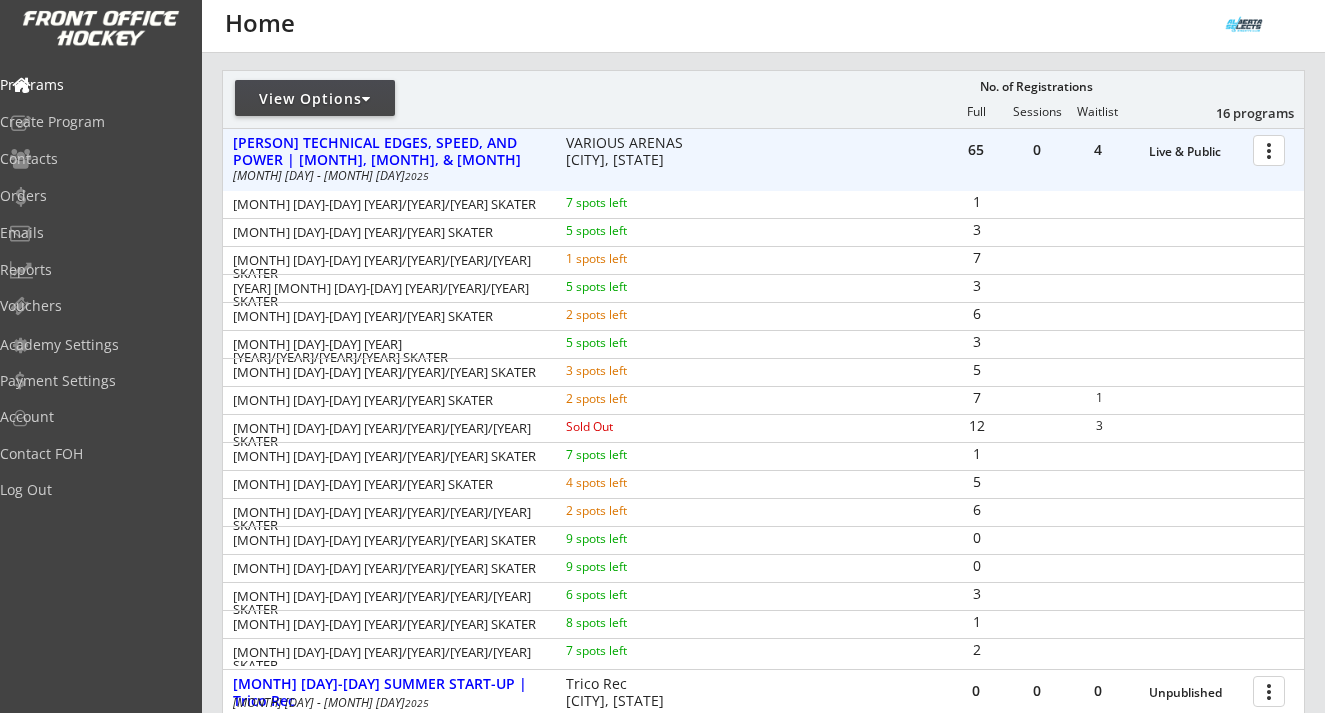 click at bounding box center [1272, 149] 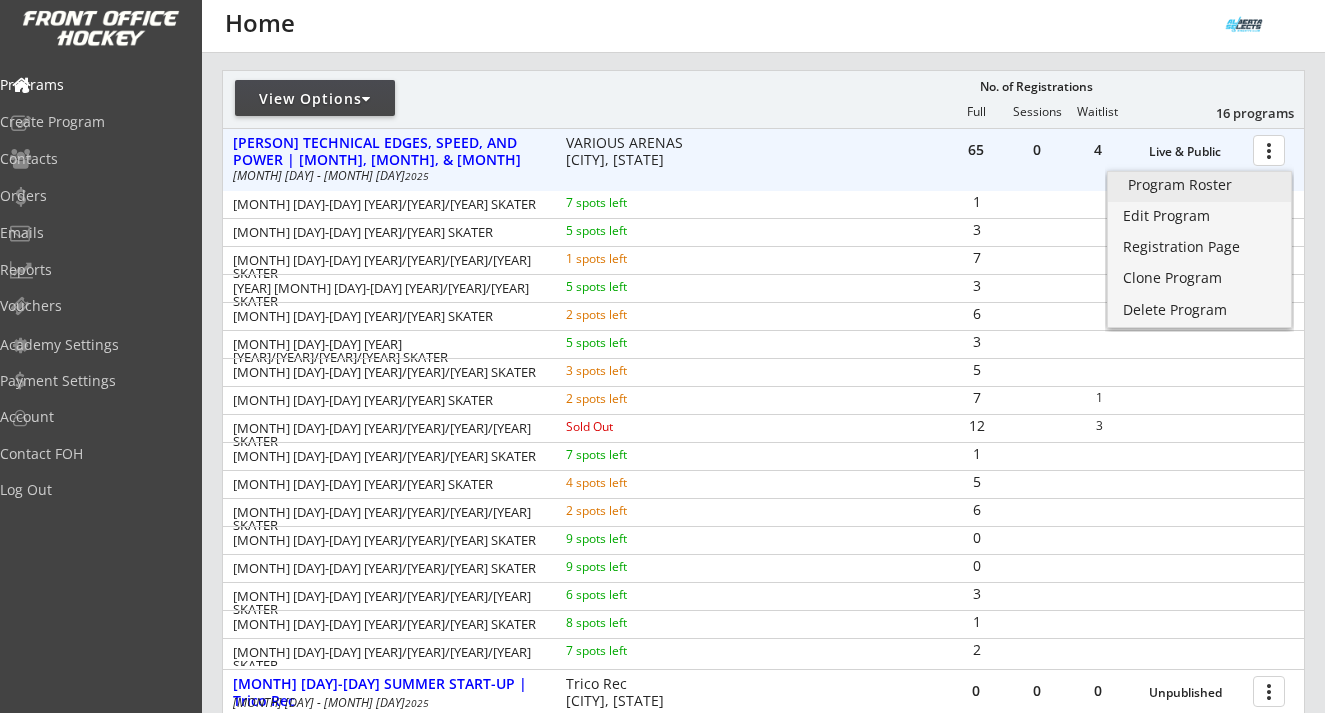click on "Program Roster" at bounding box center (1199, 185) 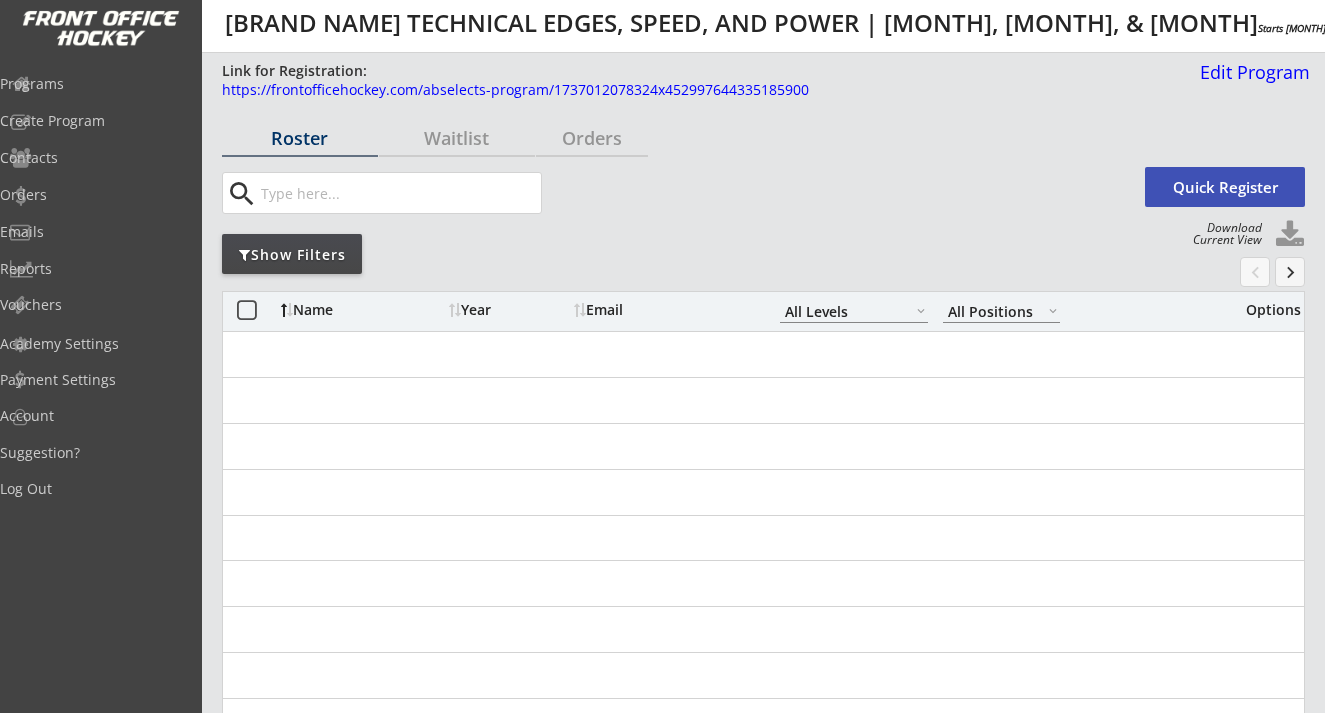 scroll, scrollTop: 0, scrollLeft: 0, axis: both 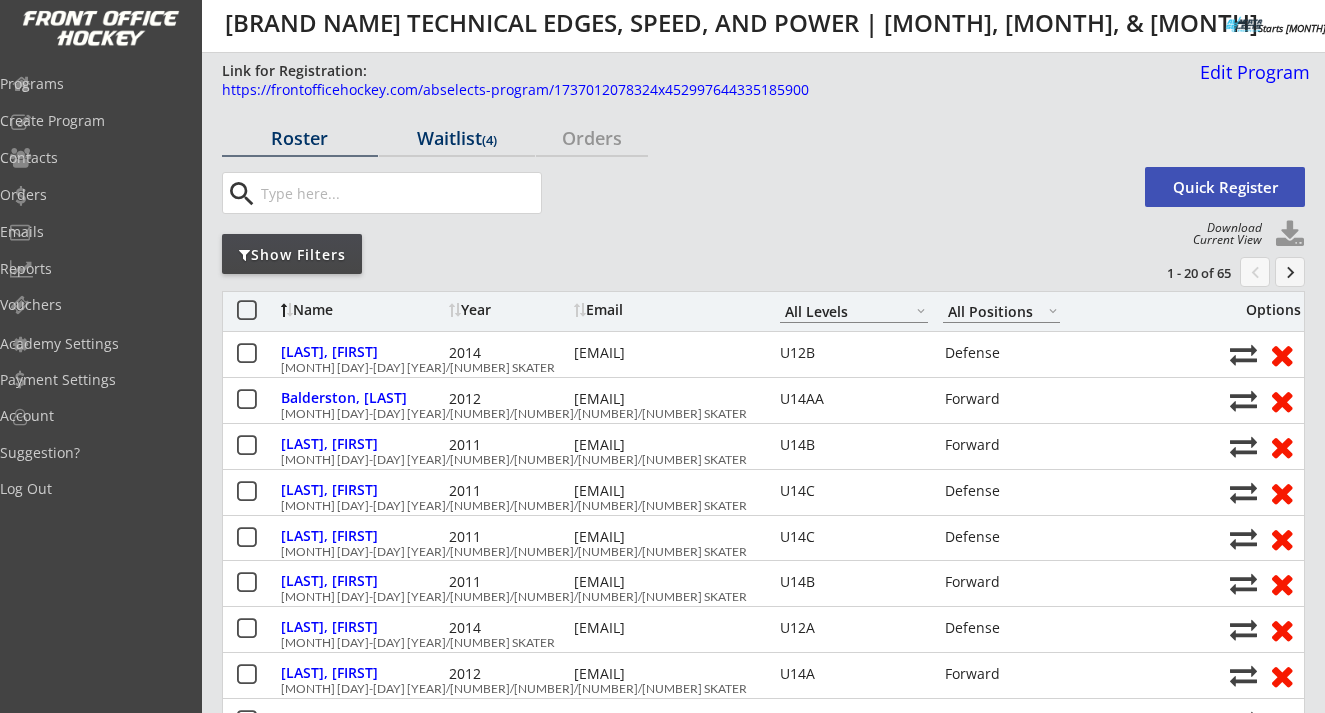 click on "Waitlist   (4)" at bounding box center (300, 138) 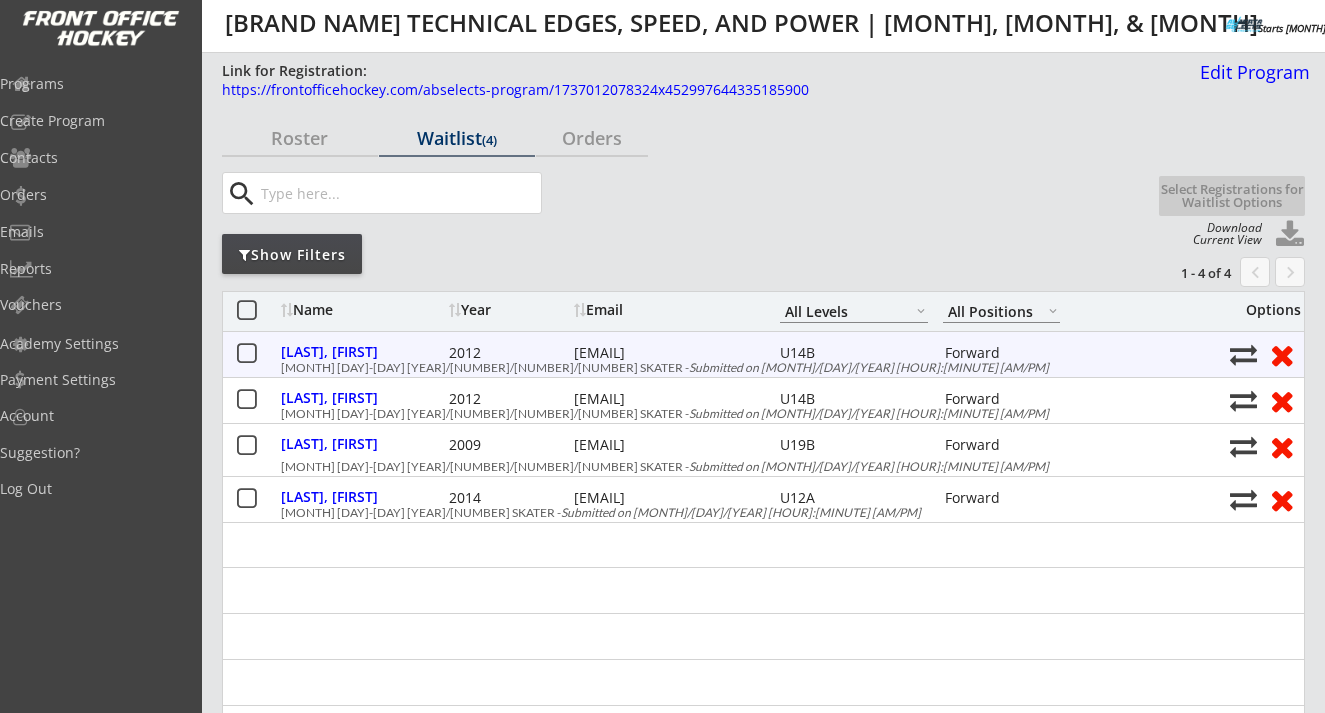 click at bounding box center (246, 354) 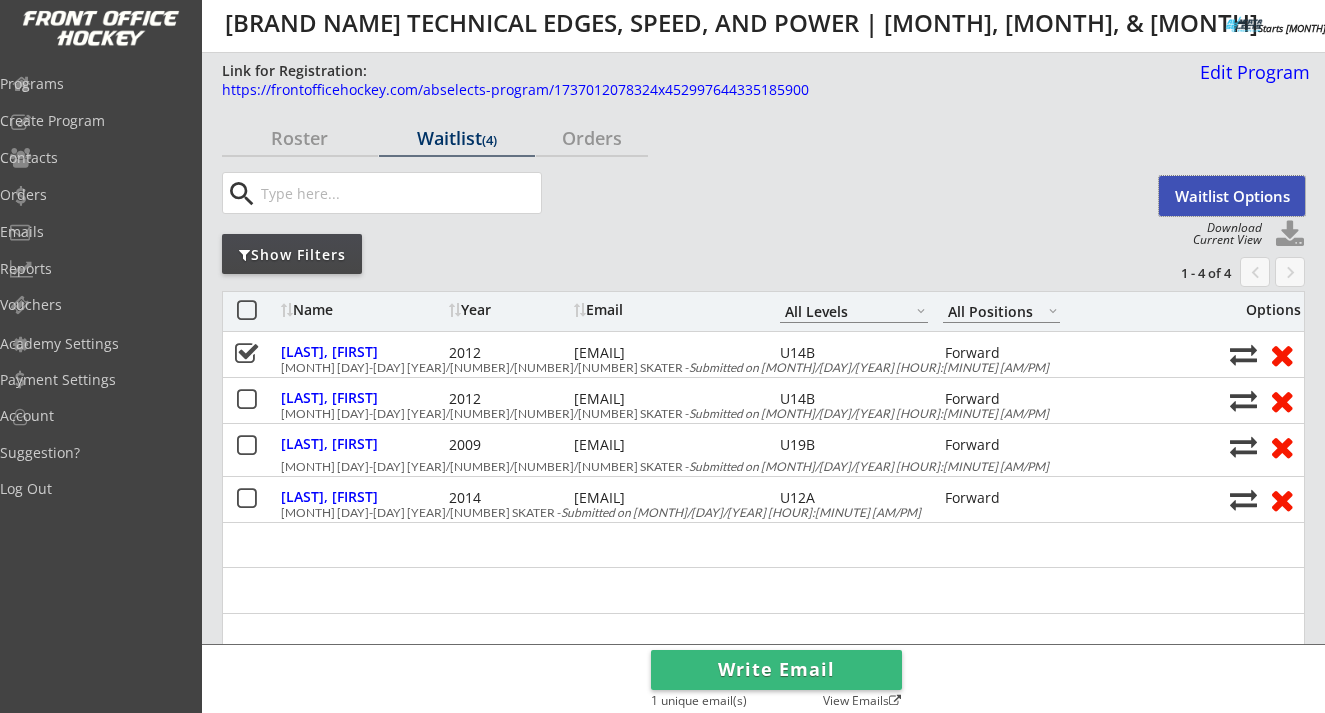click on "Waitlist Options" at bounding box center [1232, 196] 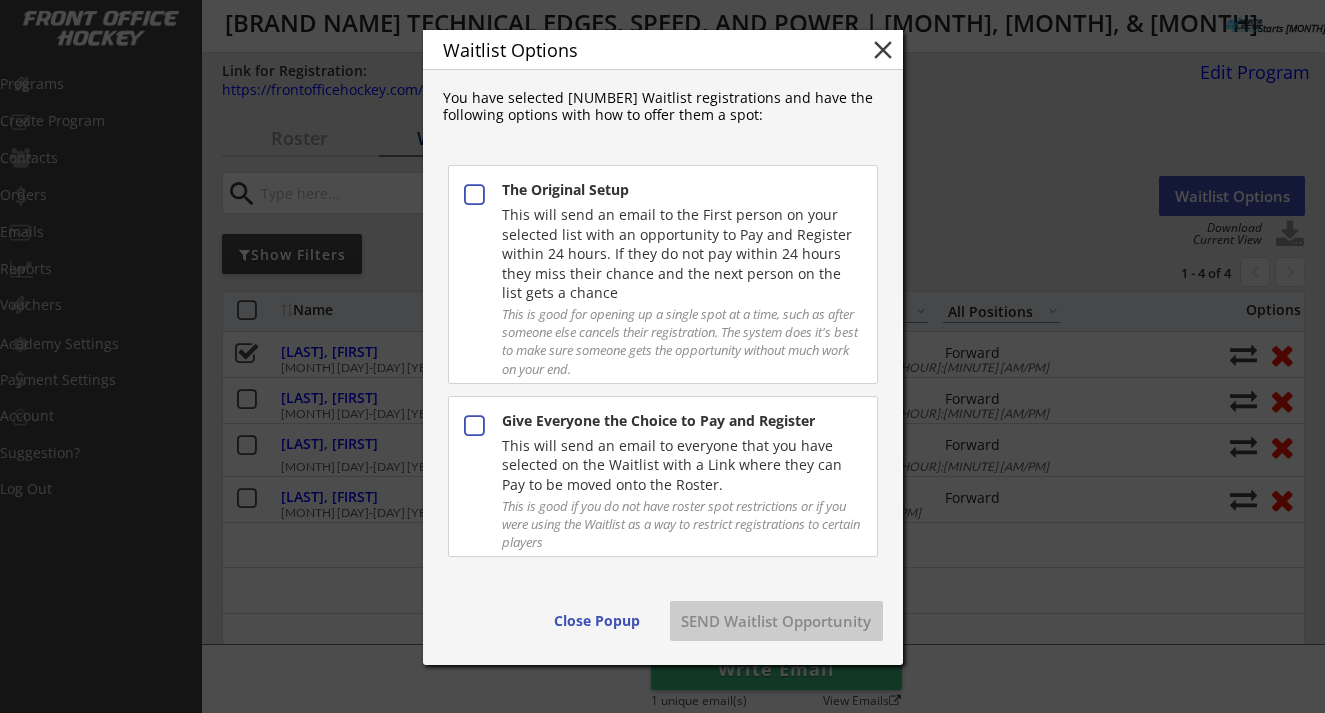 click on "This will send an email to everyone that you have selected on the Waitlist with a Link where they can Pay to be moved onto the Roster." at bounding box center (681, 190) 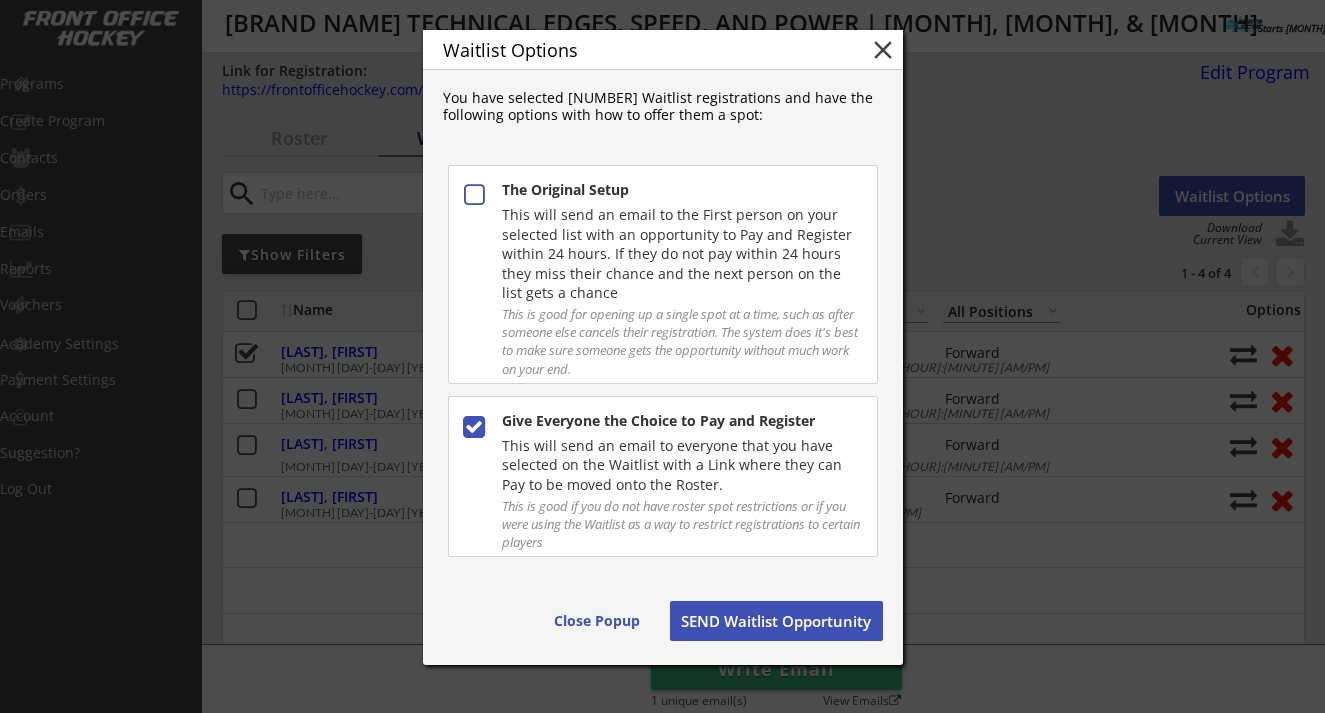 click on "SEND Waitlist Opportunity" at bounding box center (597, 621) 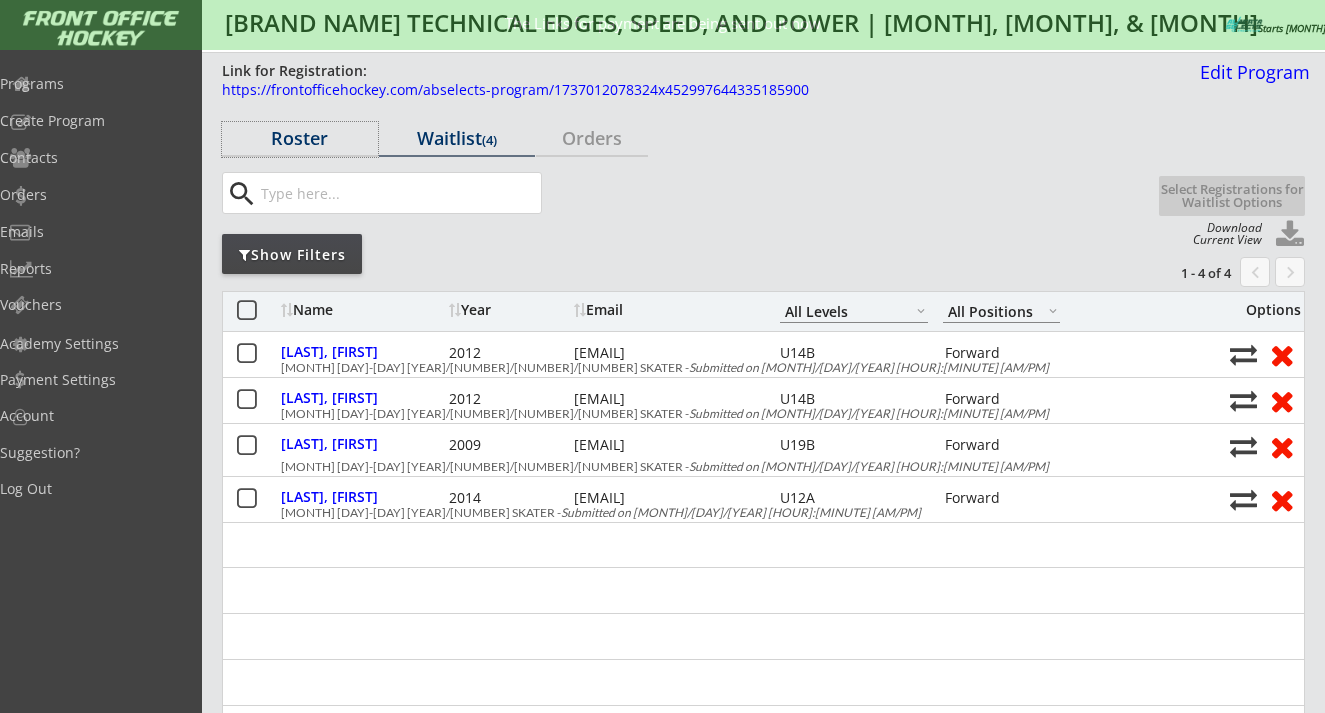 click on "Roster" at bounding box center [300, 138] 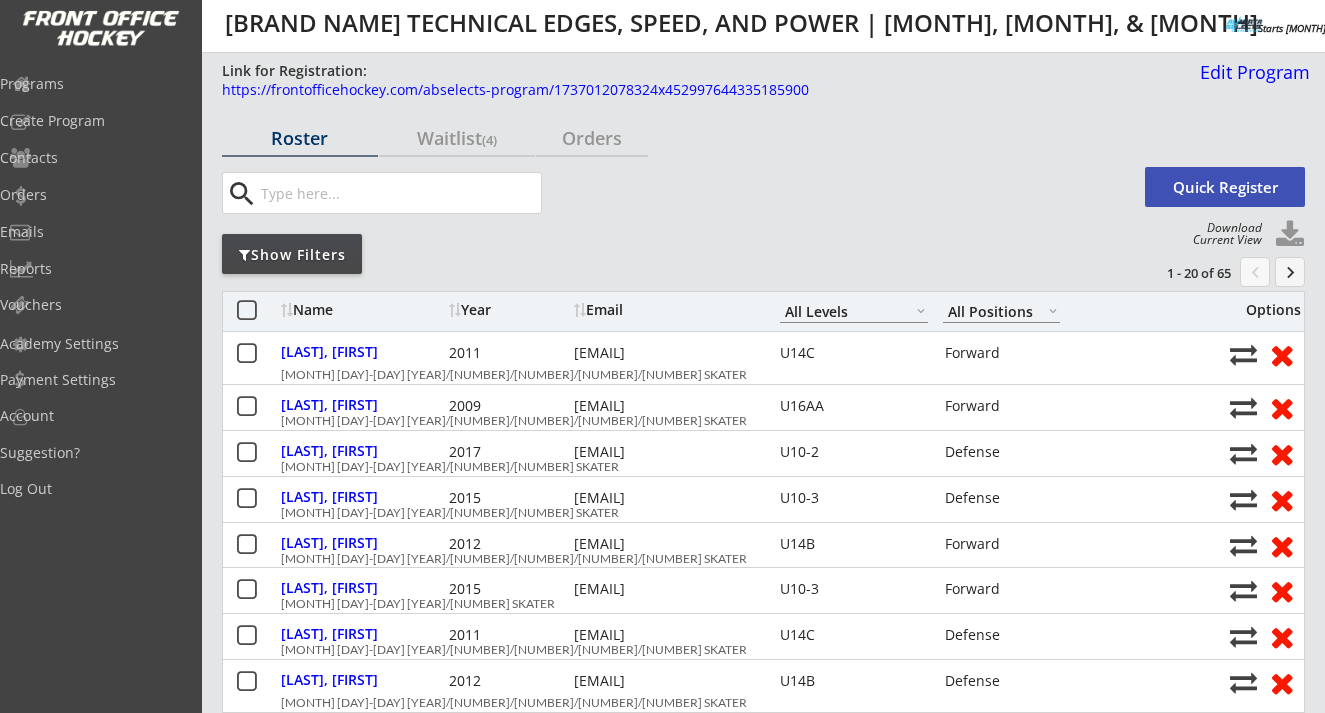 click on "Show Filters" at bounding box center [300, 138] 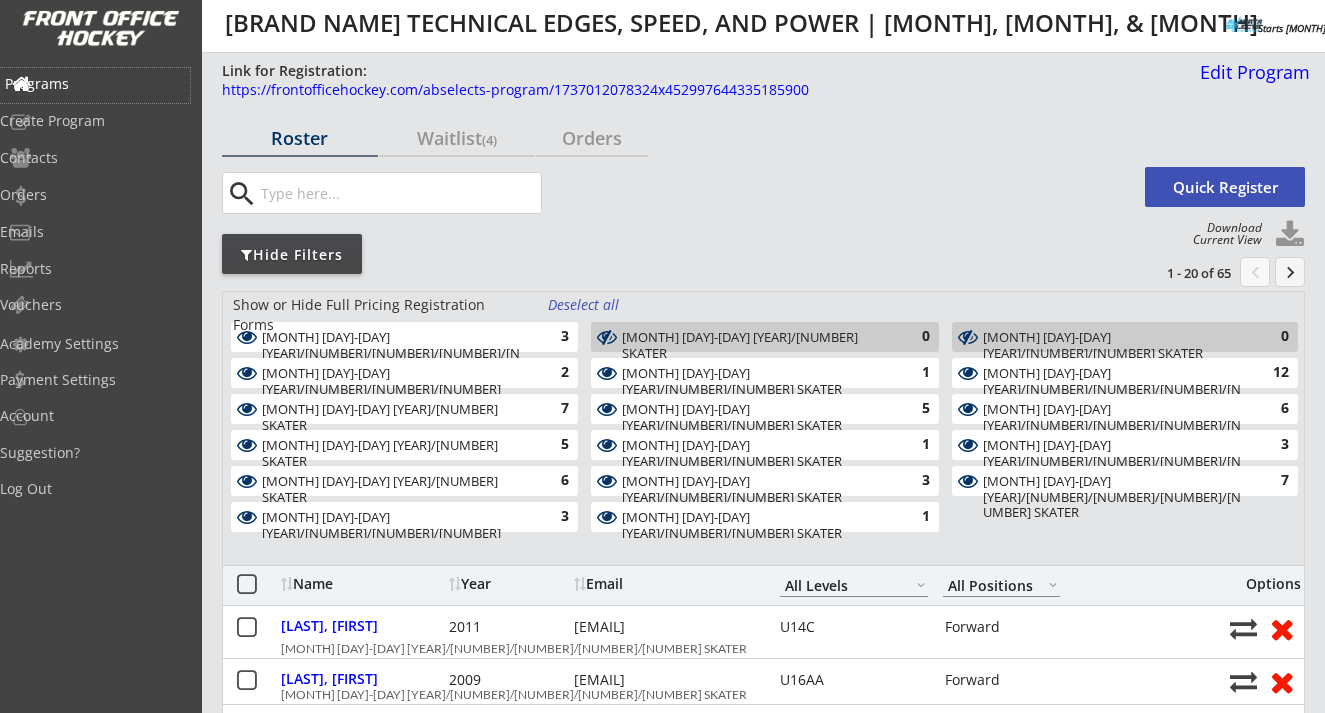 click on "Programs" at bounding box center (95, 85) 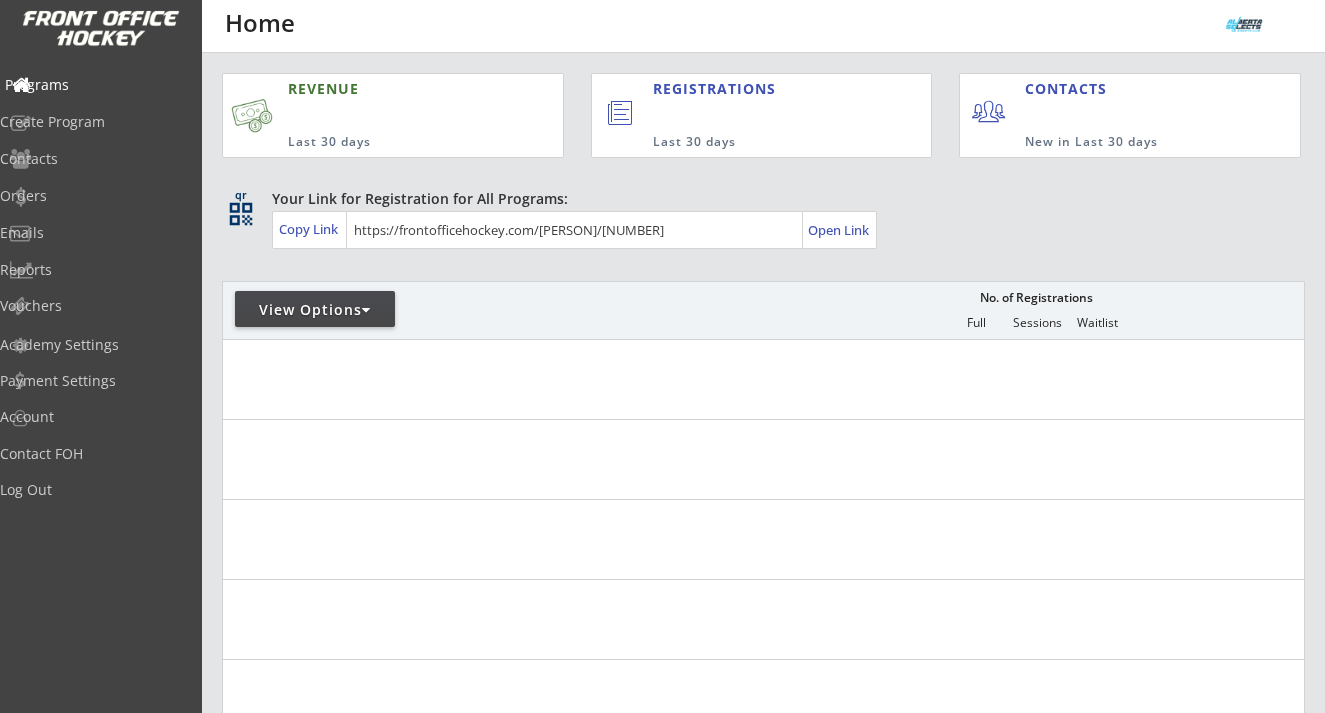 scroll, scrollTop: 0, scrollLeft: 0, axis: both 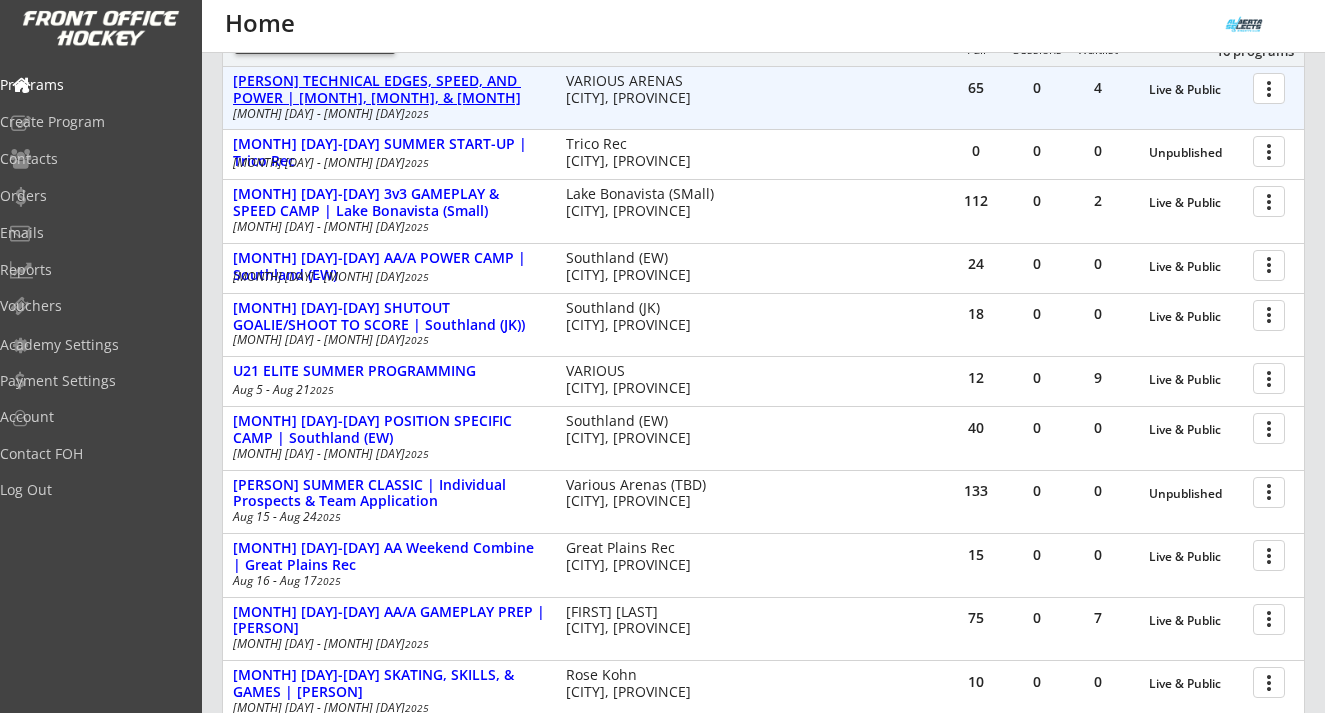 click on "DALLAS ROBBINS TECHNICAL EDGES, SPEED, AND POWER | JUNE, JULY, & AUG" at bounding box center [1196, 90] 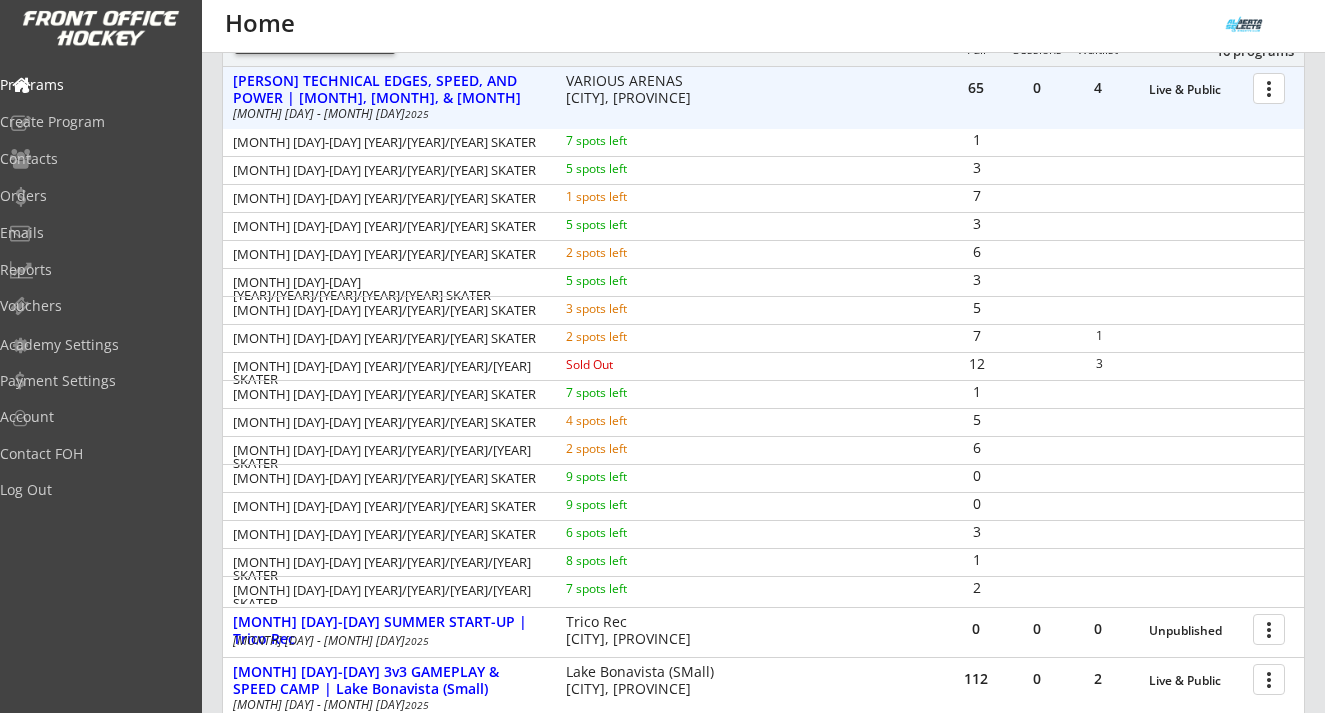 scroll, scrollTop: 289, scrollLeft: 0, axis: vertical 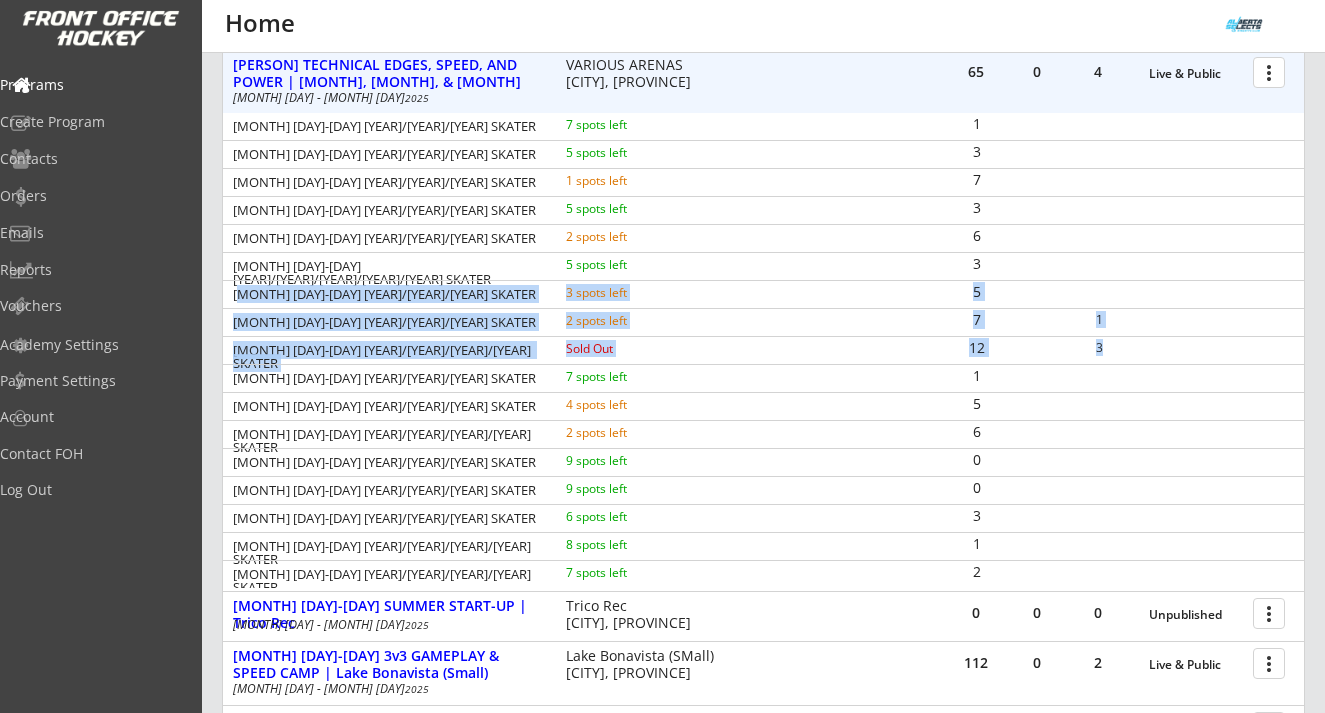 drag, startPoint x: 235, startPoint y: 294, endPoint x: 850, endPoint y: 349, distance: 617.45447 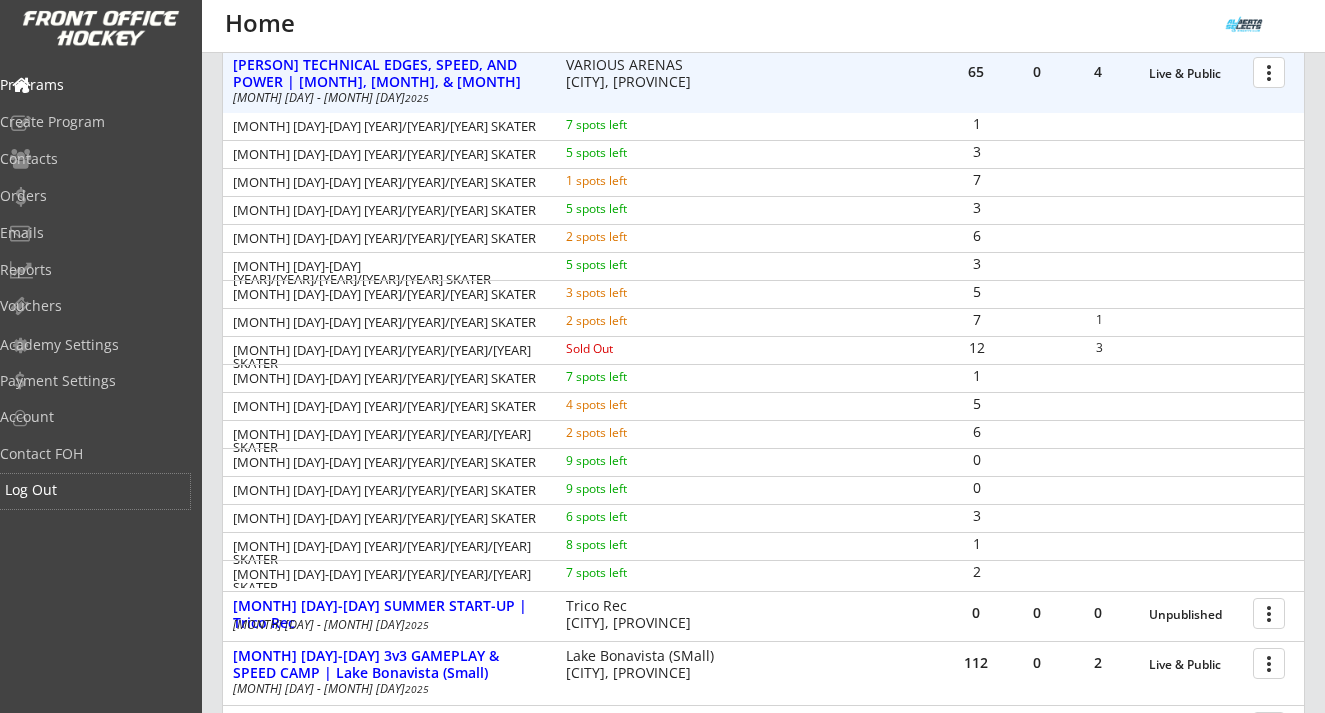 click on "Log Out" at bounding box center [95, 490] 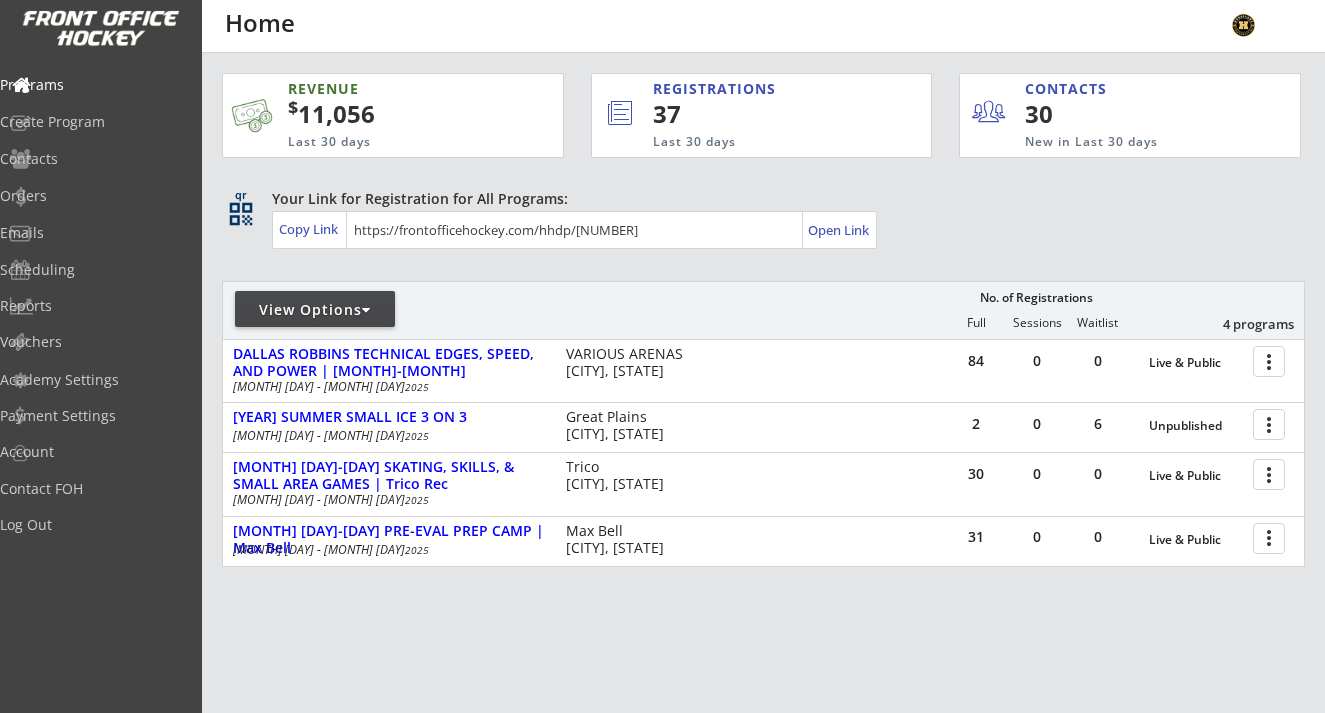 scroll, scrollTop: 0, scrollLeft: 0, axis: both 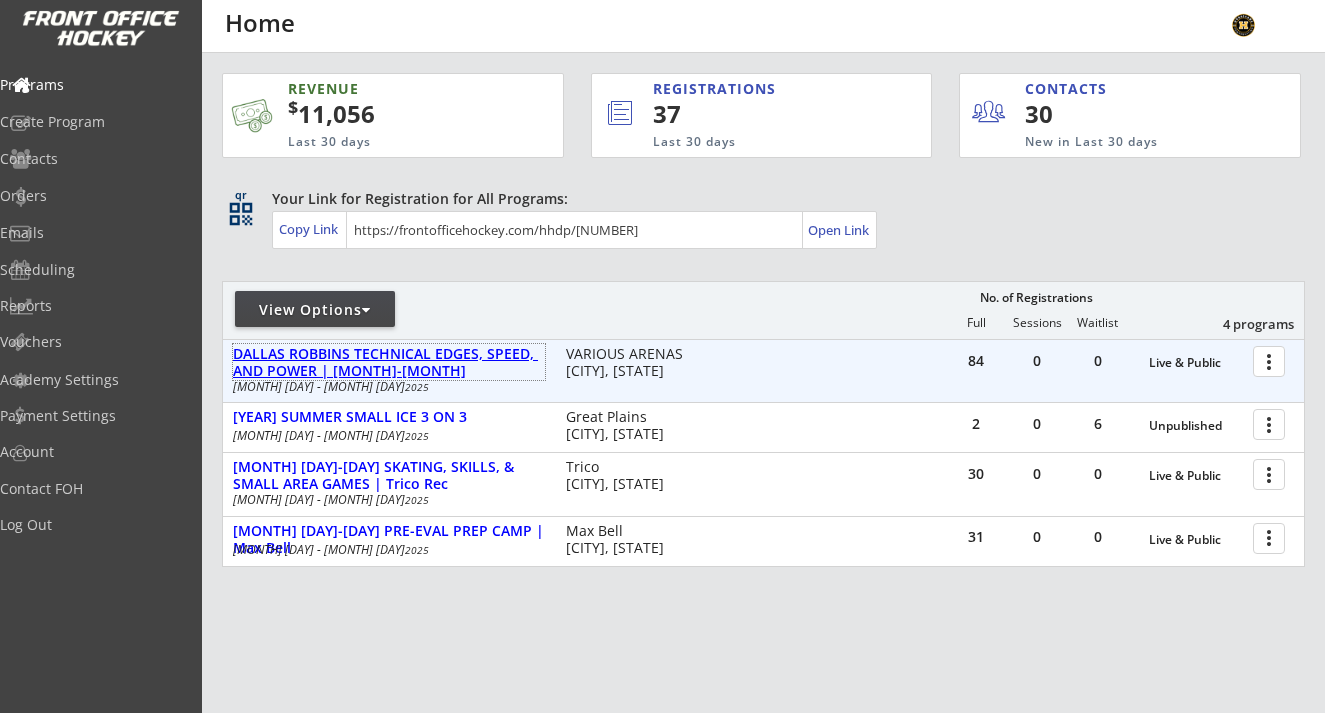 click on "DALLAS ROBBINS TECHNICAL EDGES, SPEED, AND POWER | JUNE-AUG" at bounding box center [389, 363] 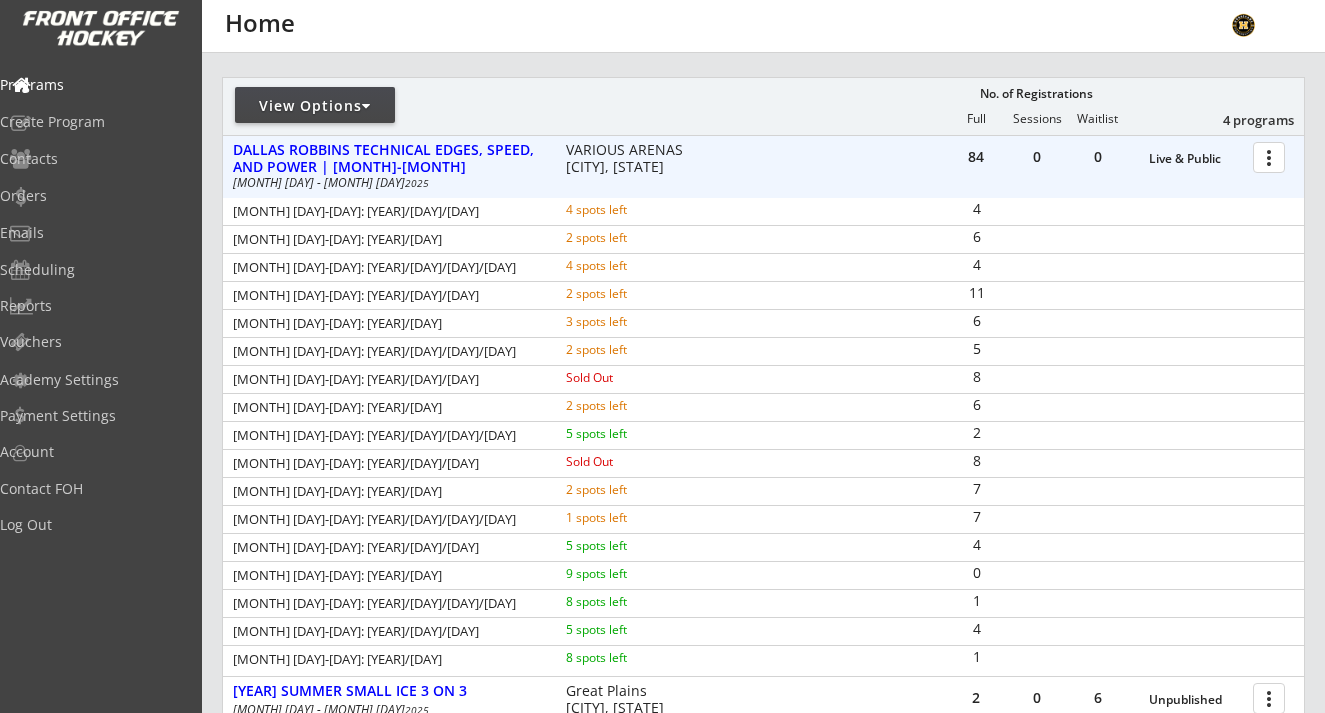scroll, scrollTop: 242, scrollLeft: 0, axis: vertical 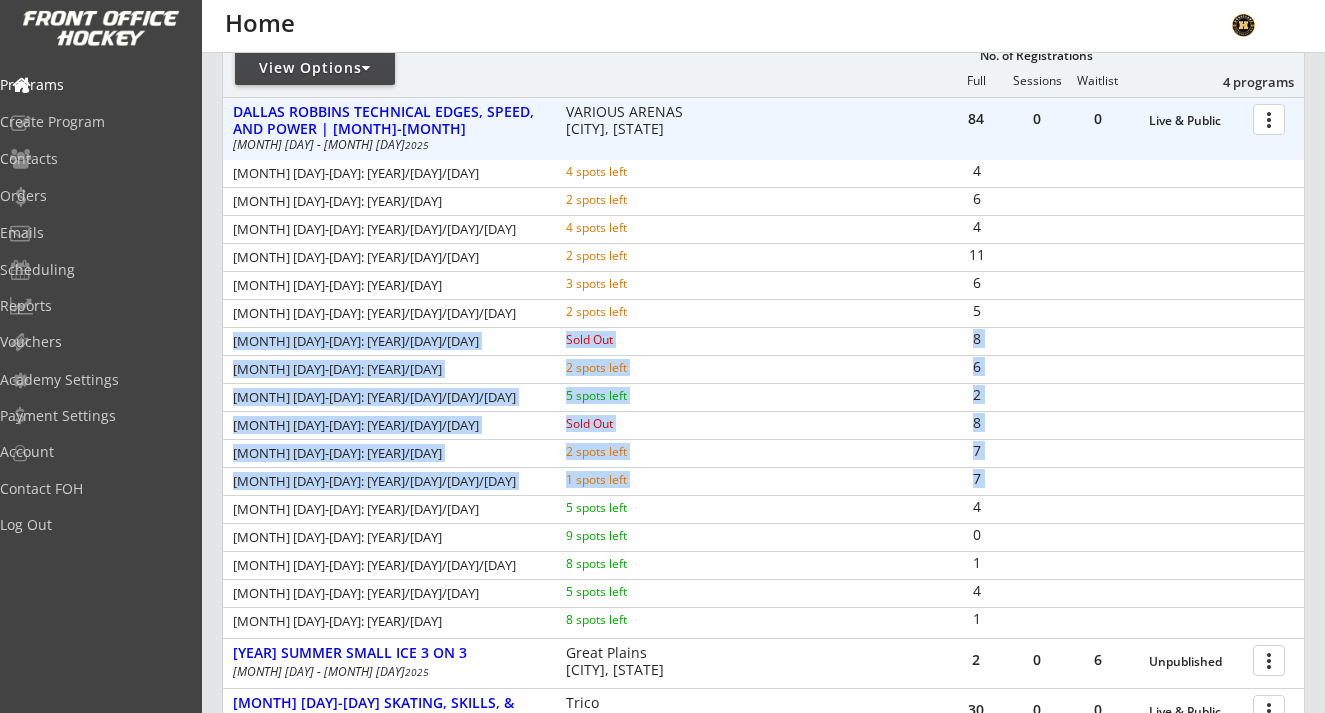 drag, startPoint x: 234, startPoint y: 342, endPoint x: 848, endPoint y: 485, distance: 630.4324 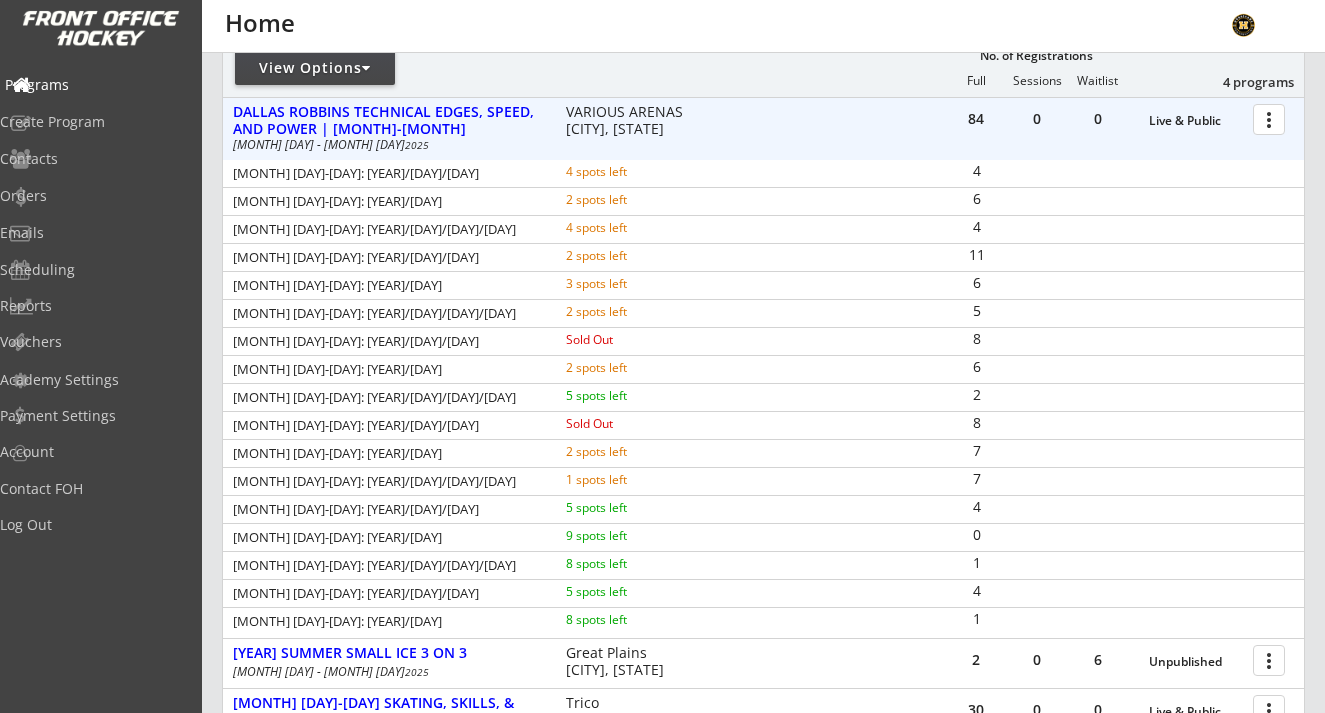click on "Programs" at bounding box center (95, 85) 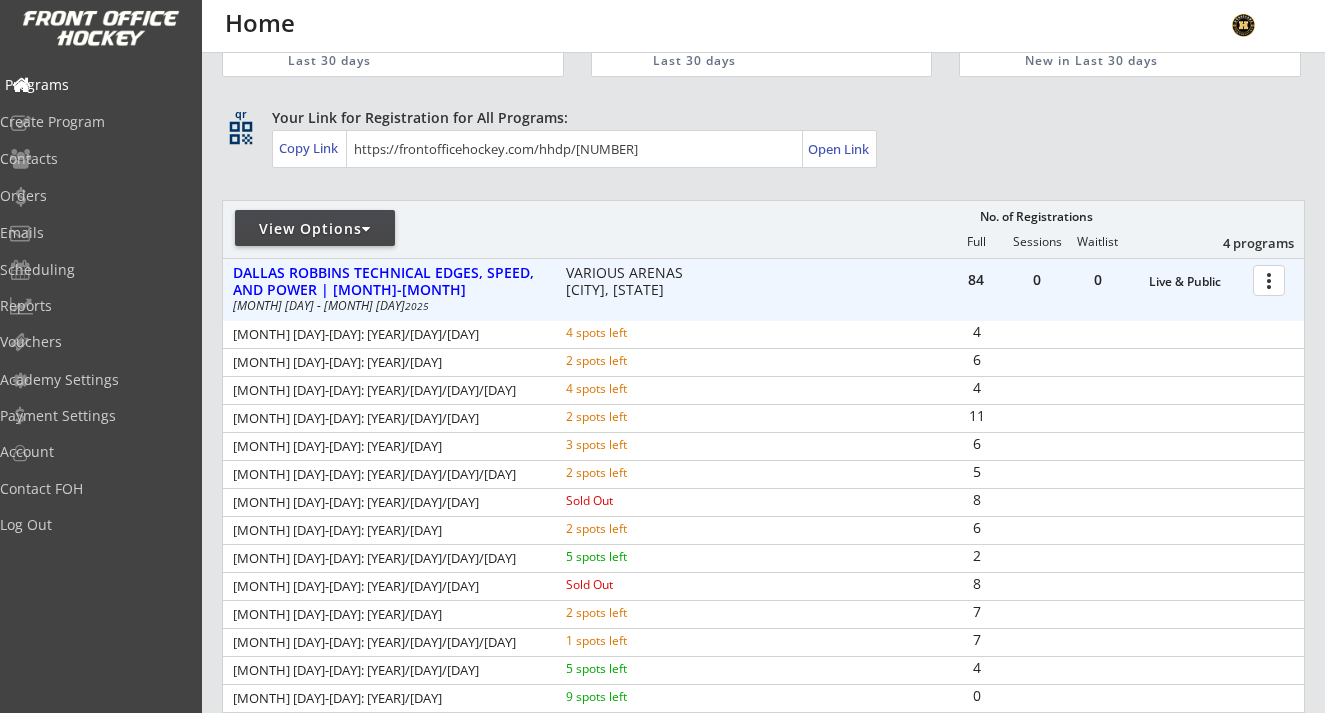 scroll, scrollTop: 0, scrollLeft: 0, axis: both 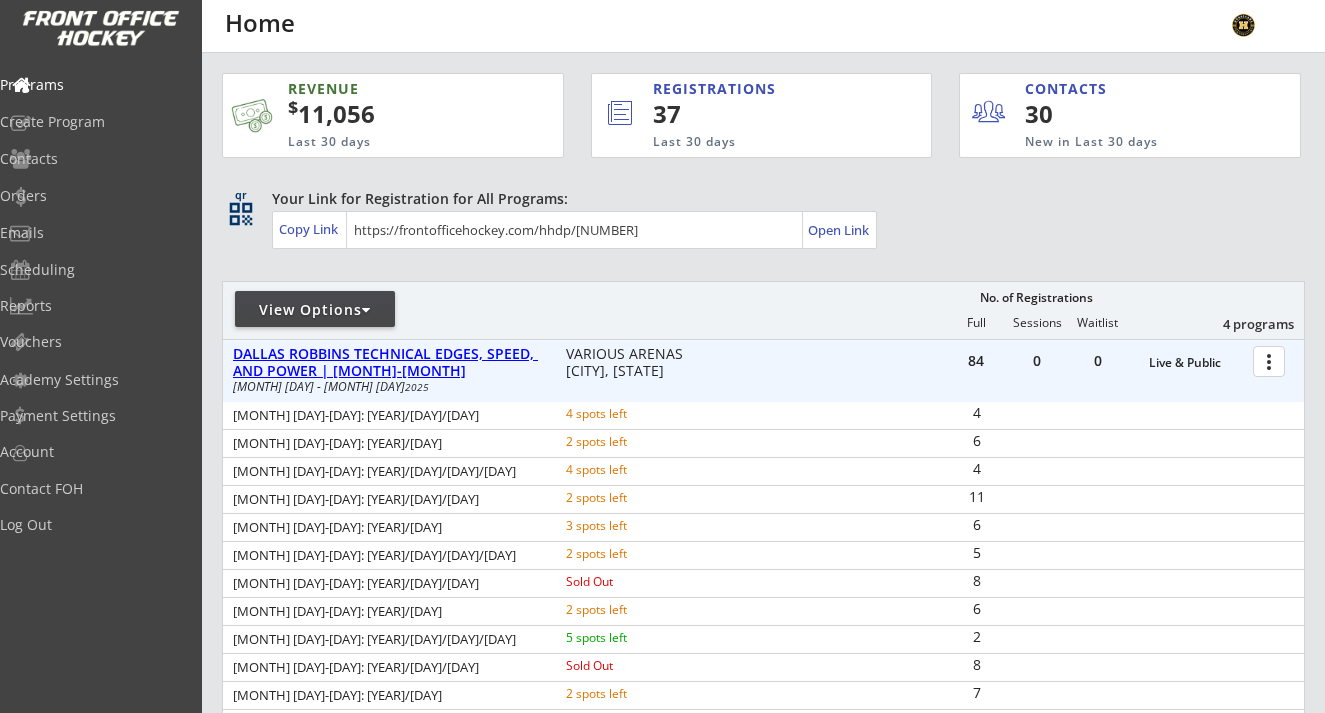 click on "DALLAS ROBBINS TECHNICAL EDGES, SPEED, AND POWER | JUNE-AUG" at bounding box center [1196, 363] 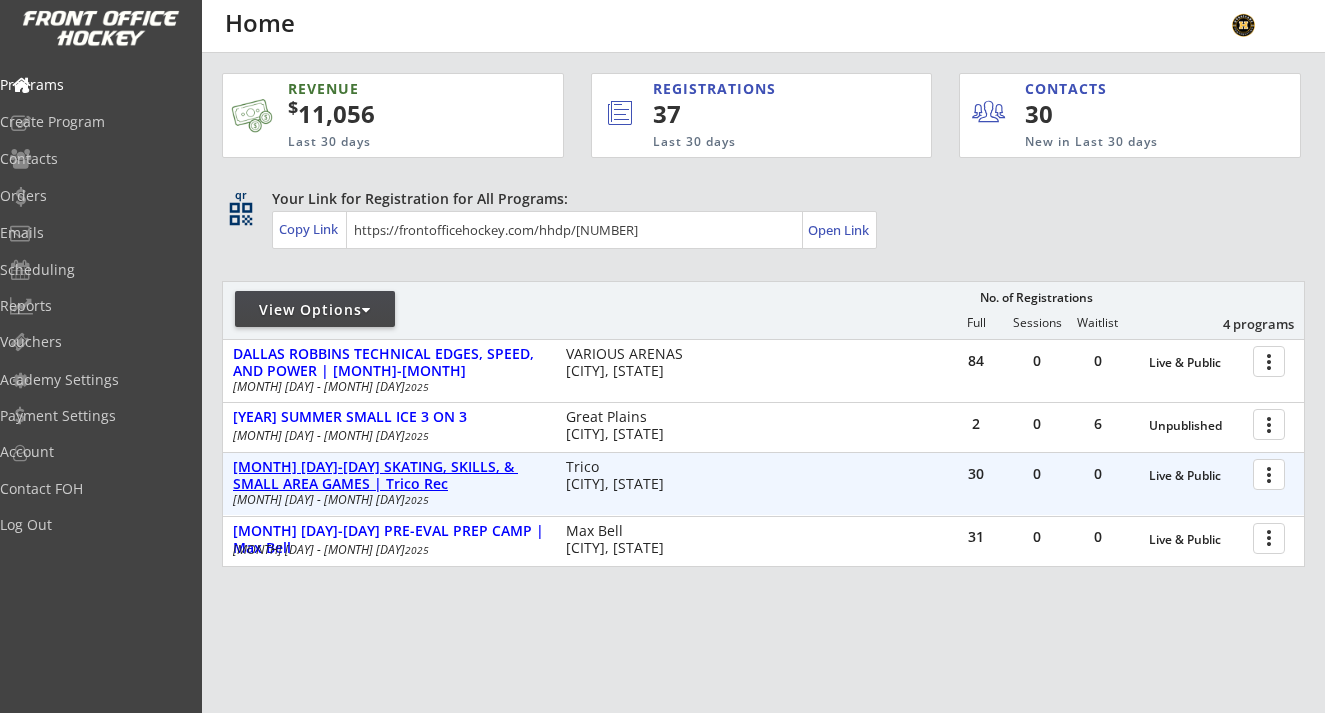 click on "Aug 18-21 SKATING, SKILLS, & SMALL AREA GAMES | Trico Rec" at bounding box center (1196, 476) 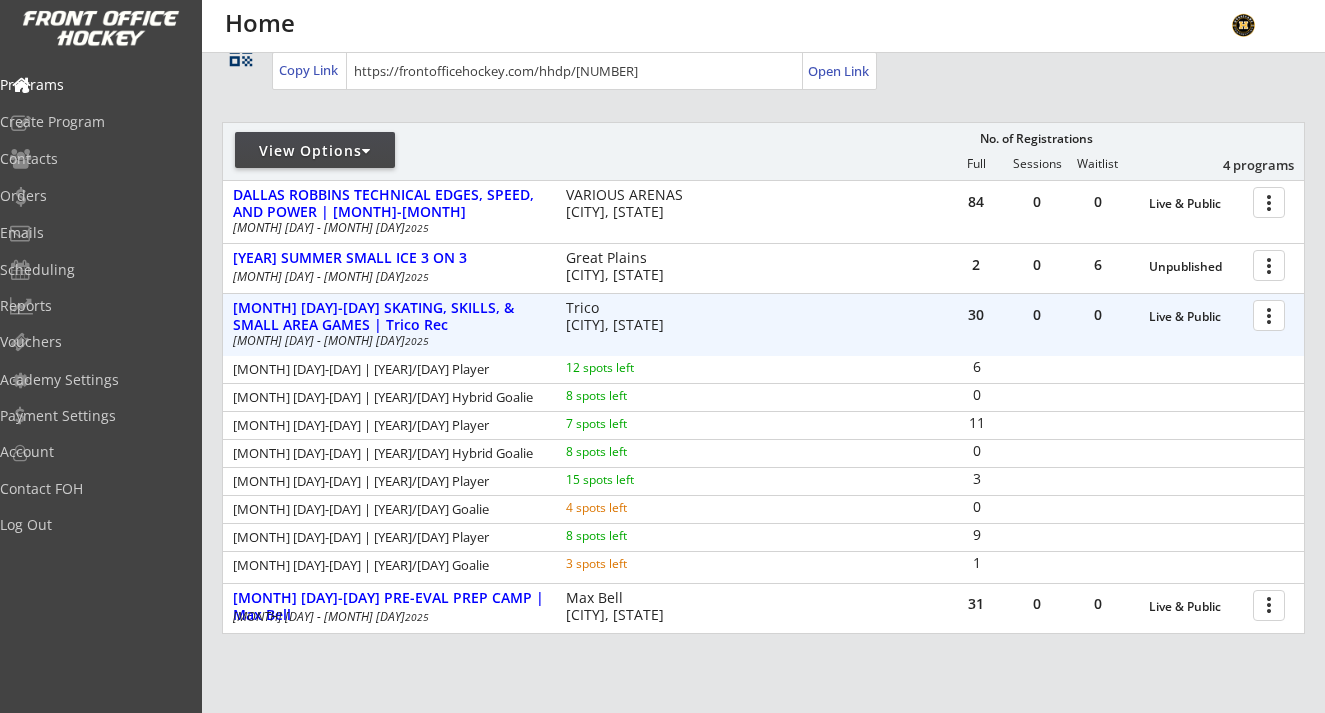 scroll, scrollTop: 161, scrollLeft: 0, axis: vertical 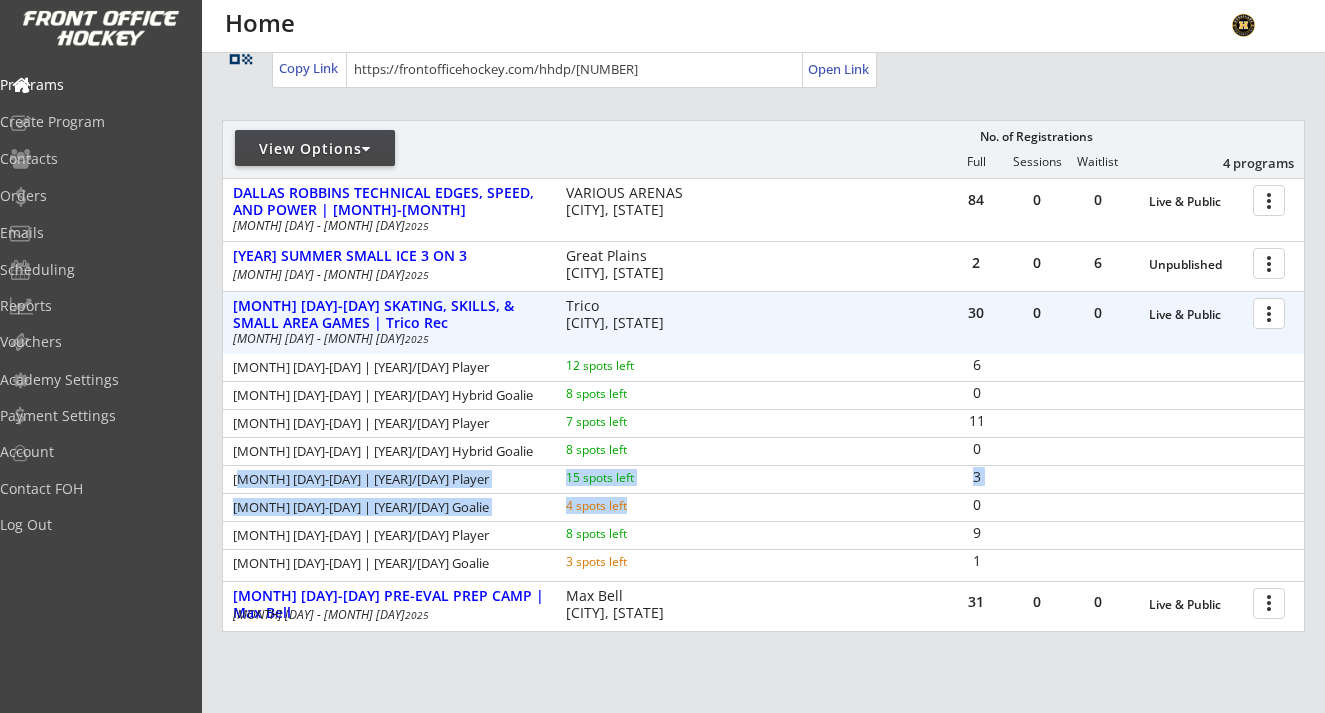 drag, startPoint x: 238, startPoint y: 482, endPoint x: 666, endPoint y: 512, distance: 429.0501 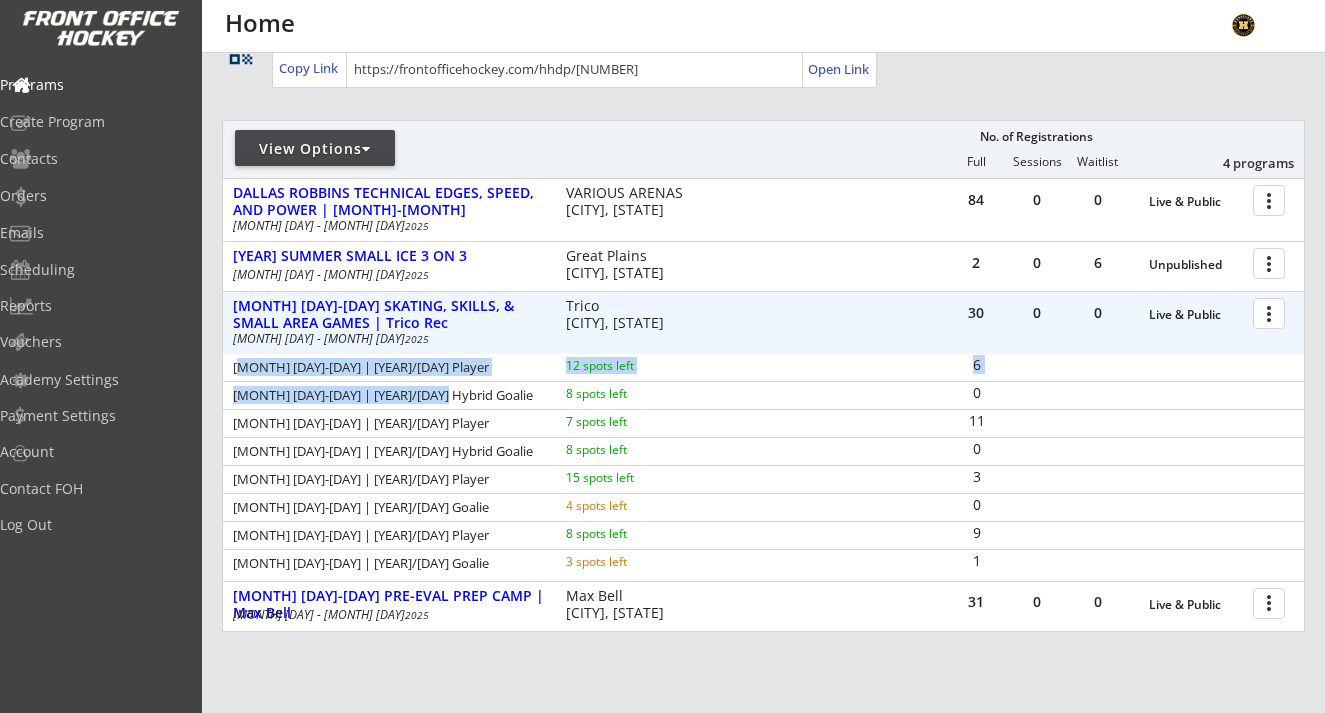 drag, startPoint x: 236, startPoint y: 367, endPoint x: 454, endPoint y: 395, distance: 219.79082 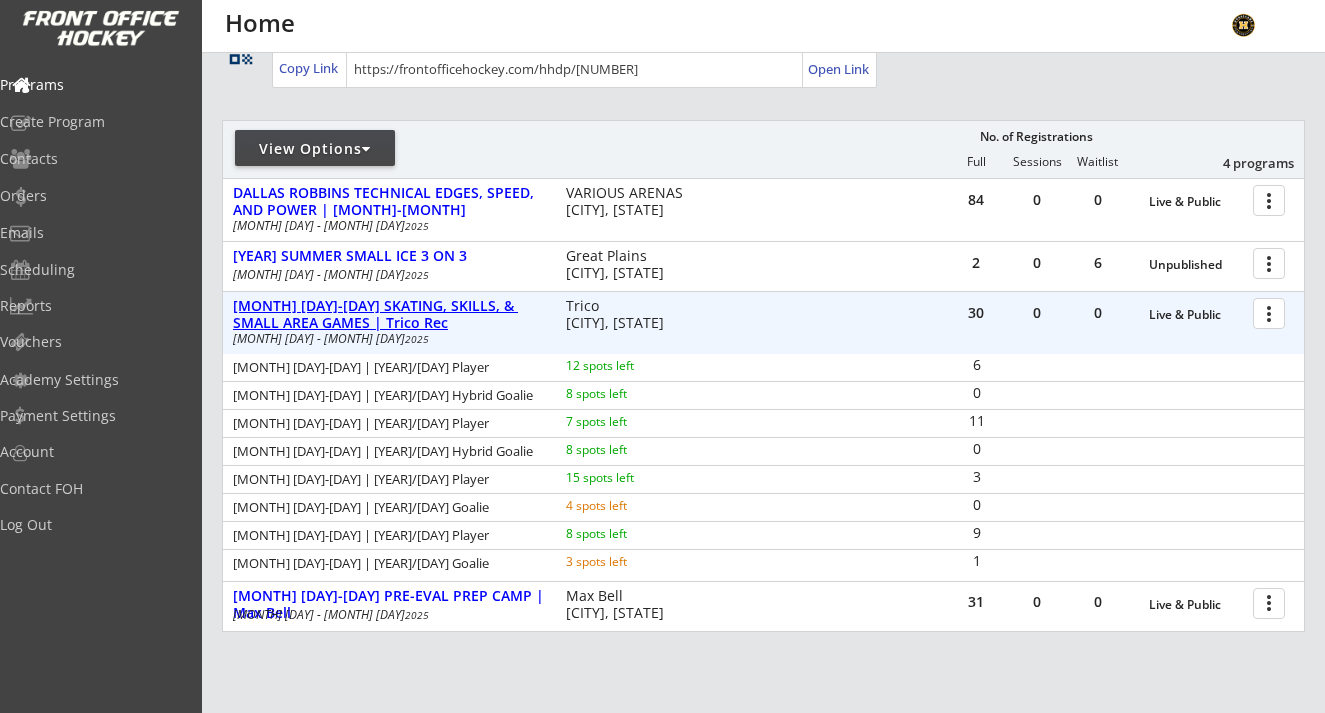 click on "Aug 18-21 SKATING, SKILLS, & SMALL AREA GAMES | Trico Rec" at bounding box center [1196, 315] 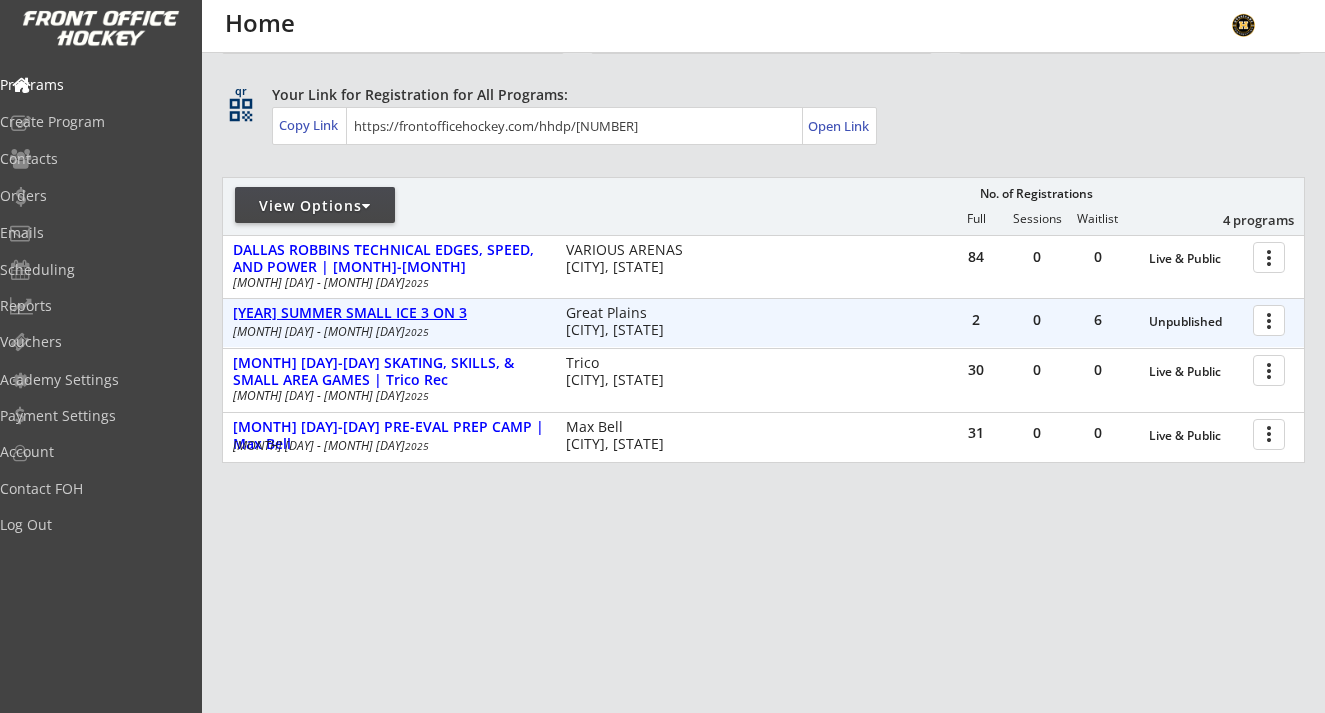 scroll, scrollTop: 104, scrollLeft: 0, axis: vertical 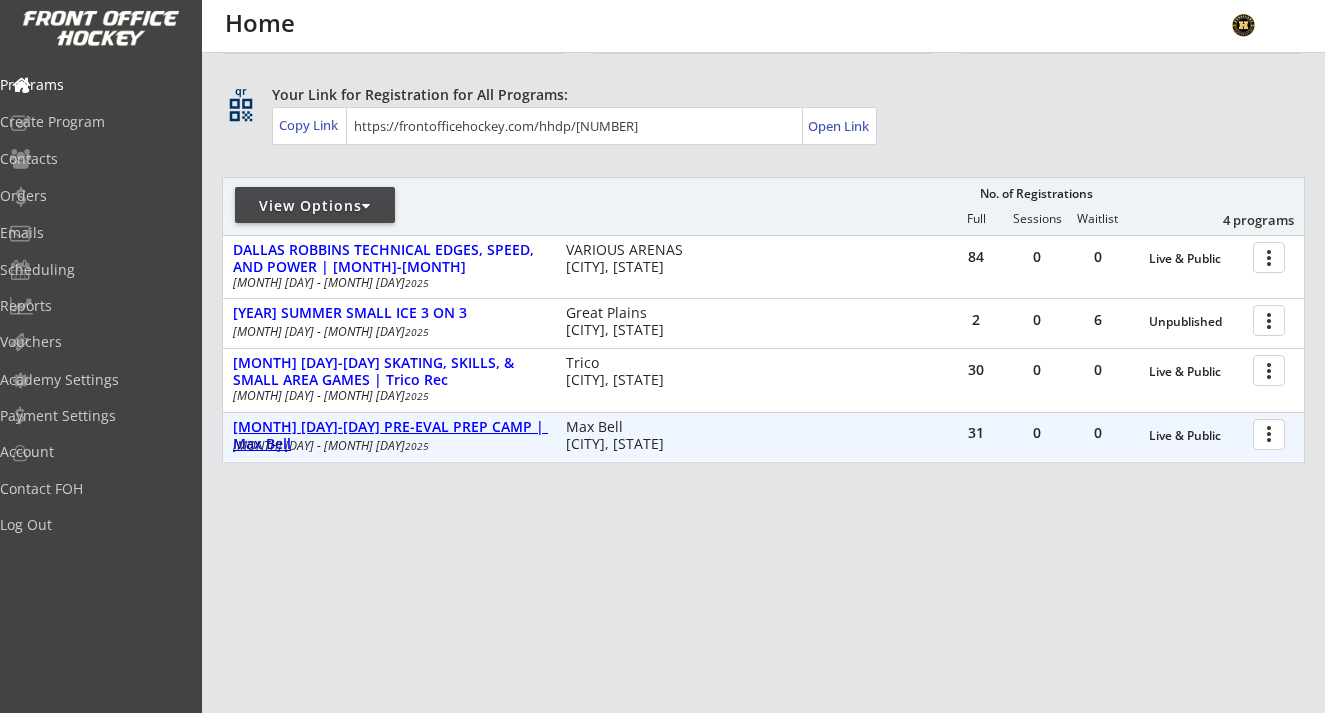 click on "Aug 25-29 PRE-EVAL PREP CAMP | Max Bell" at bounding box center (1196, 436) 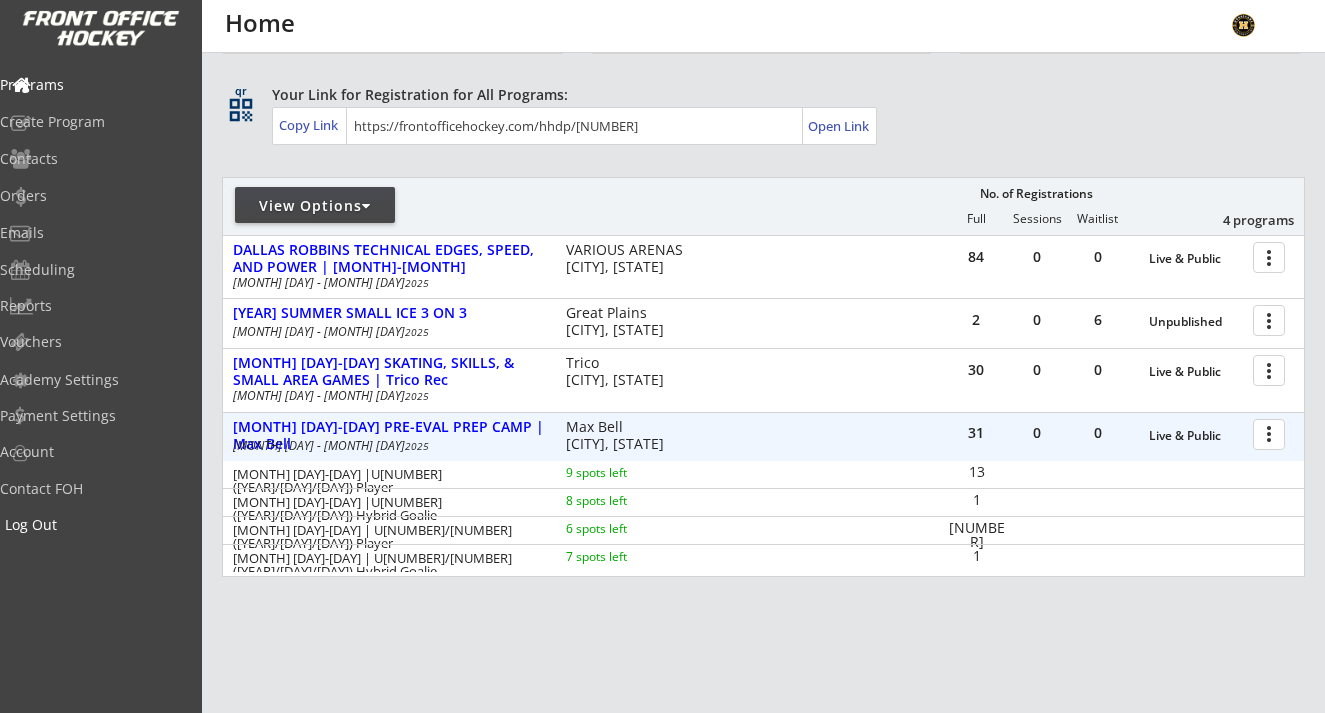 click on "Log Out" at bounding box center [95, 86] 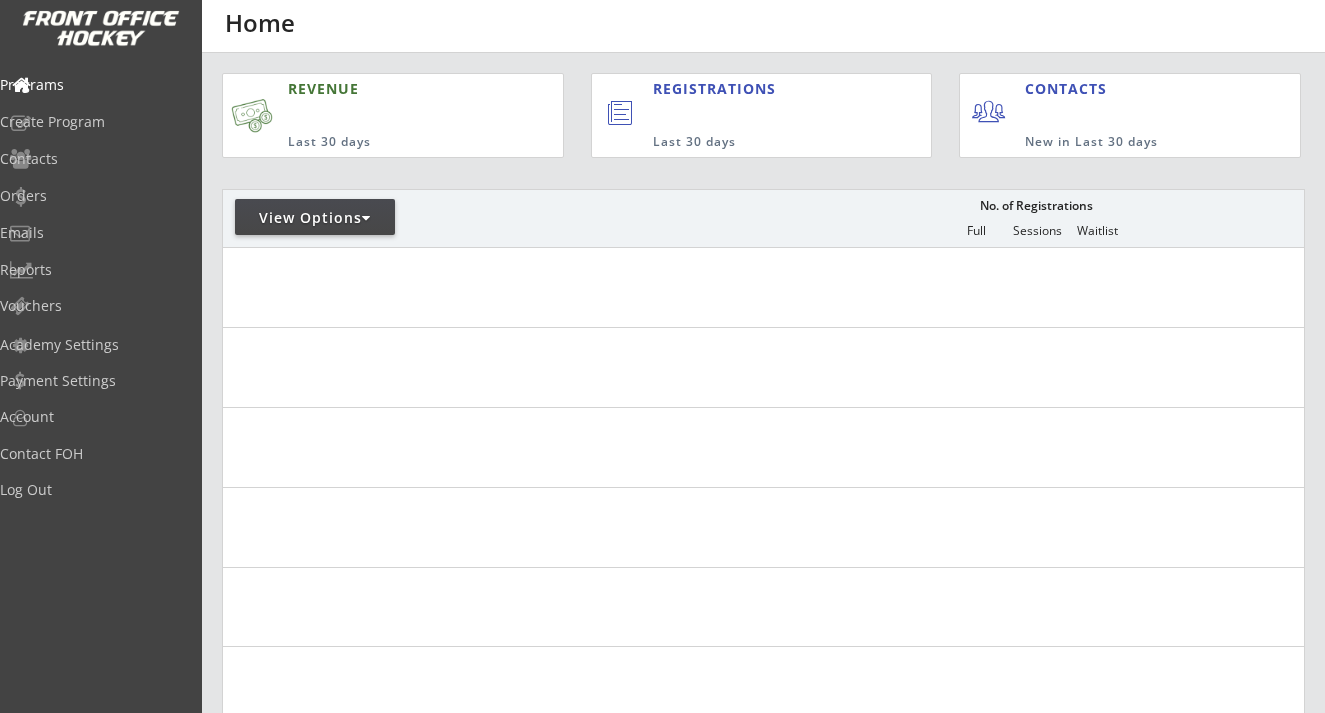 scroll, scrollTop: 0, scrollLeft: 0, axis: both 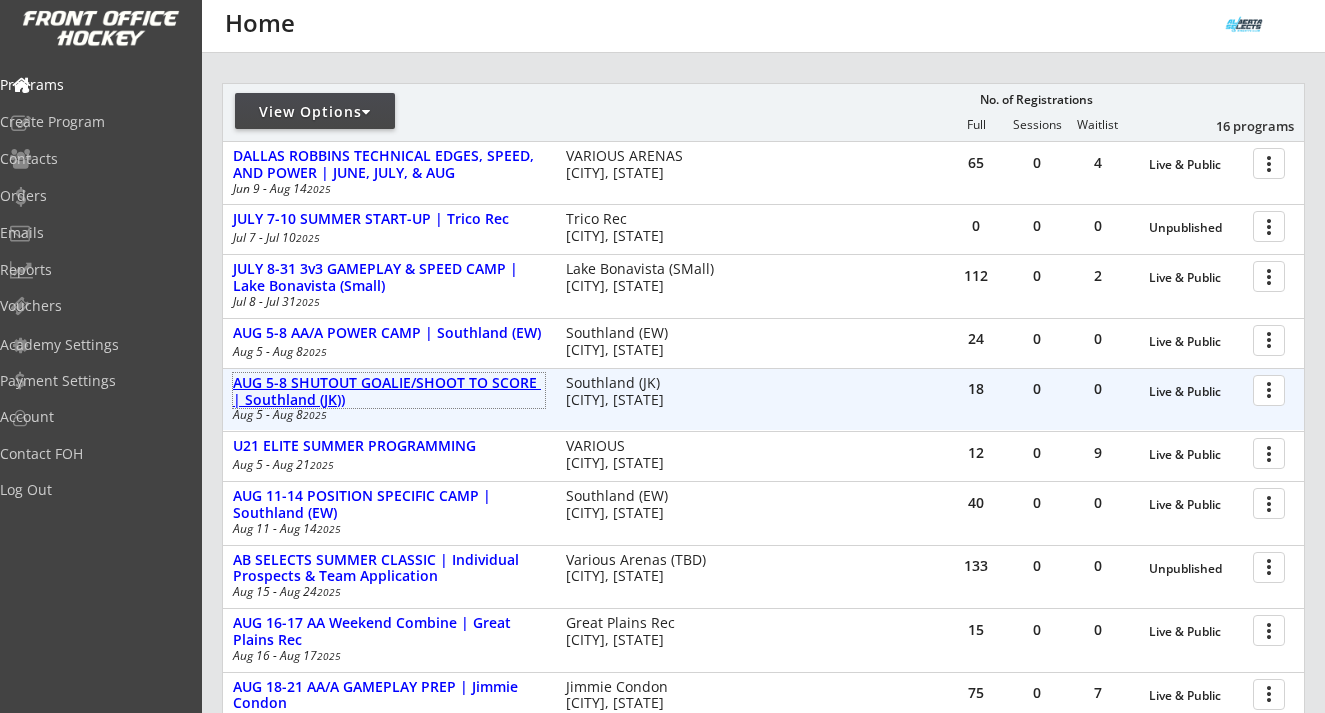 click on "AUG 5-8 SHUTOUT GOALIE/SHOOT TO SCORE | Southland (JK))" at bounding box center (389, 392) 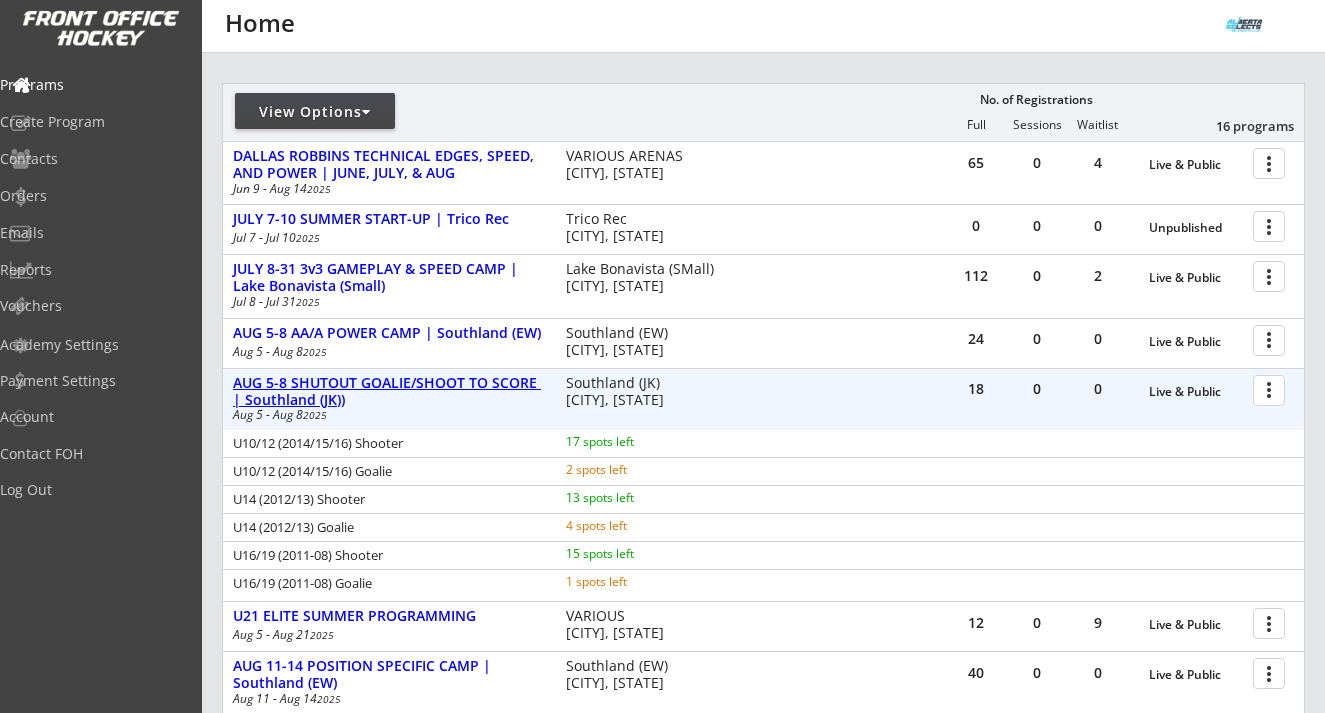 click on "AUG 5-8 SHUTOUT GOALIE/SHOOT TO SCORE | Southland (JK))" at bounding box center (1196, 392) 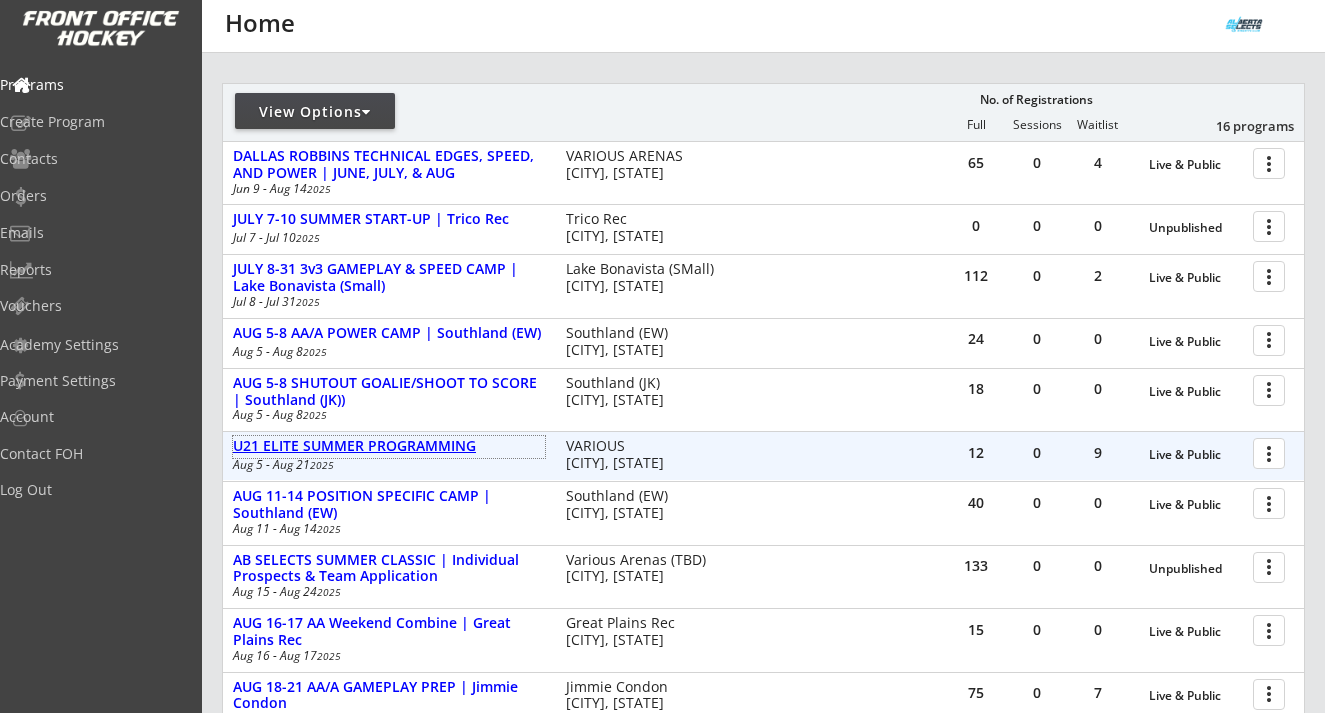 click on "U21 ELITE SUMMER PROGRAMMING" at bounding box center [389, 446] 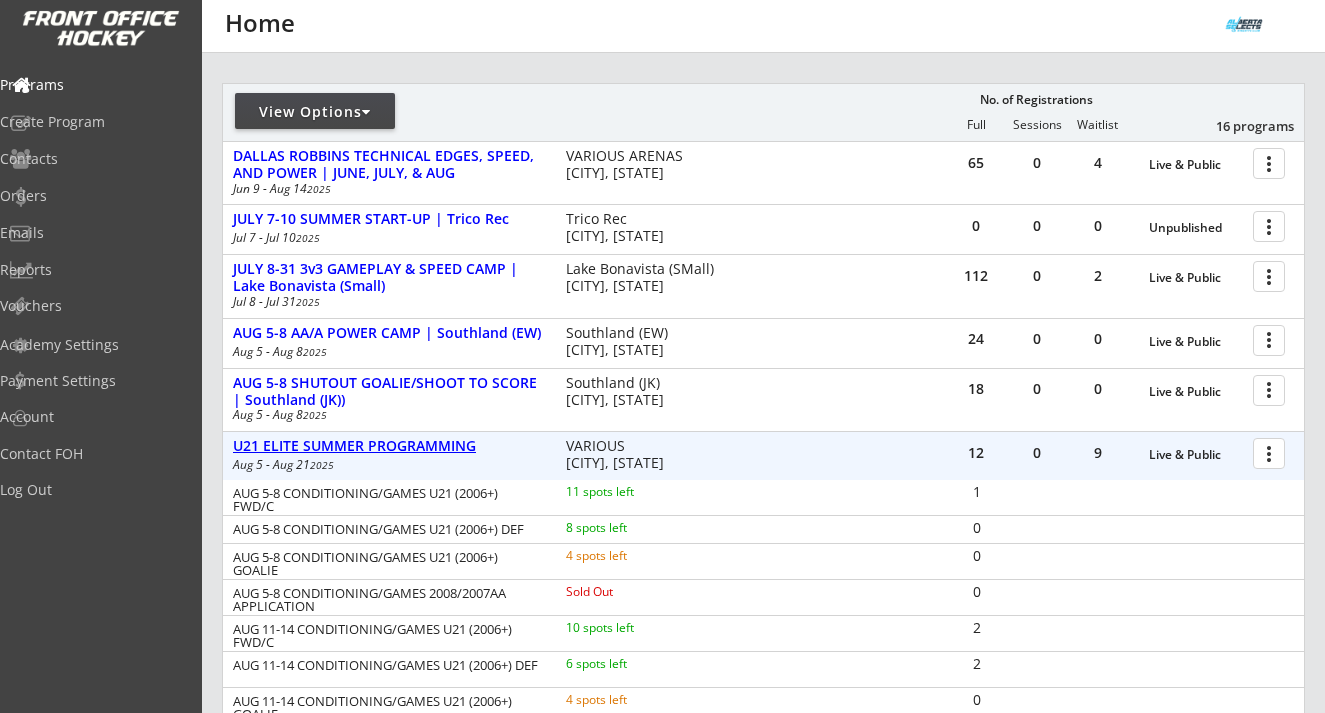 click on "U21 ELITE SUMMER PROGRAMMING" at bounding box center [1196, 455] 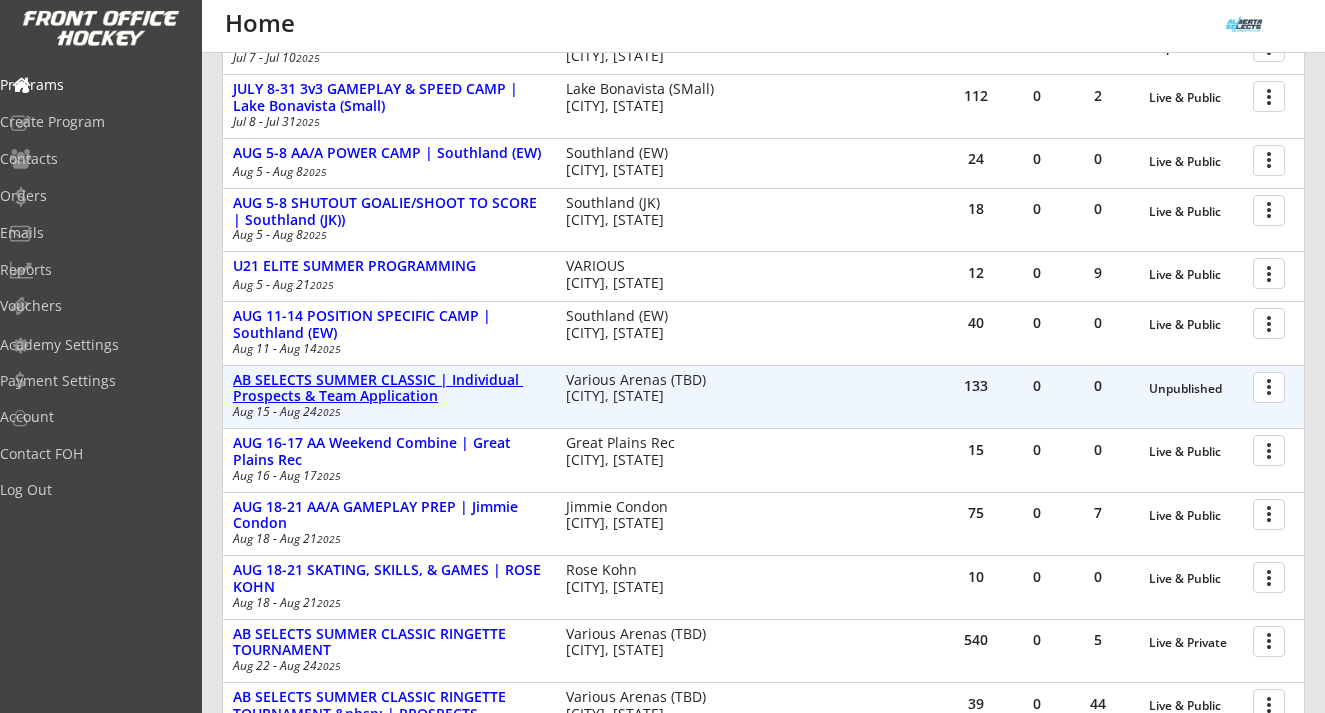 scroll, scrollTop: 386, scrollLeft: 0, axis: vertical 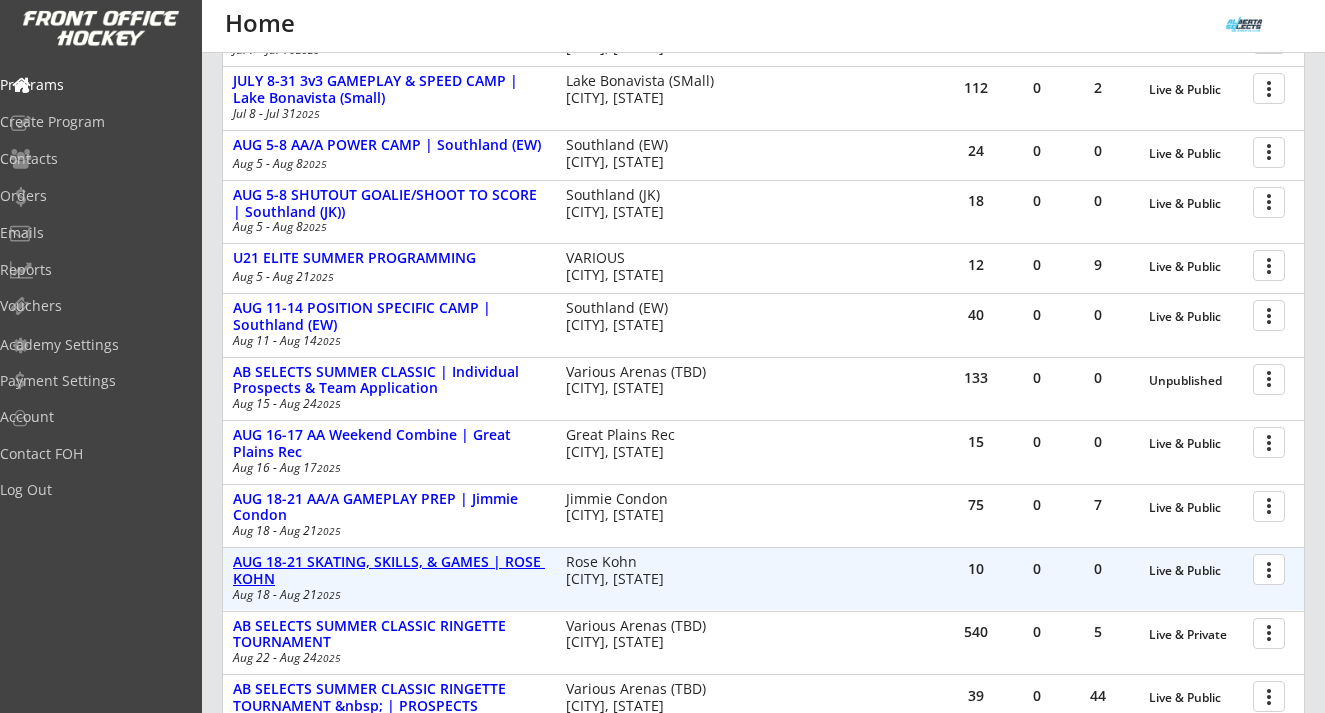 click on "[MONTH] [DAY]-[DAY] [SKATING], [SKILLS], & [GAMES] | [ROSE] [KOHN]" at bounding box center (1196, 571) 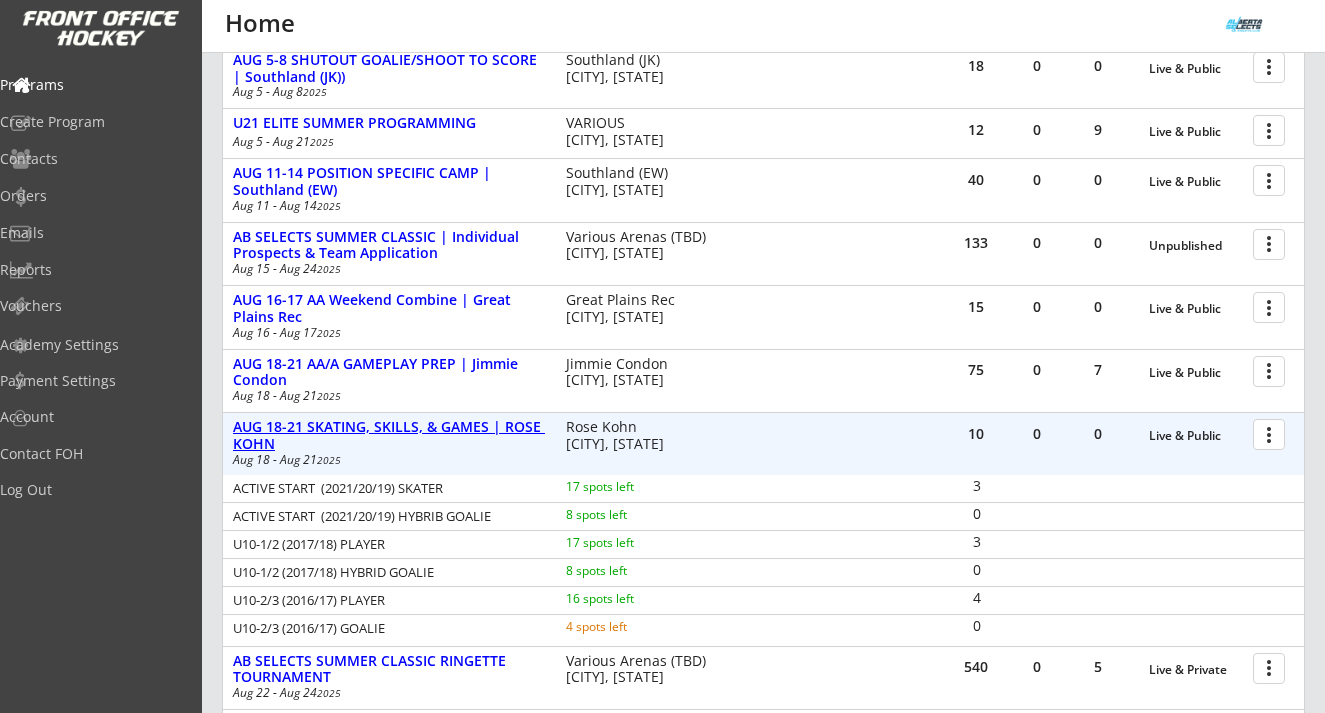 scroll, scrollTop: 523, scrollLeft: 0, axis: vertical 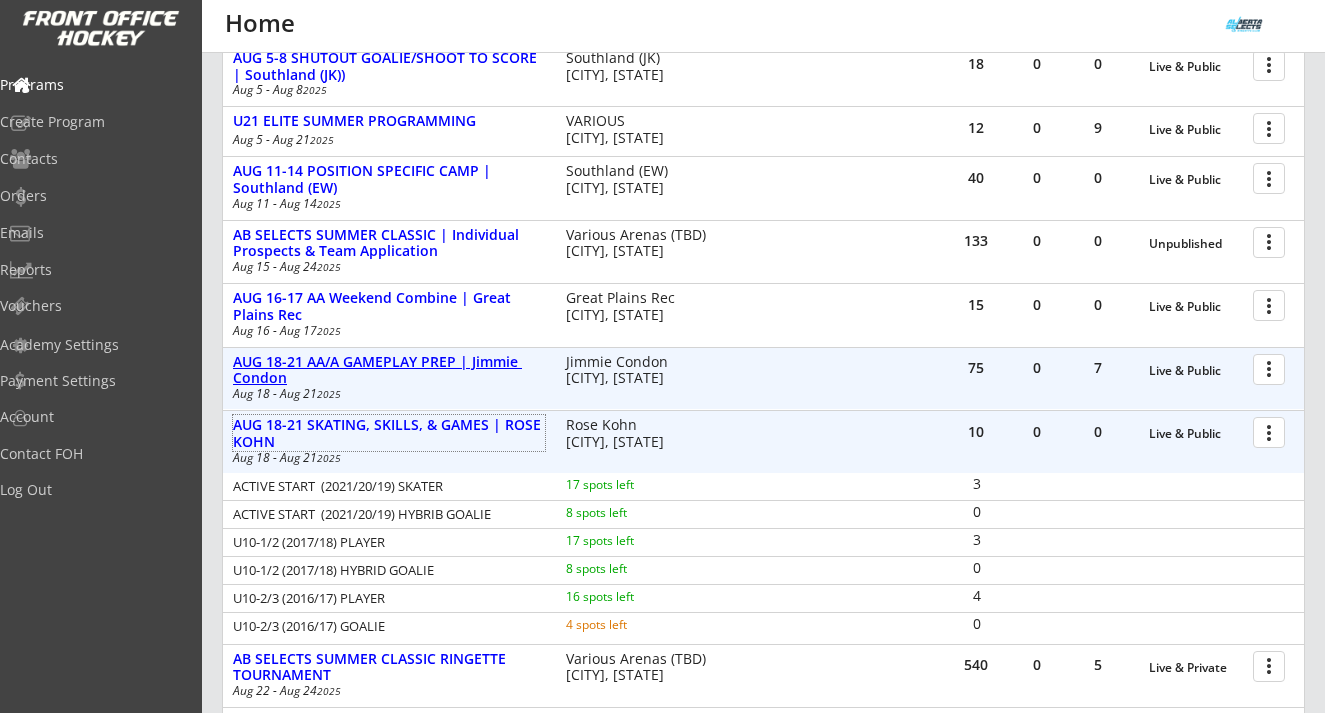 click on "AUG 18-21 AA/A GAMEPLAY PREP | Jimmie Condon" at bounding box center (1196, 371) 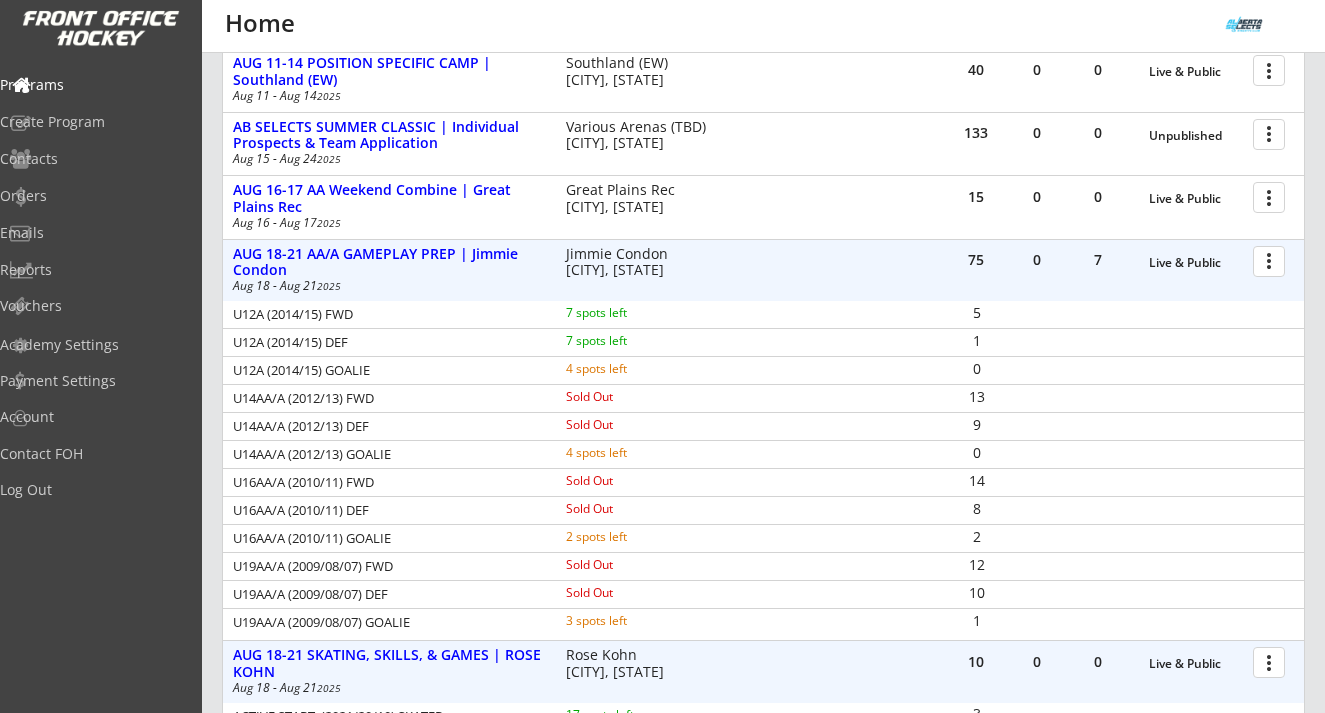 scroll, scrollTop: 650, scrollLeft: 0, axis: vertical 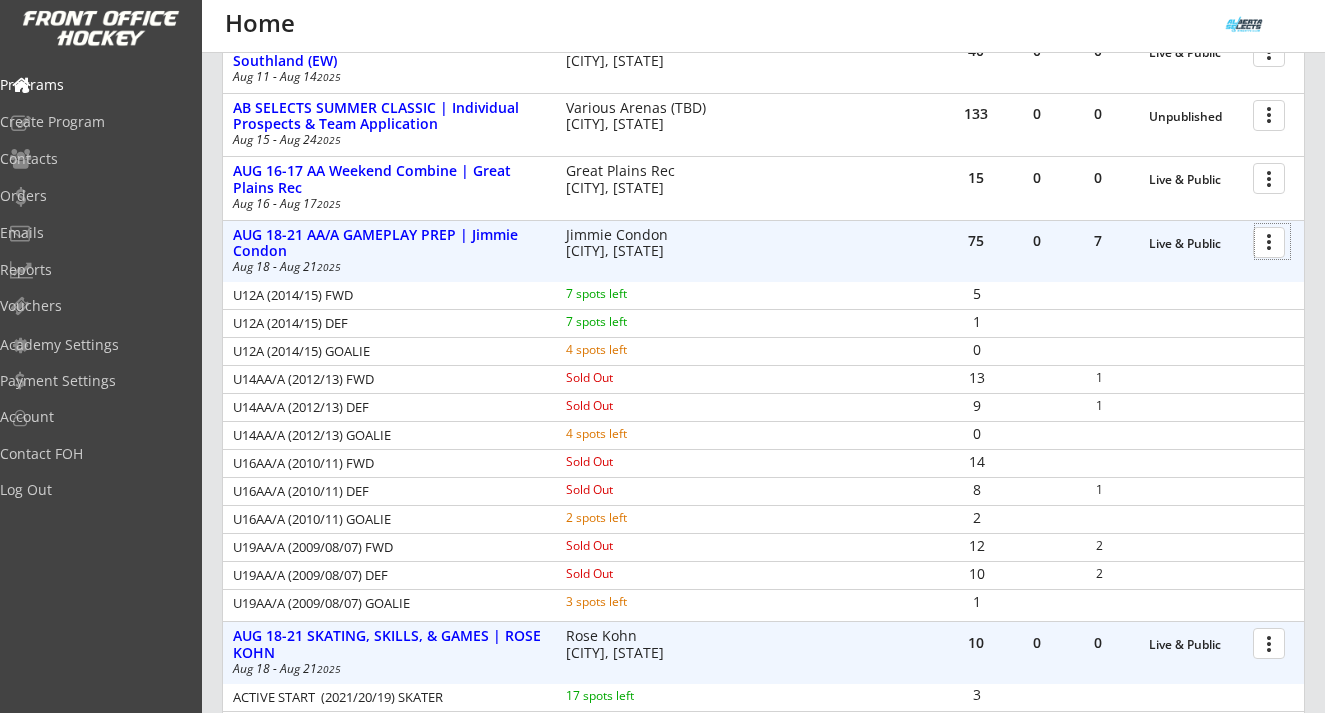 click at bounding box center [1272, 241] 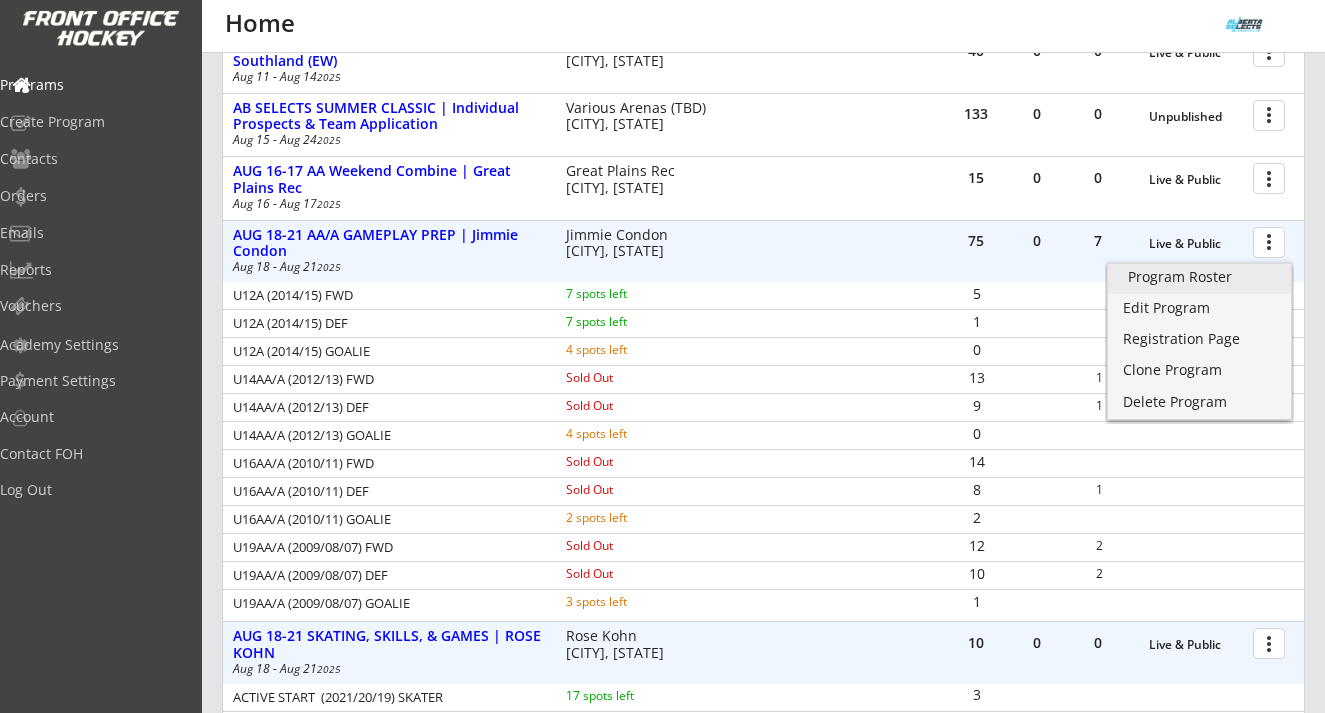 click on "Program Roster" at bounding box center [1199, 277] 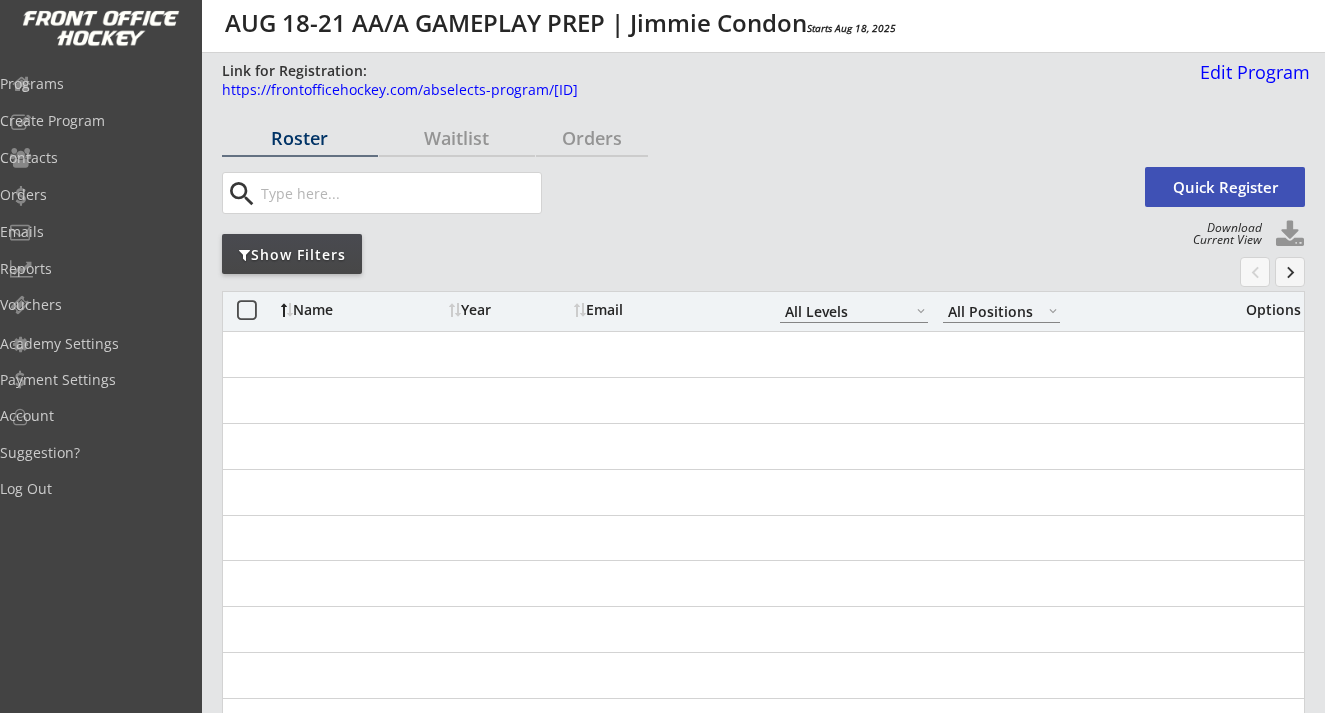 scroll, scrollTop: 0, scrollLeft: 0, axis: both 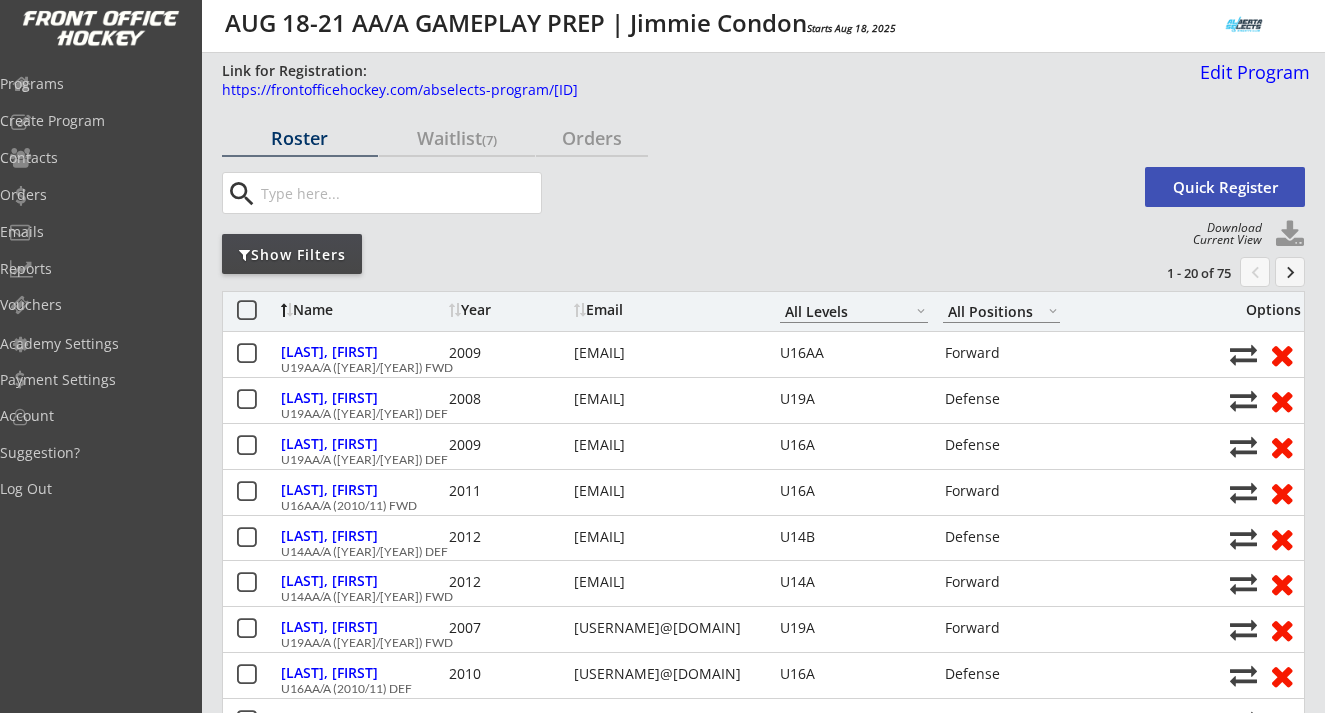 click on "Waitlist   (7)" at bounding box center [300, 138] 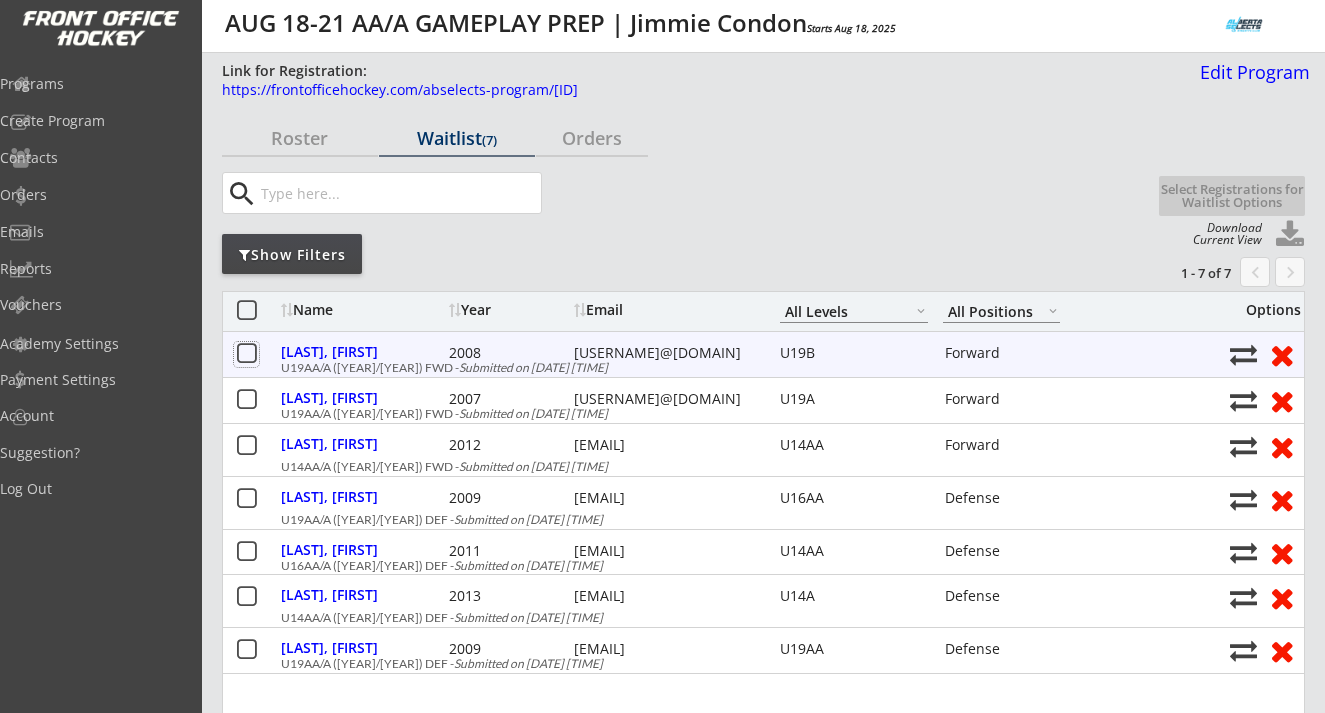 click at bounding box center (246, 354) 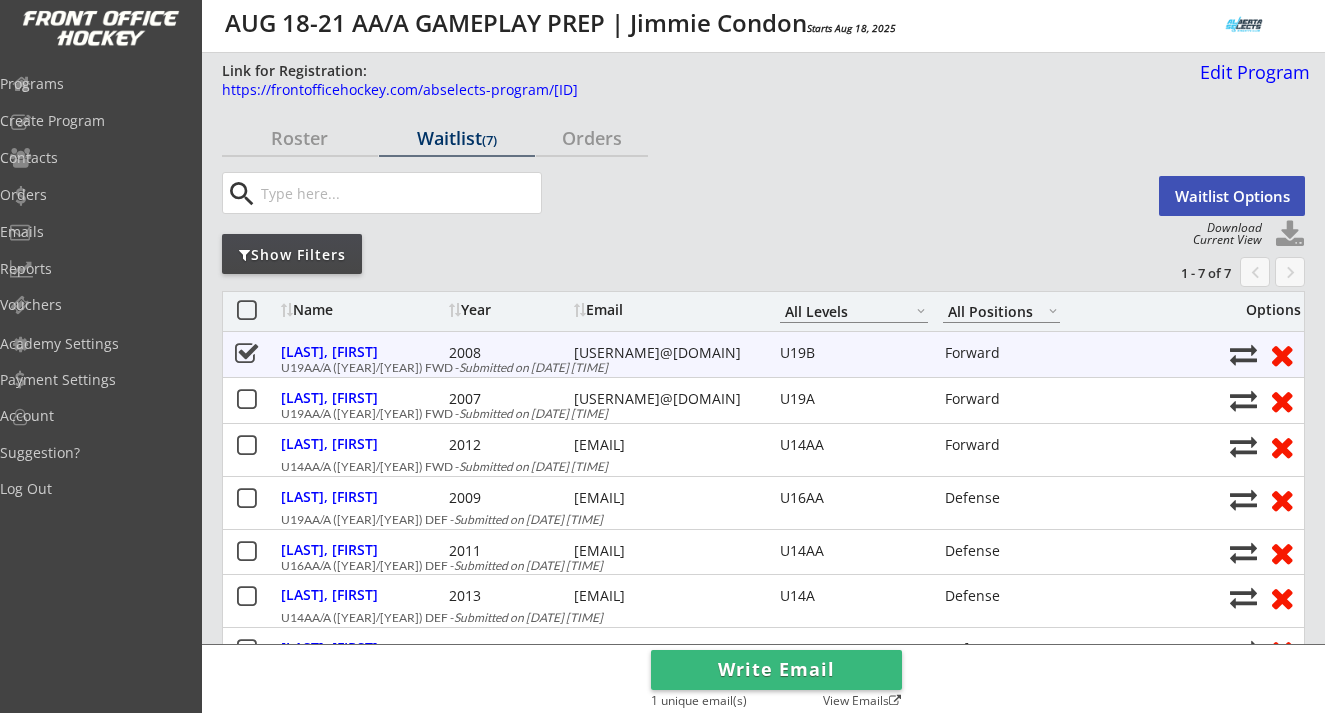 click at bounding box center [246, 354] 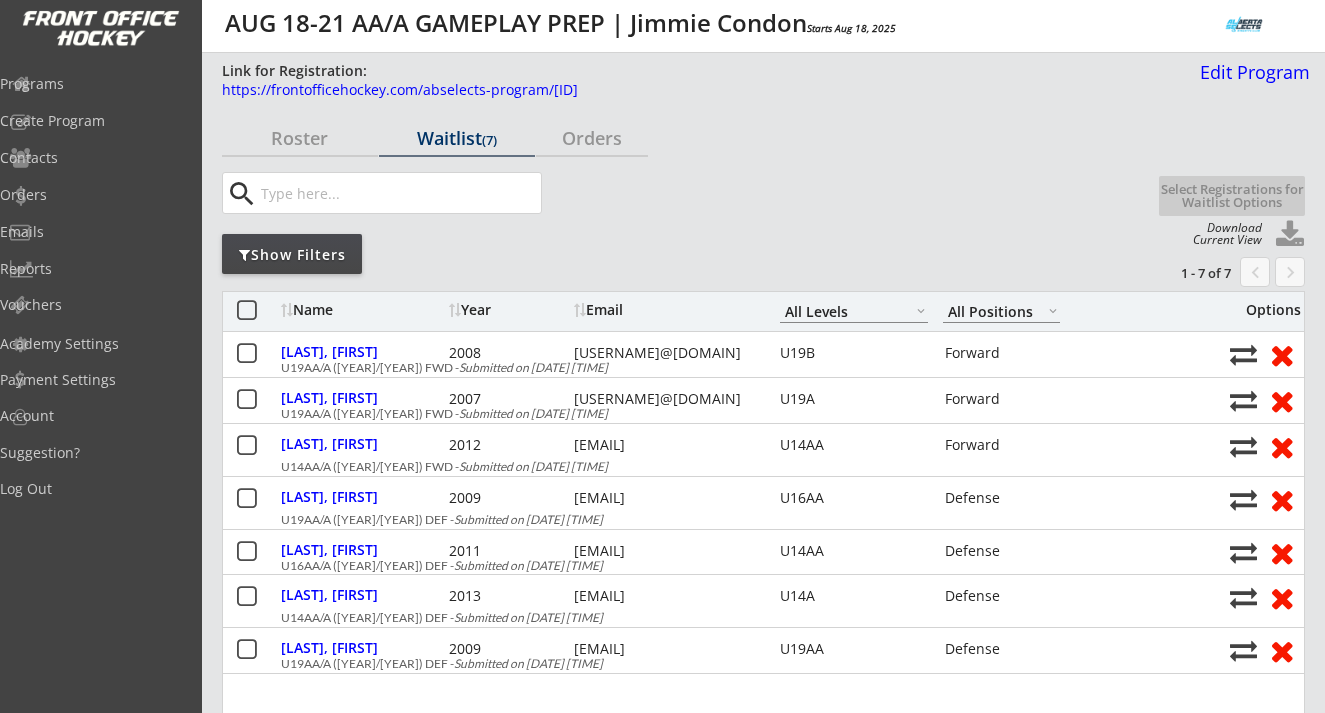 click on "Show Filters" at bounding box center (292, 254) 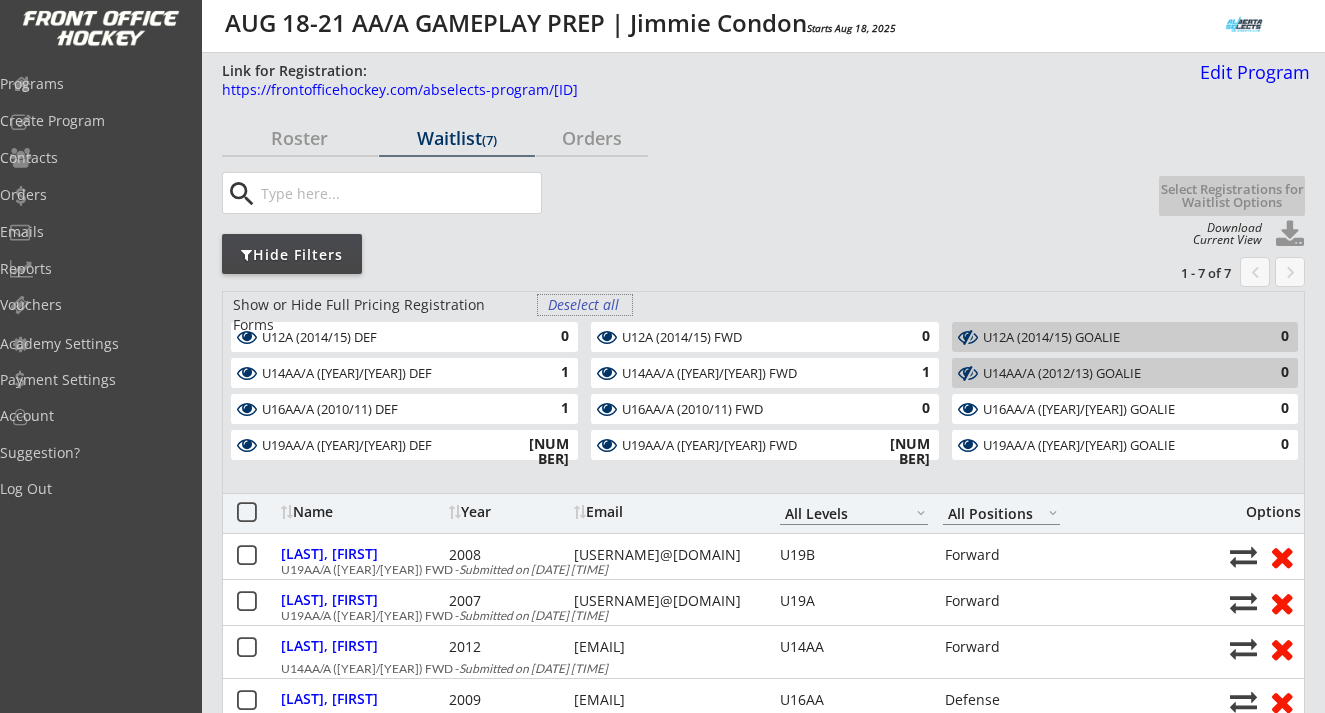 click on "Deselect all" at bounding box center (585, 305) 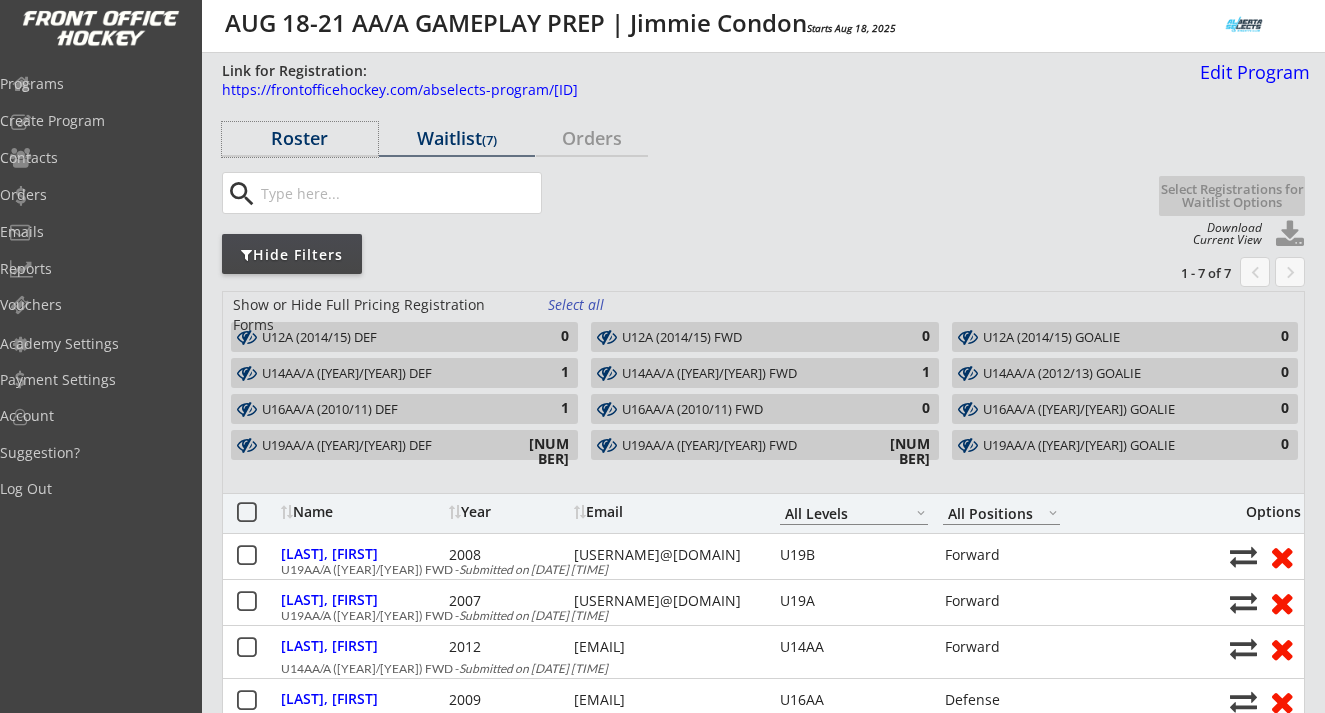 click on "Roster" at bounding box center [300, 138] 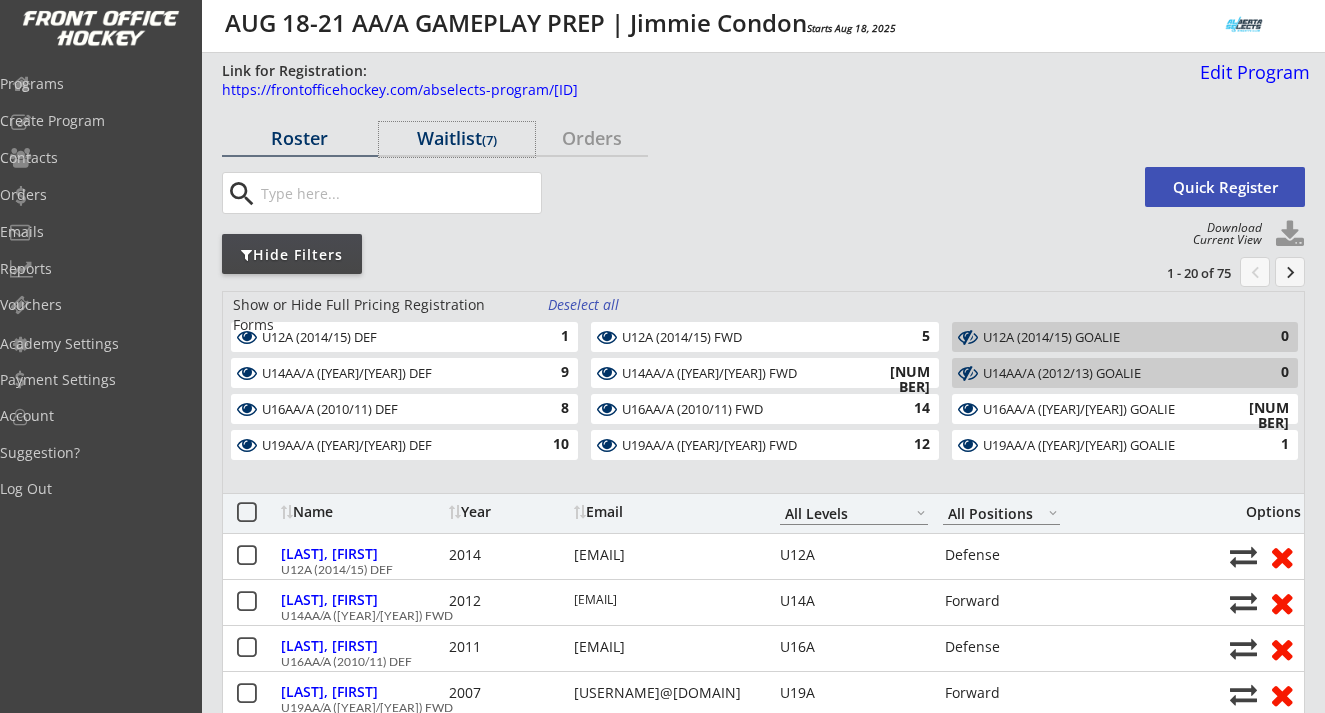 click on "Waitlist   (7)" at bounding box center [457, 138] 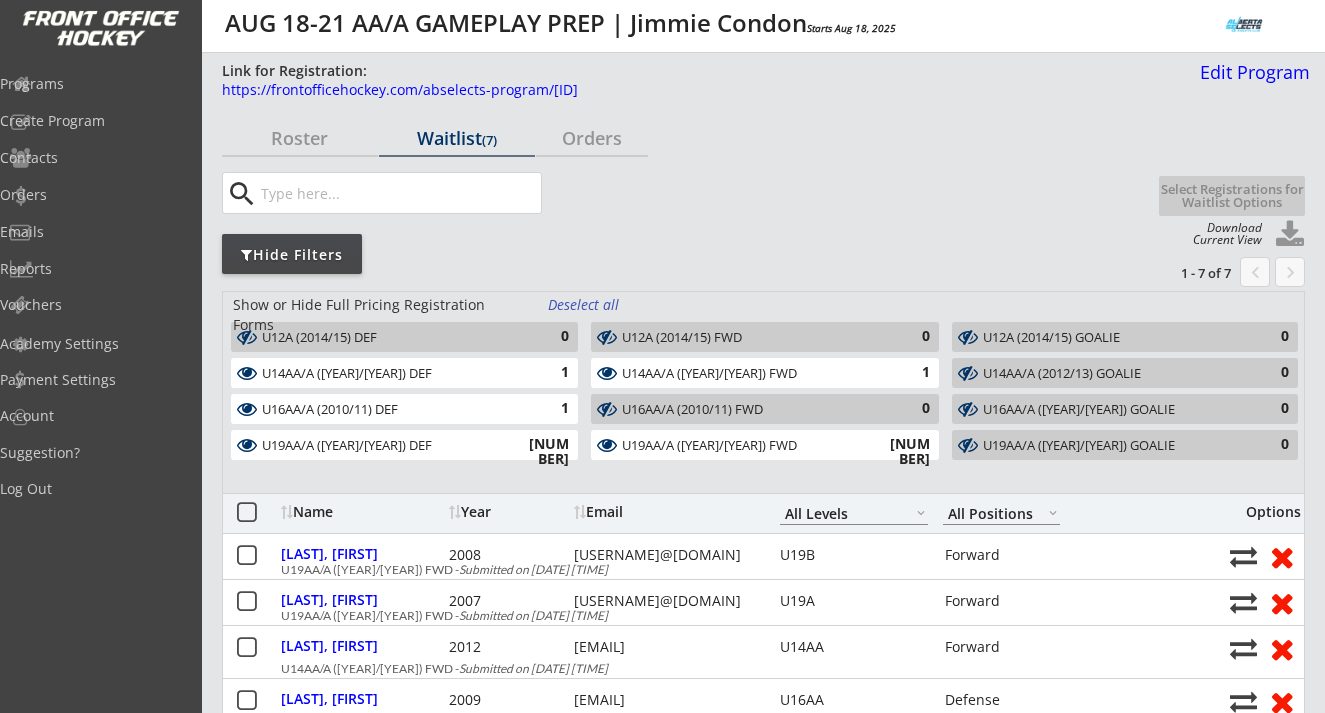 click on "Deselect all" at bounding box center (585, 305) 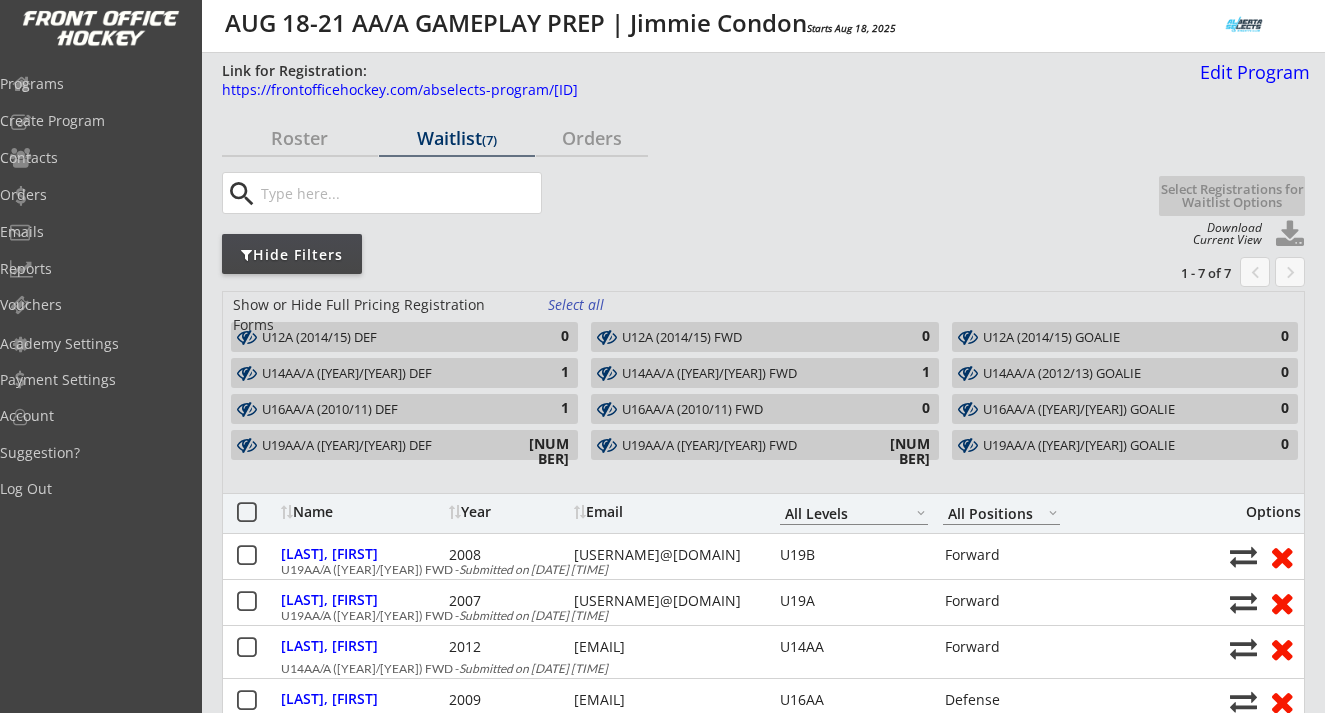 click on "U19AA/A (2009/08/07) FWD" at bounding box center (753, 446) 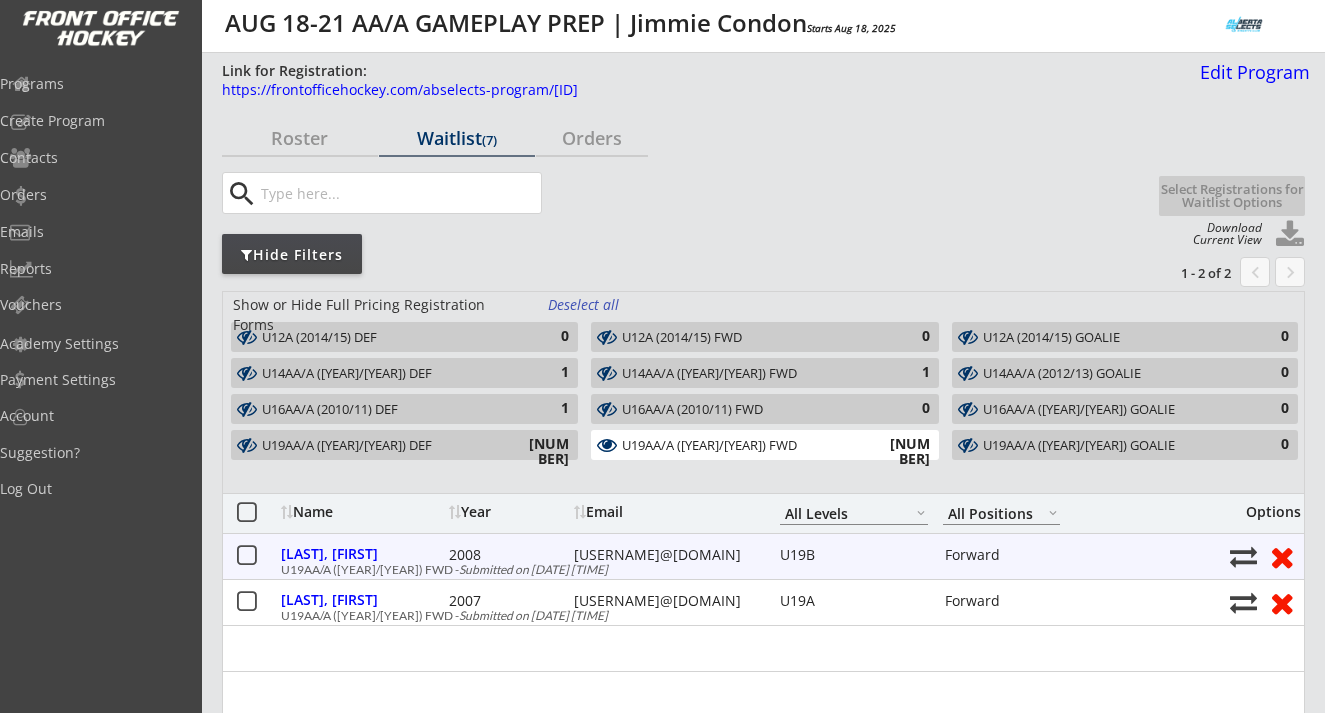 click at bounding box center (246, 556) 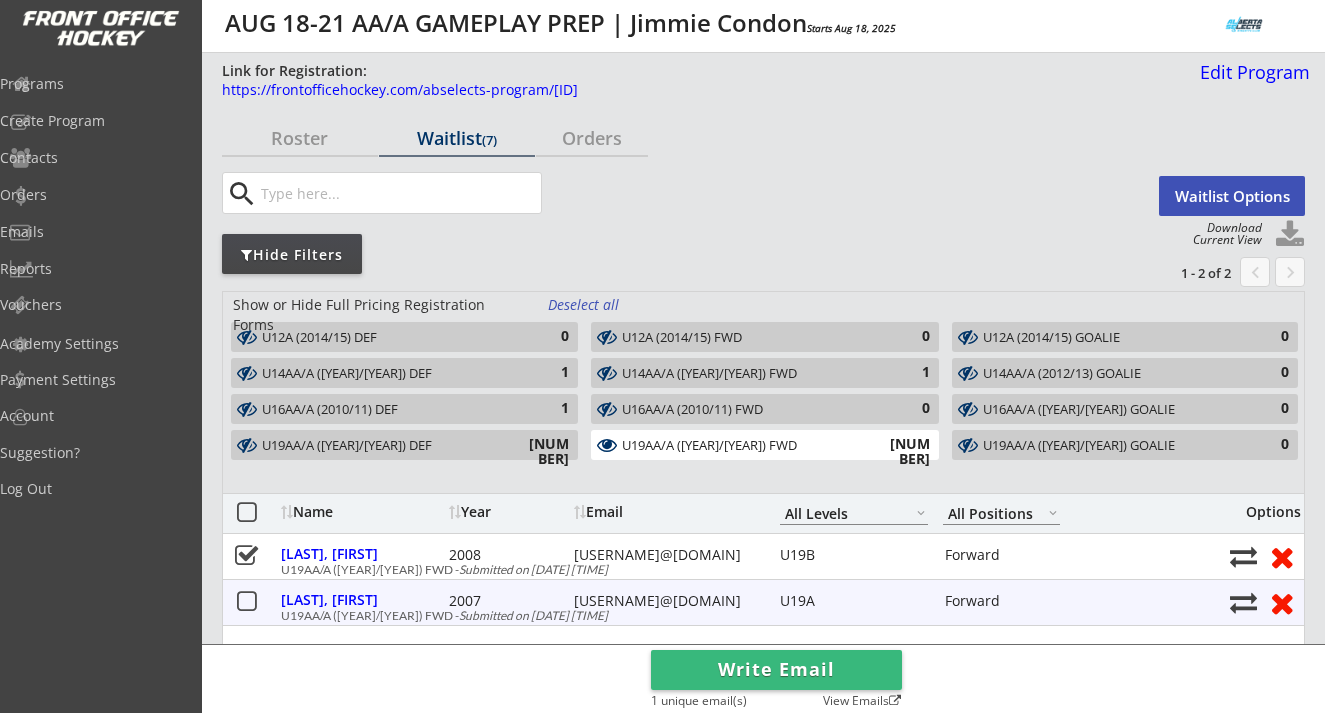 click at bounding box center (246, 602) 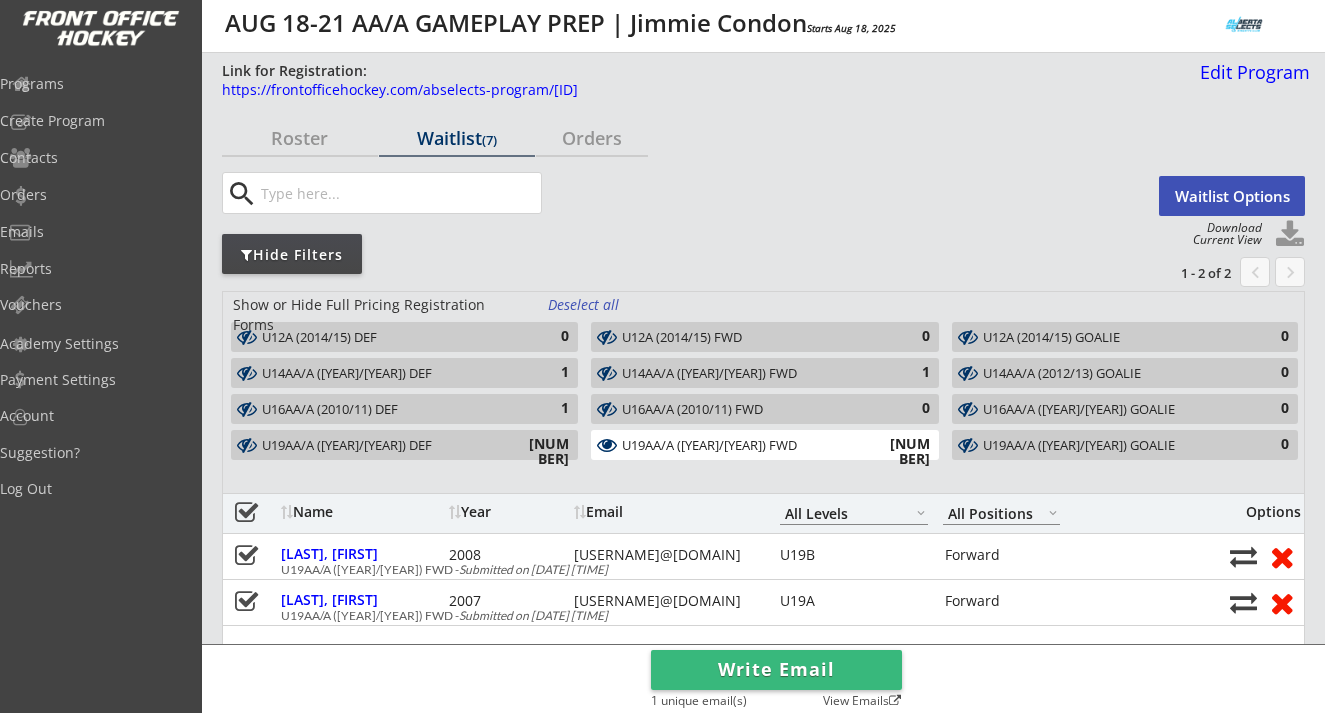 click on "Waitlist Options" at bounding box center (1232, 196) 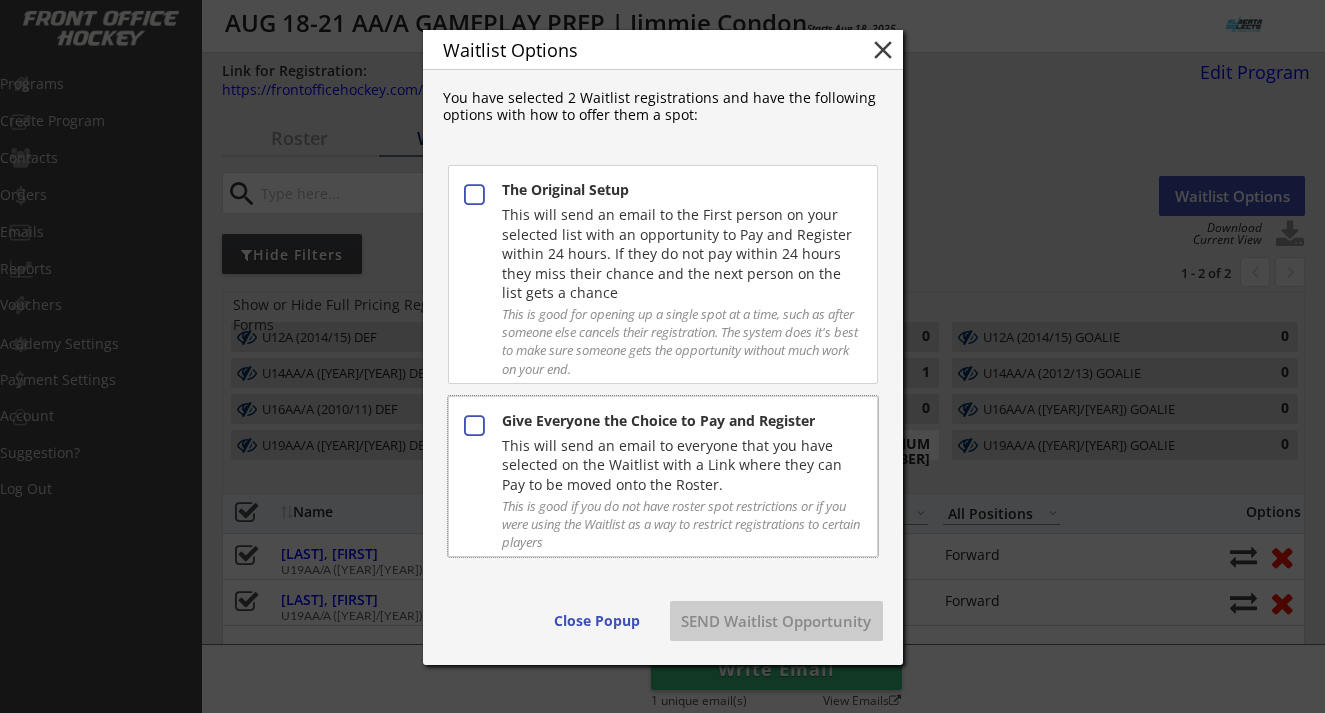 click on "This will send an email to everyone that you have selected on the Waitlist with a Link where they can Pay to be moved onto the Roster." at bounding box center [681, 421] 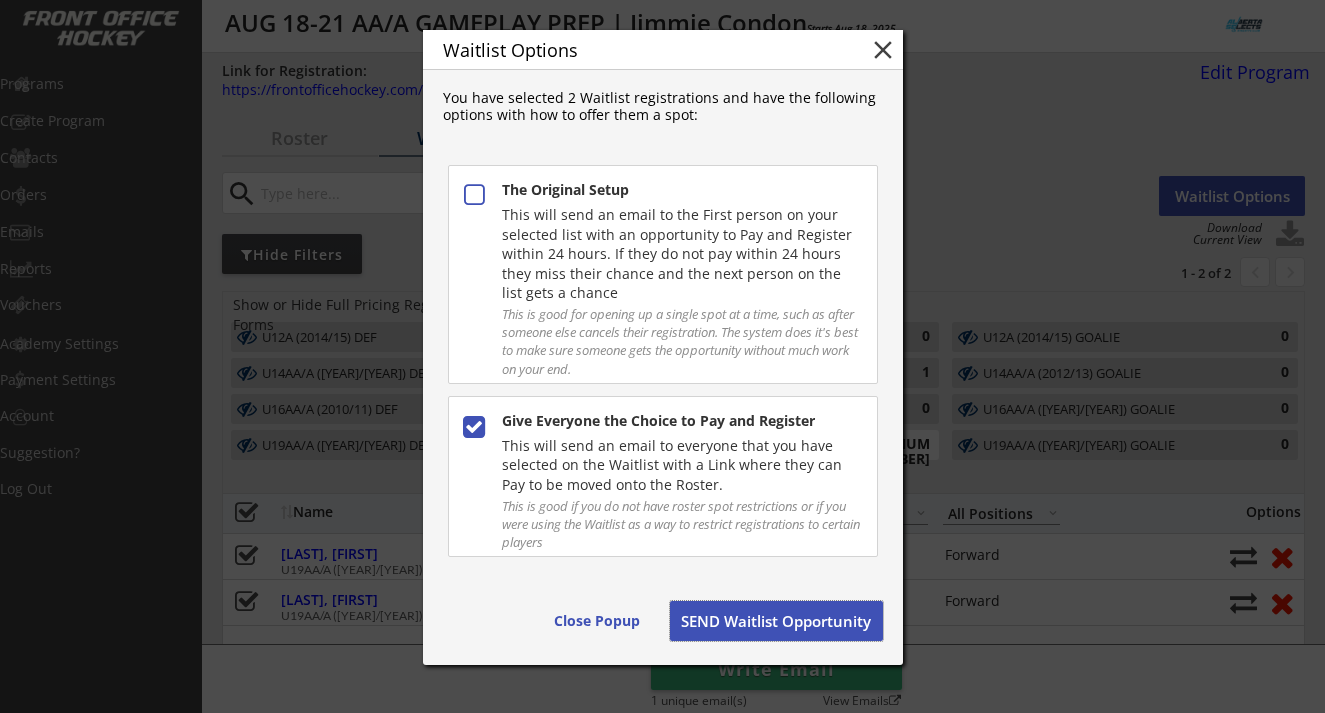 click on "SEND Waitlist Opportunity" at bounding box center [776, 621] 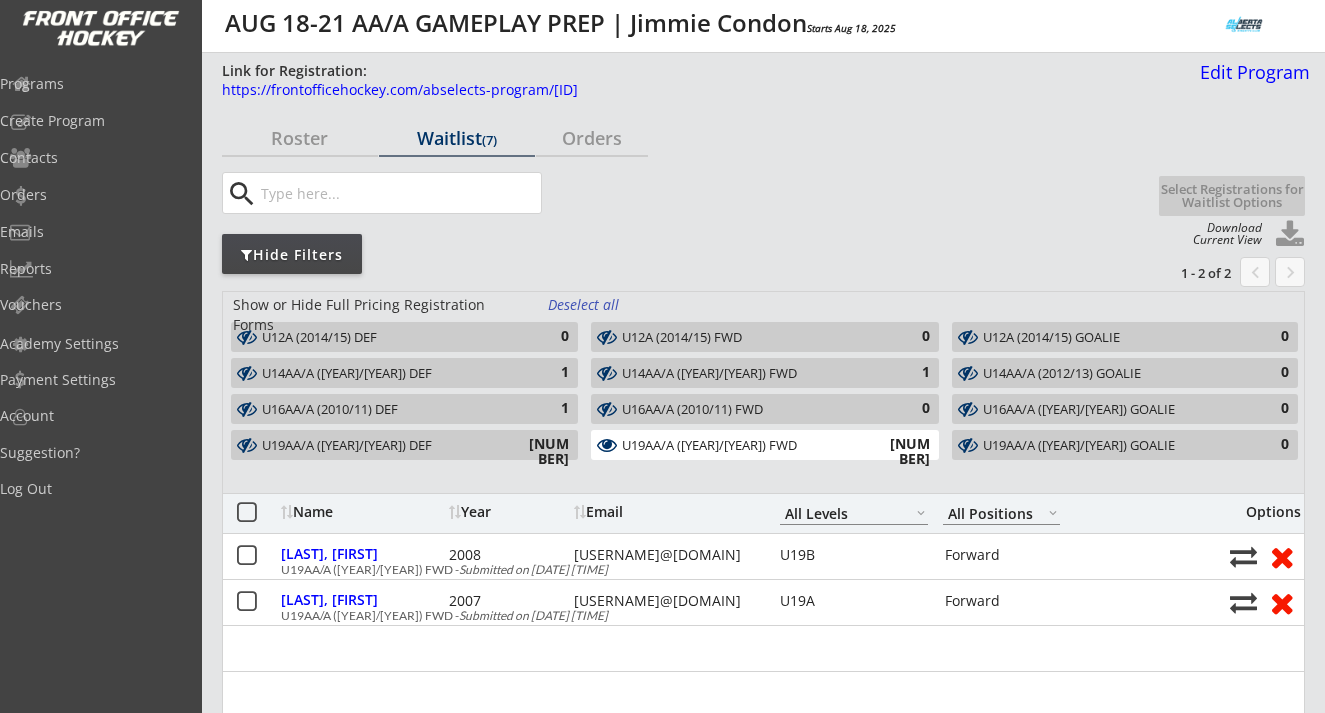 click on "U19AA/A (2009/08/07) FWD" at bounding box center (753, 446) 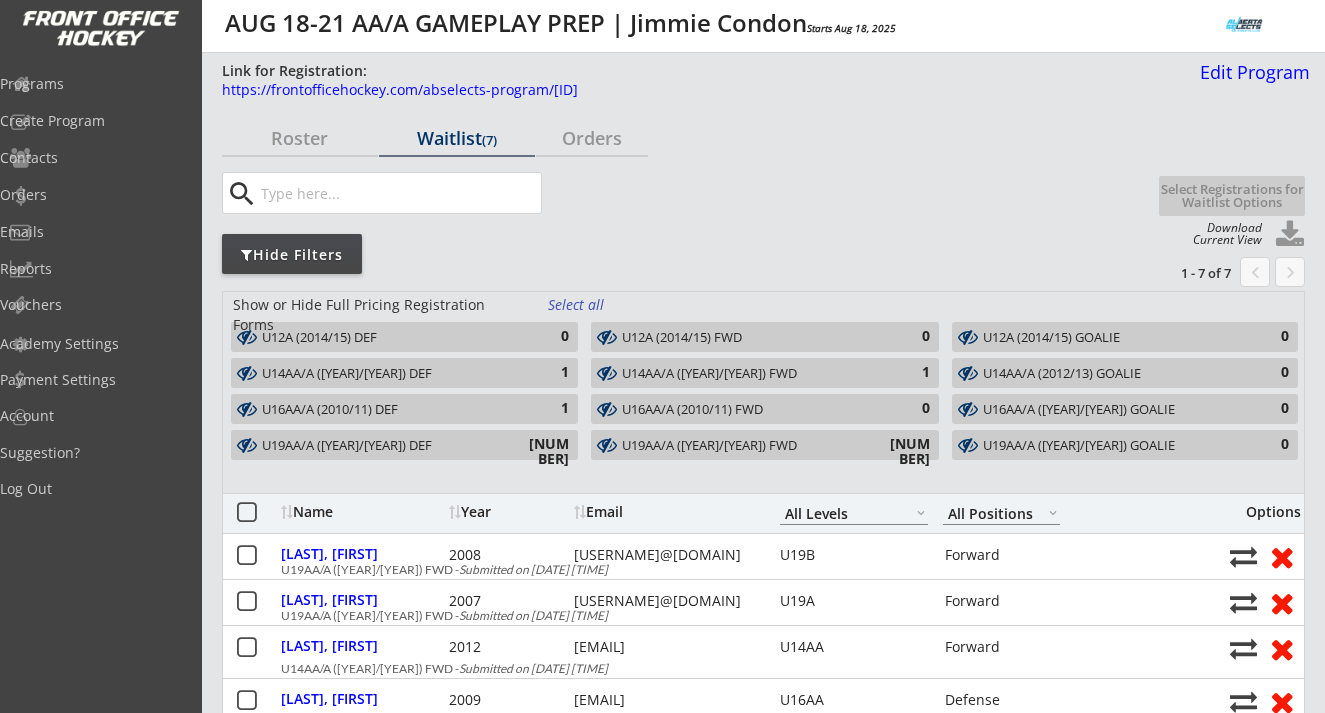 click on "2" at bounding box center [393, 446] 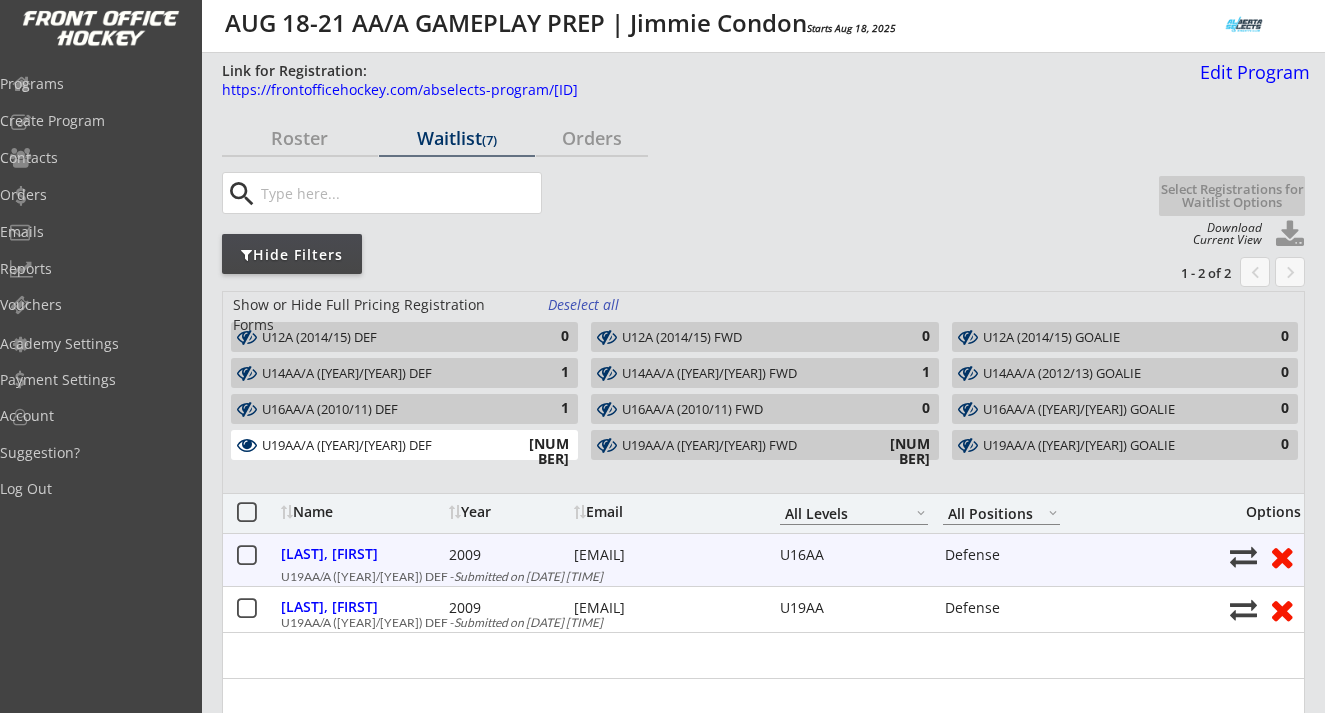 click at bounding box center (246, 556) 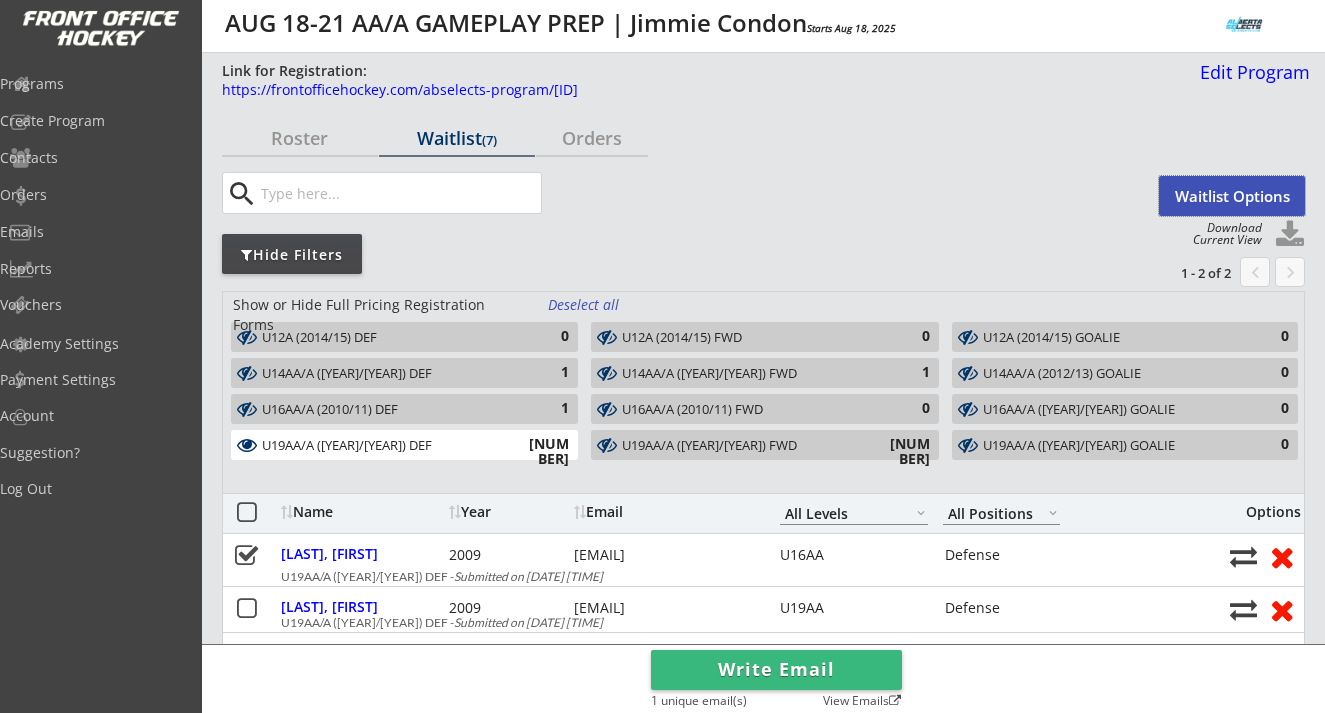click on "Waitlist Options" at bounding box center [1232, 196] 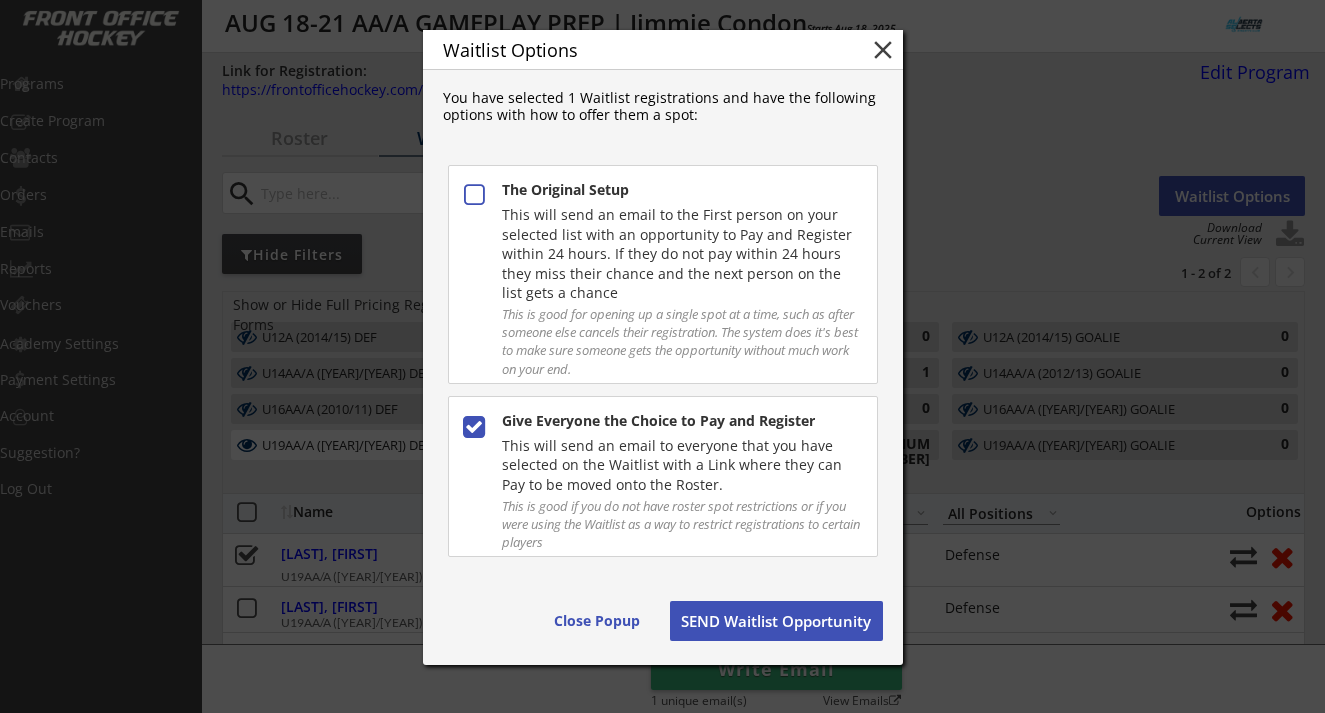 click on "SEND Waitlist Opportunity" at bounding box center (597, 621) 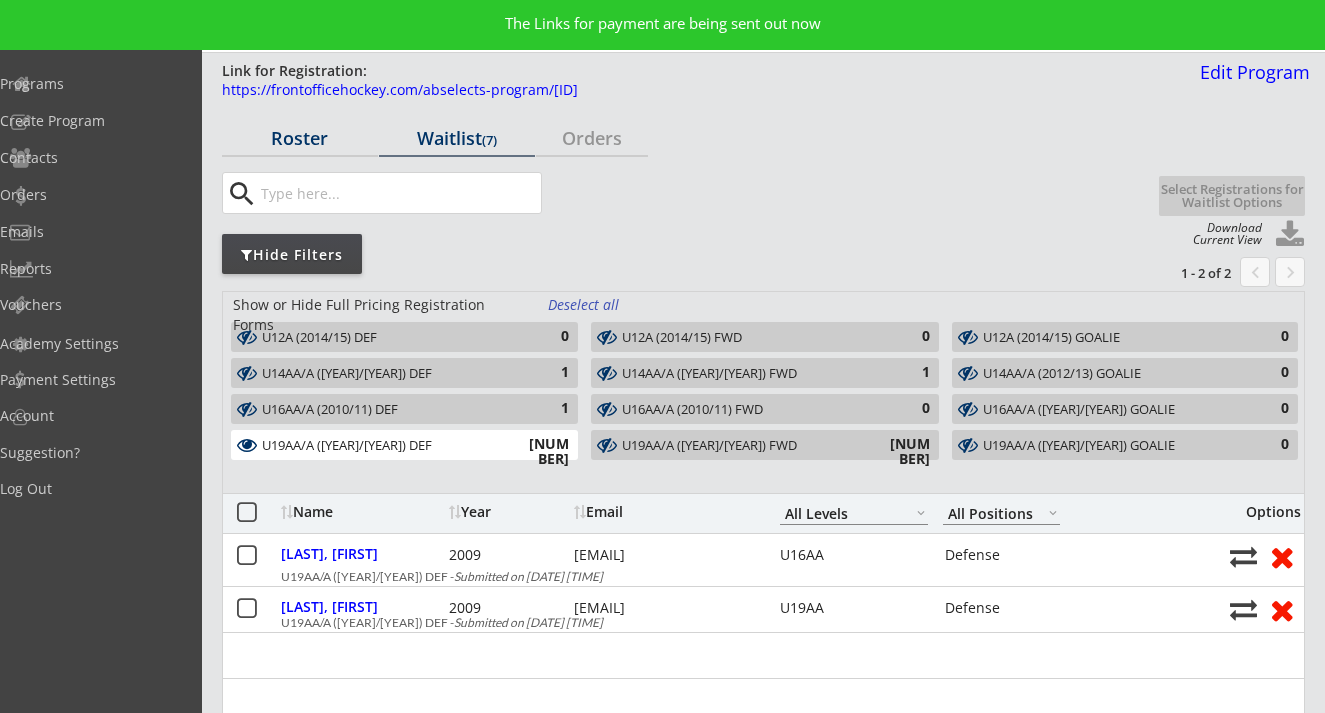 click on "Roster" at bounding box center (300, 138) 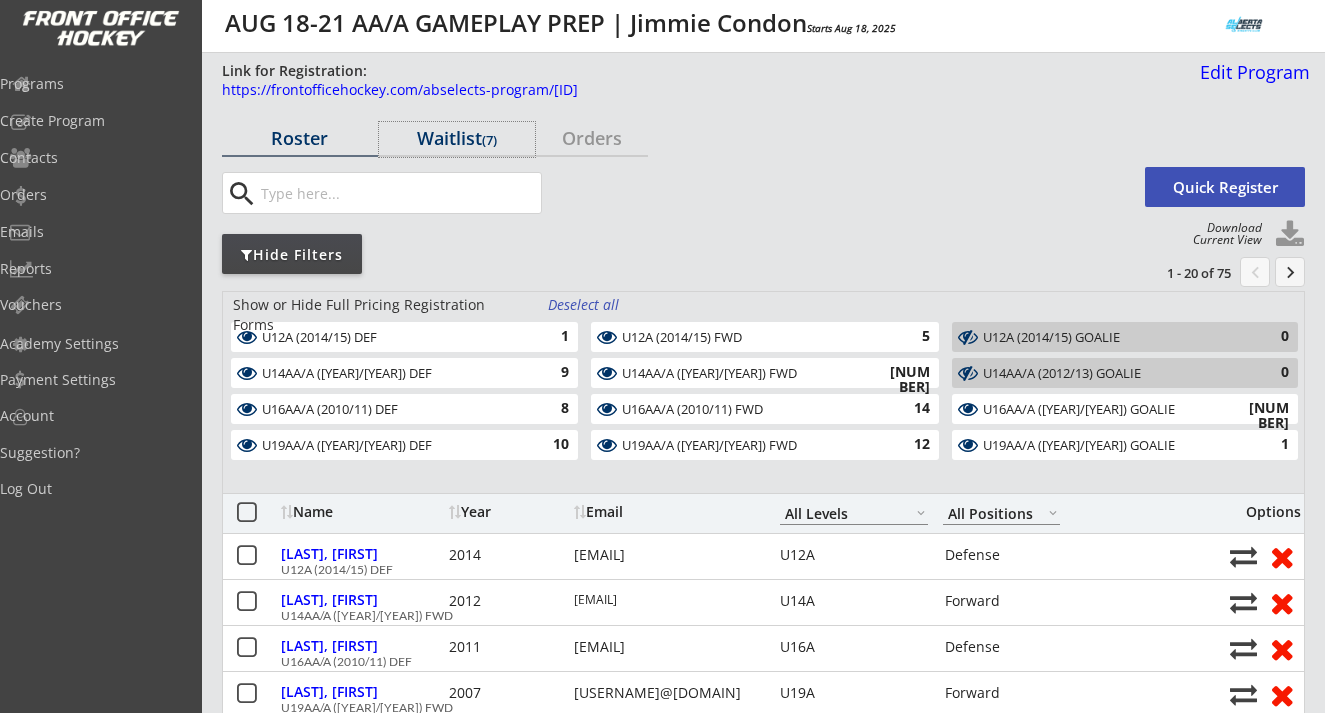 click on "Waitlist   (7)" at bounding box center [457, 138] 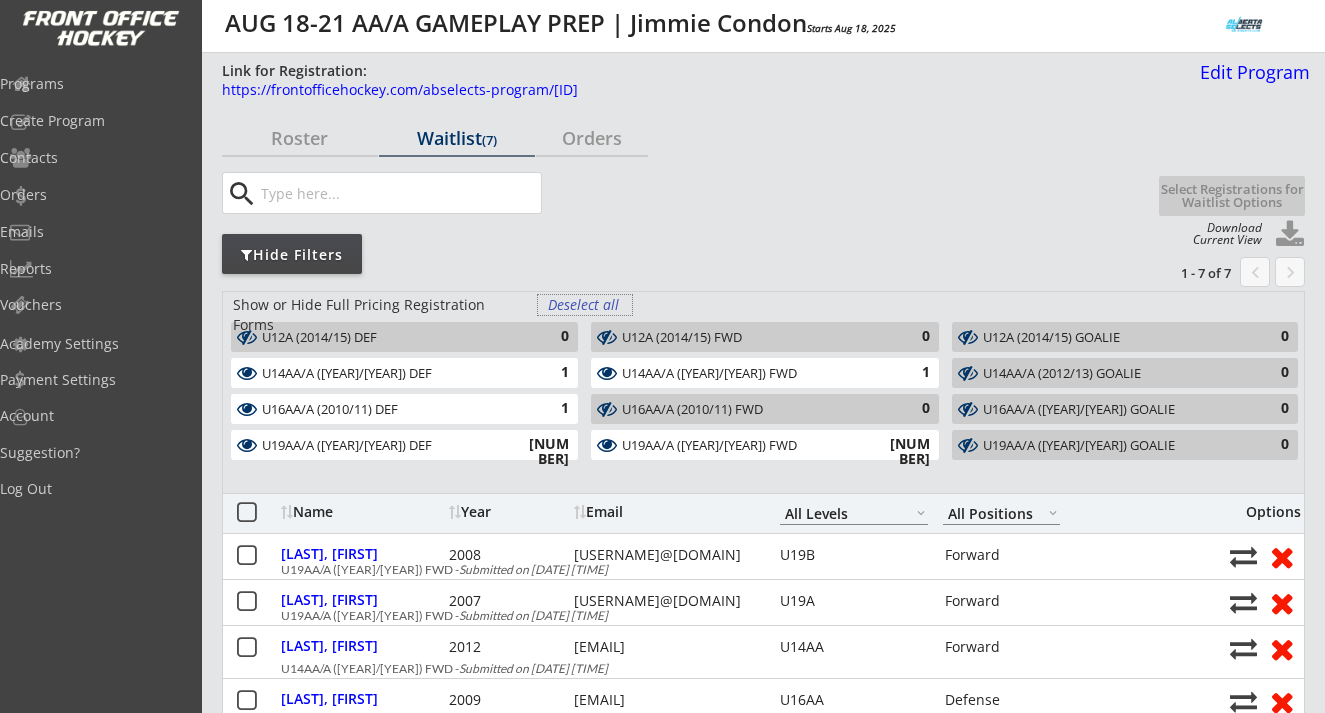 click on "Deselect all" at bounding box center (585, 305) 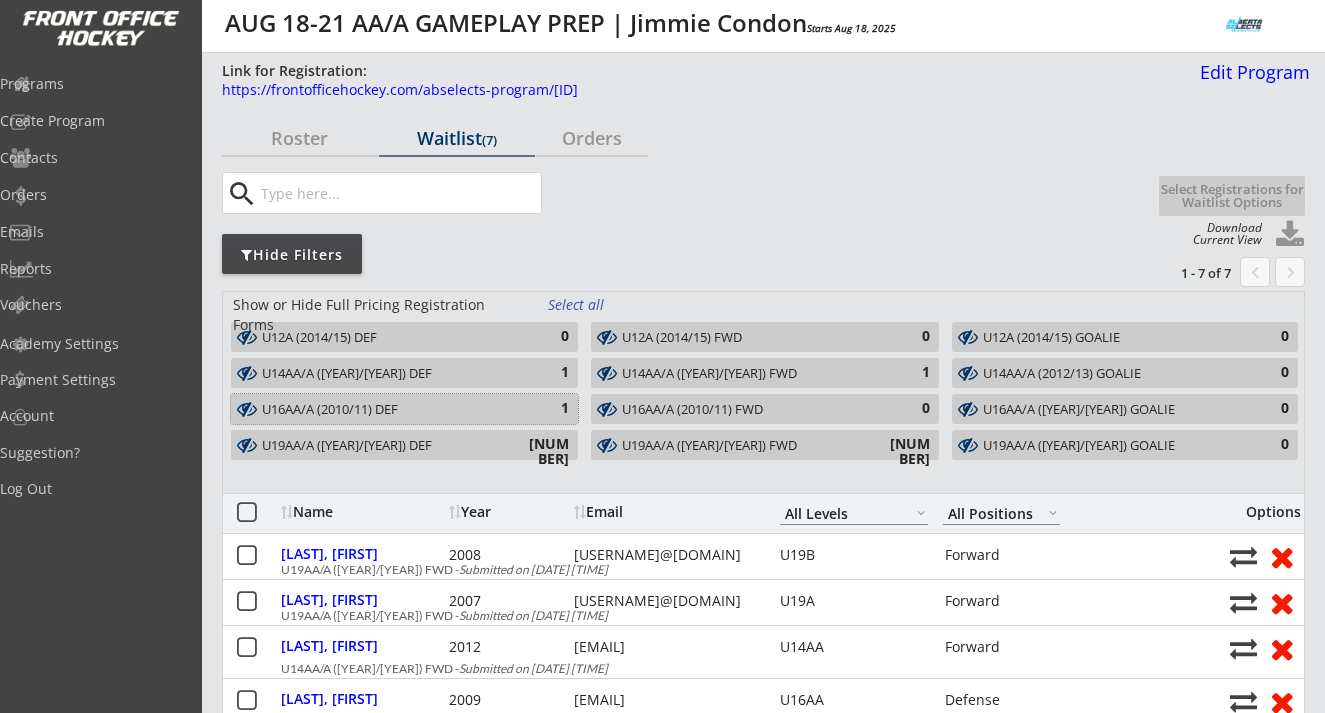 click on "1" at bounding box center (393, 410) 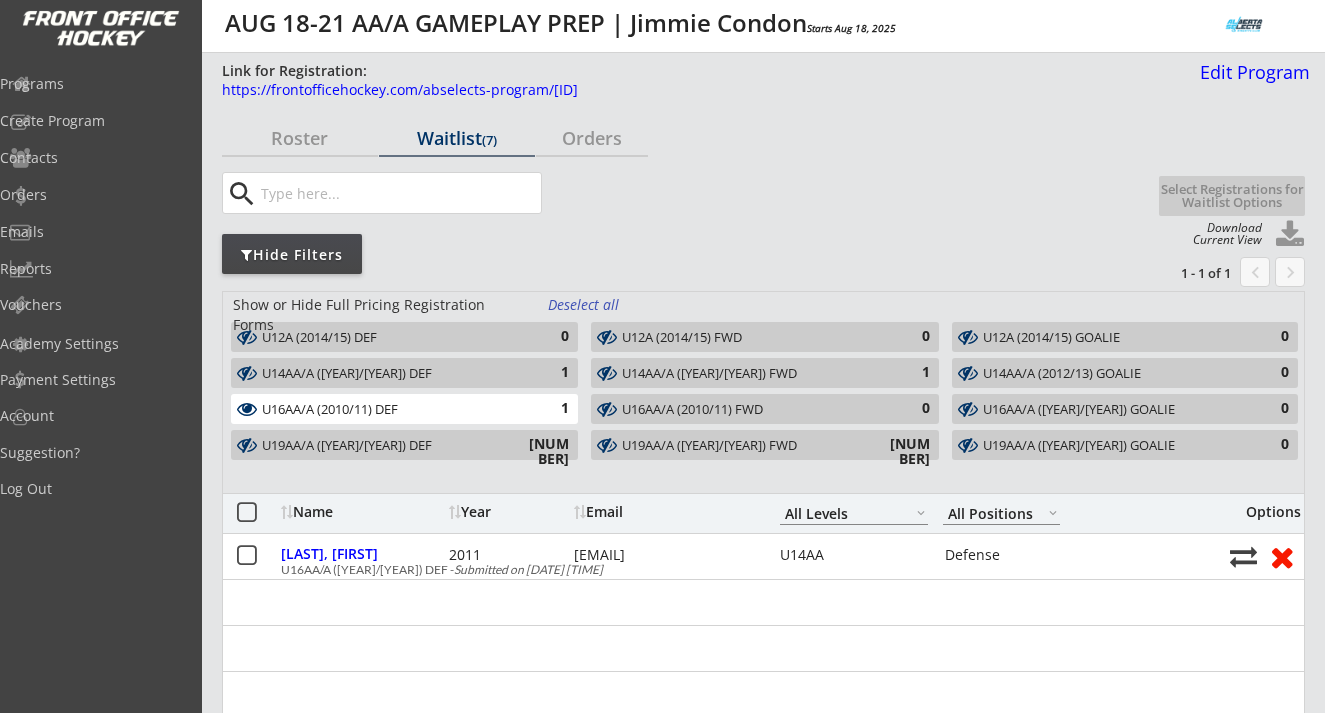 click on "1" at bounding box center (393, 410) 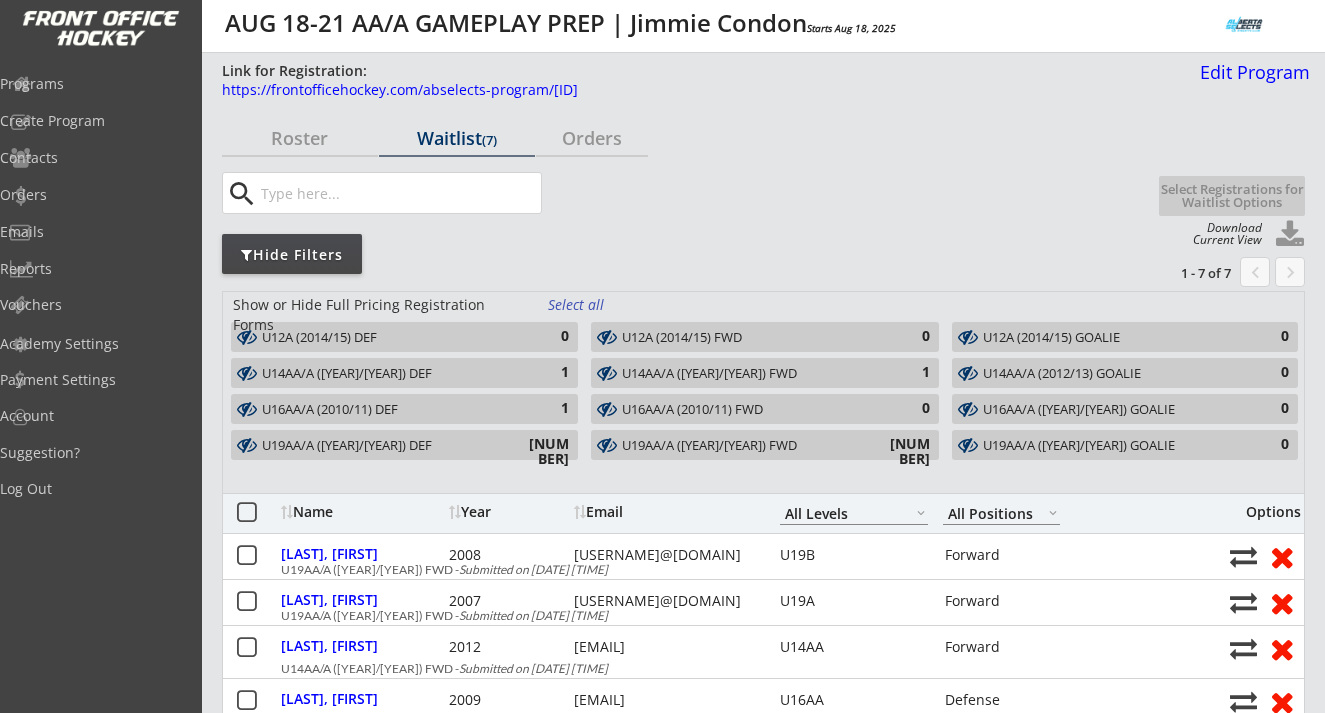 click on "U14AA/A (2012/13) DEF 1" at bounding box center [404, 373] 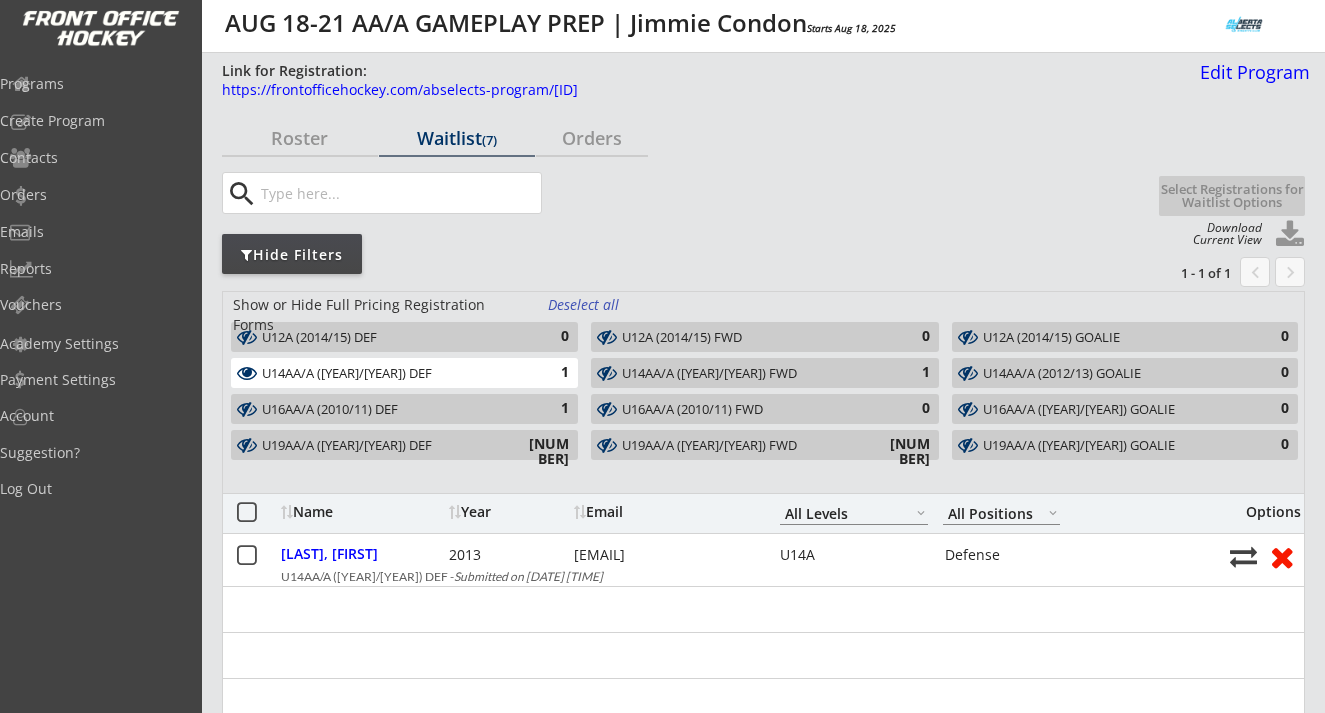 click on "U14AA/A (2012/13) DEF 1" at bounding box center (404, 373) 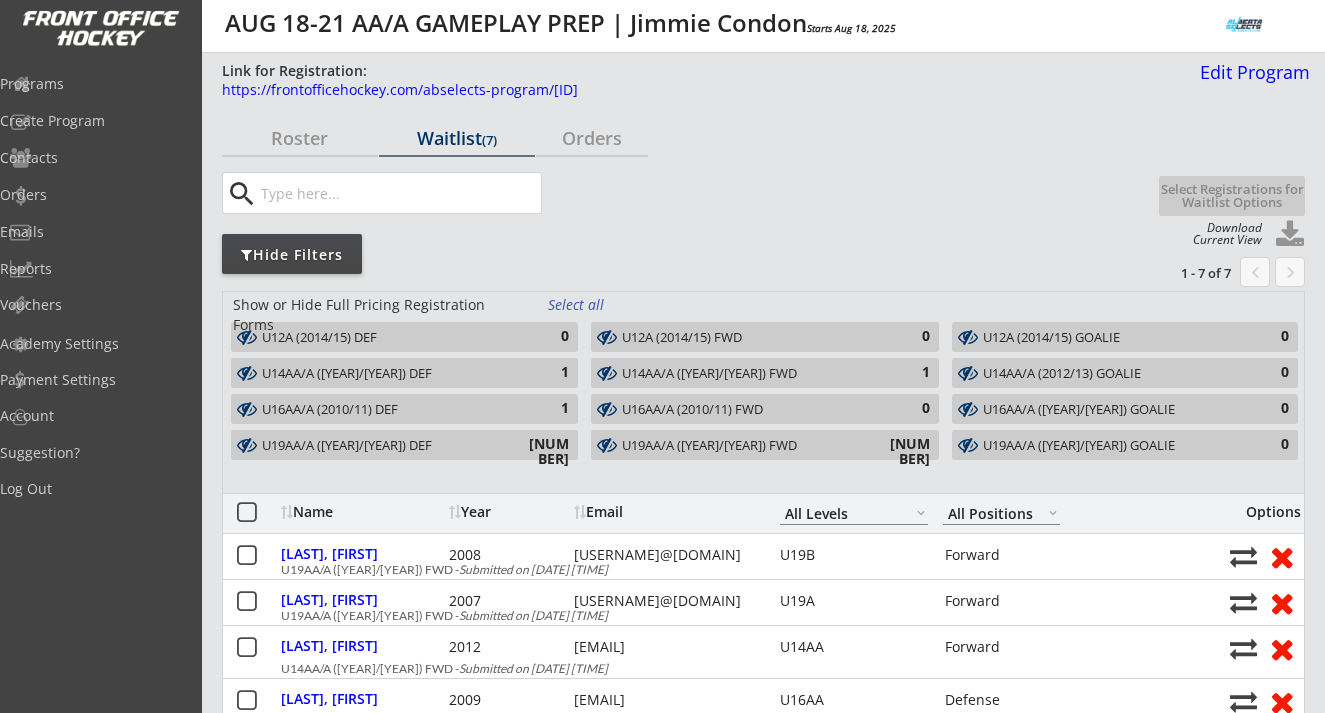 click on "1" at bounding box center [393, 374] 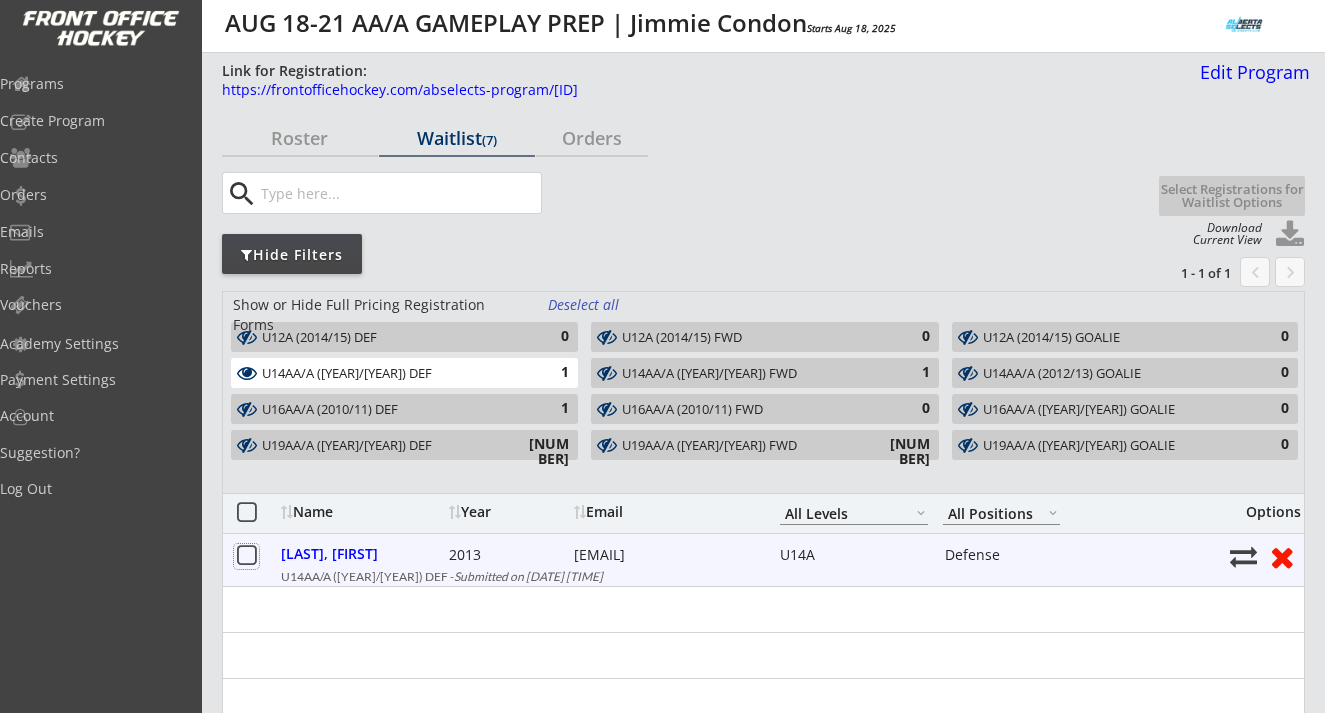 click at bounding box center [246, 556] 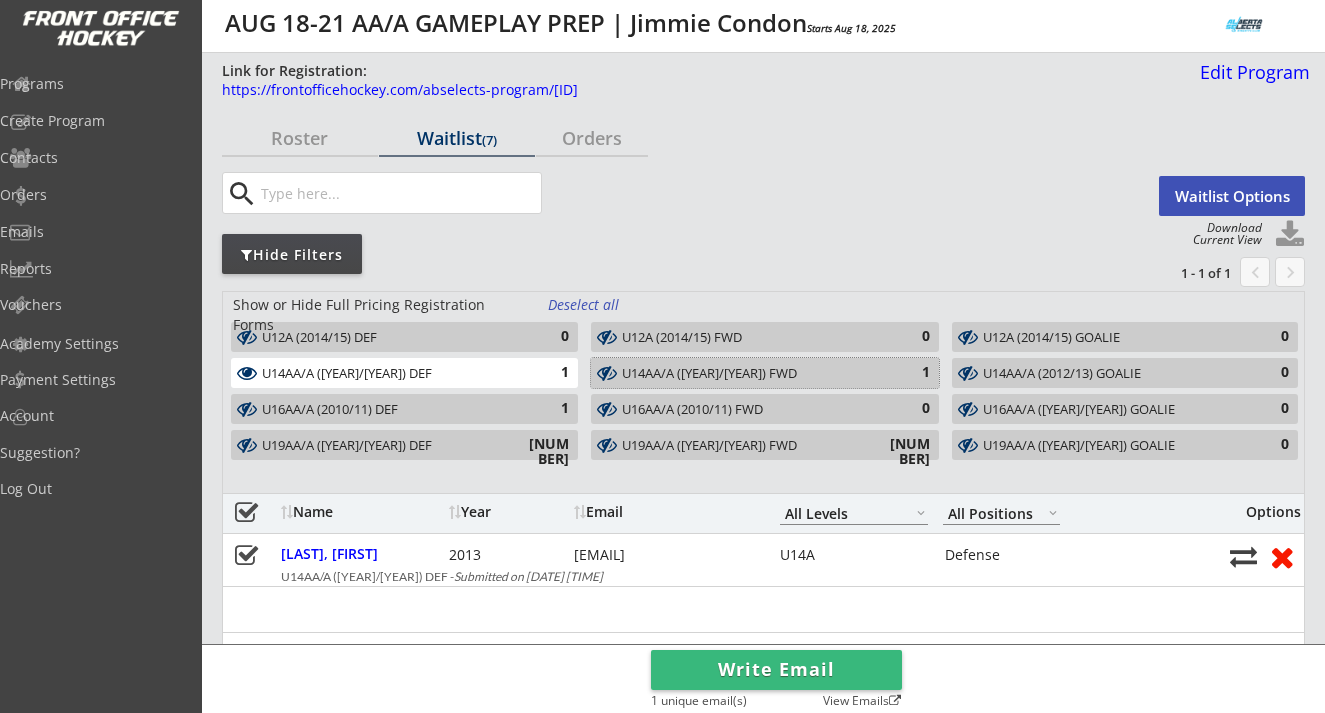 click on "U14AA/A (2012/13) FWD" at bounding box center (753, 374) 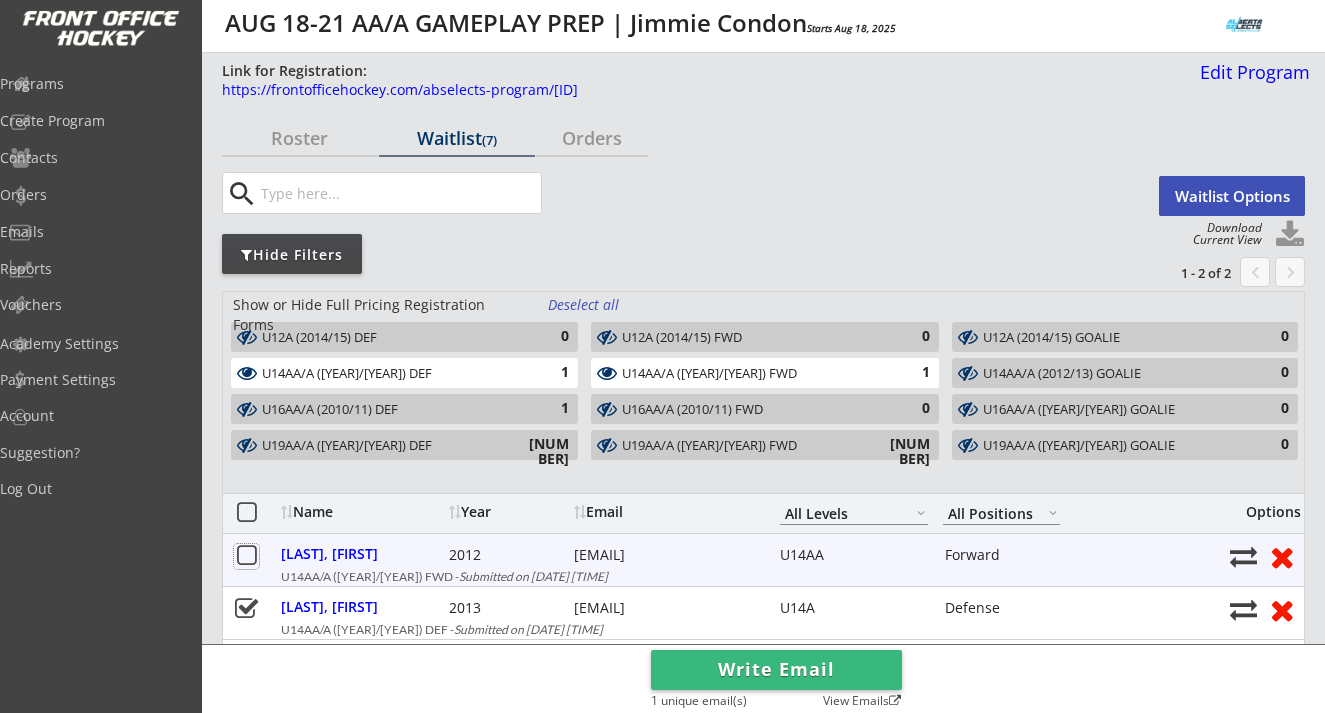 click at bounding box center (246, 556) 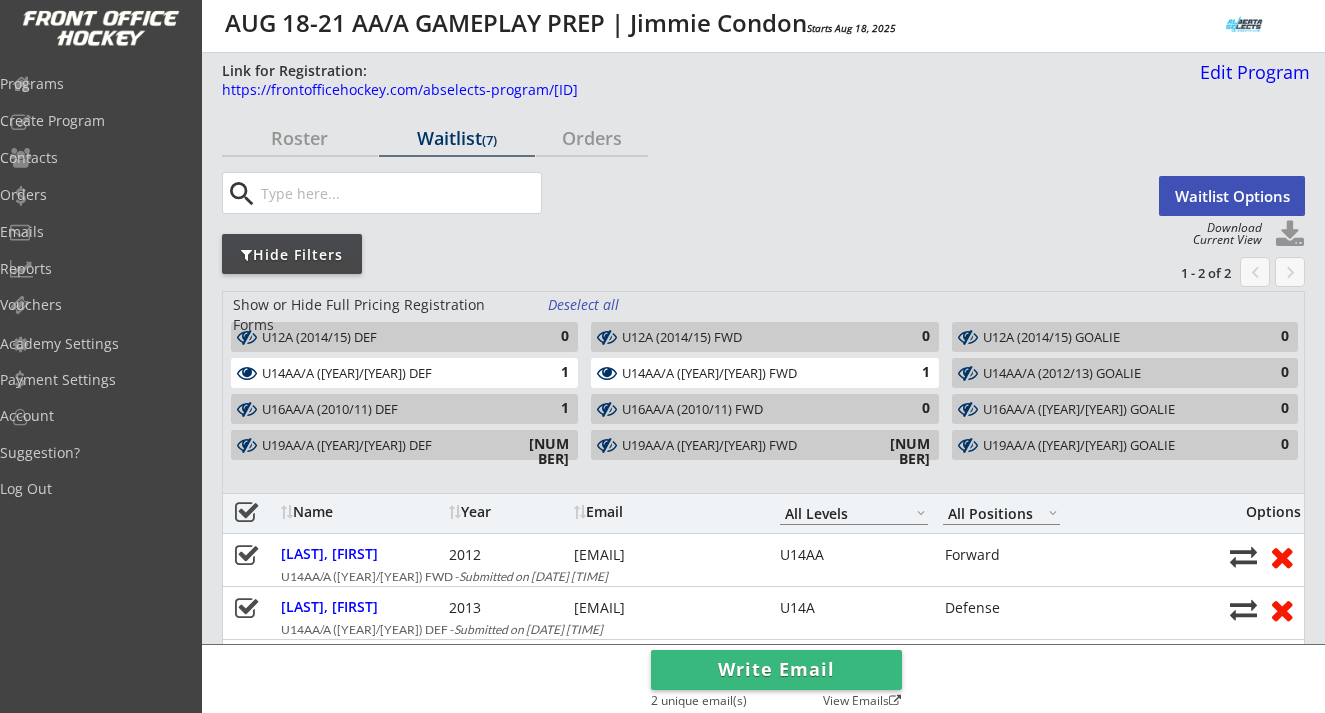 click on "Waitlist Options" at bounding box center (1232, 196) 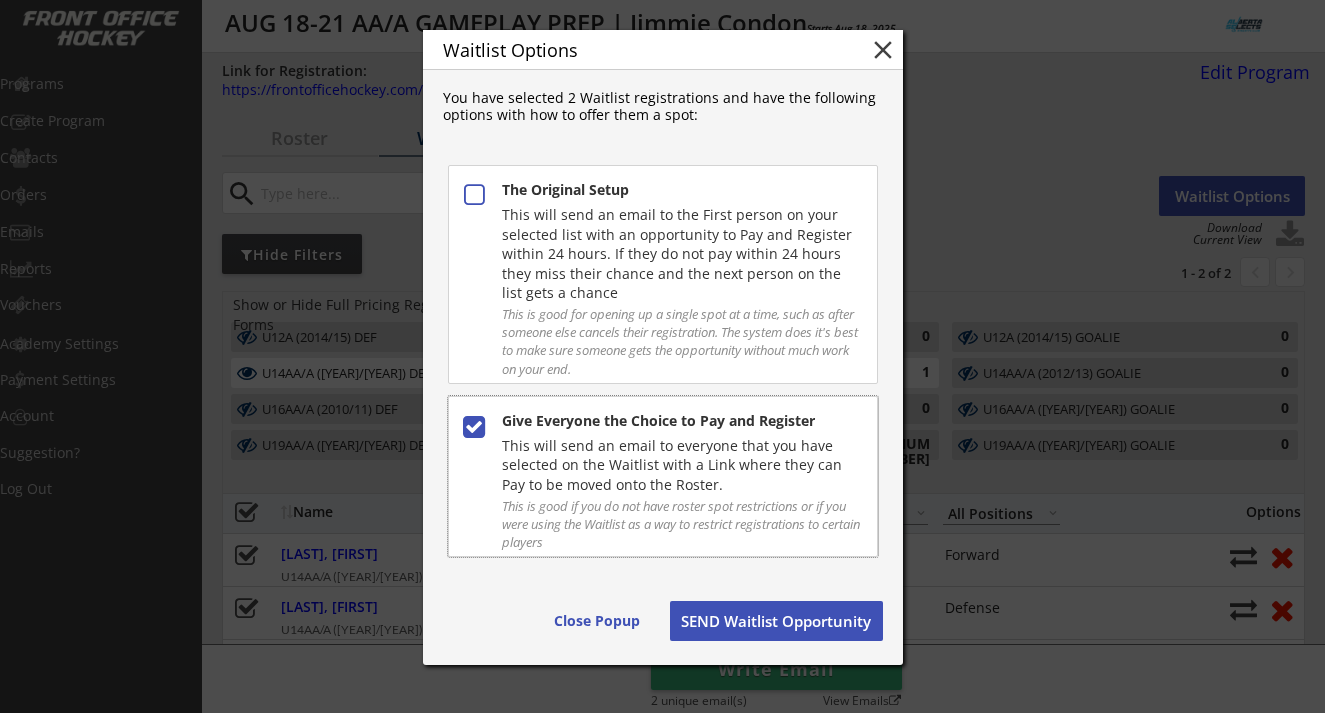 click on "This will send an email to everyone that you have selected on the Waitlist with a Link where they can Pay to be moved onto the Roster." at bounding box center (681, 421) 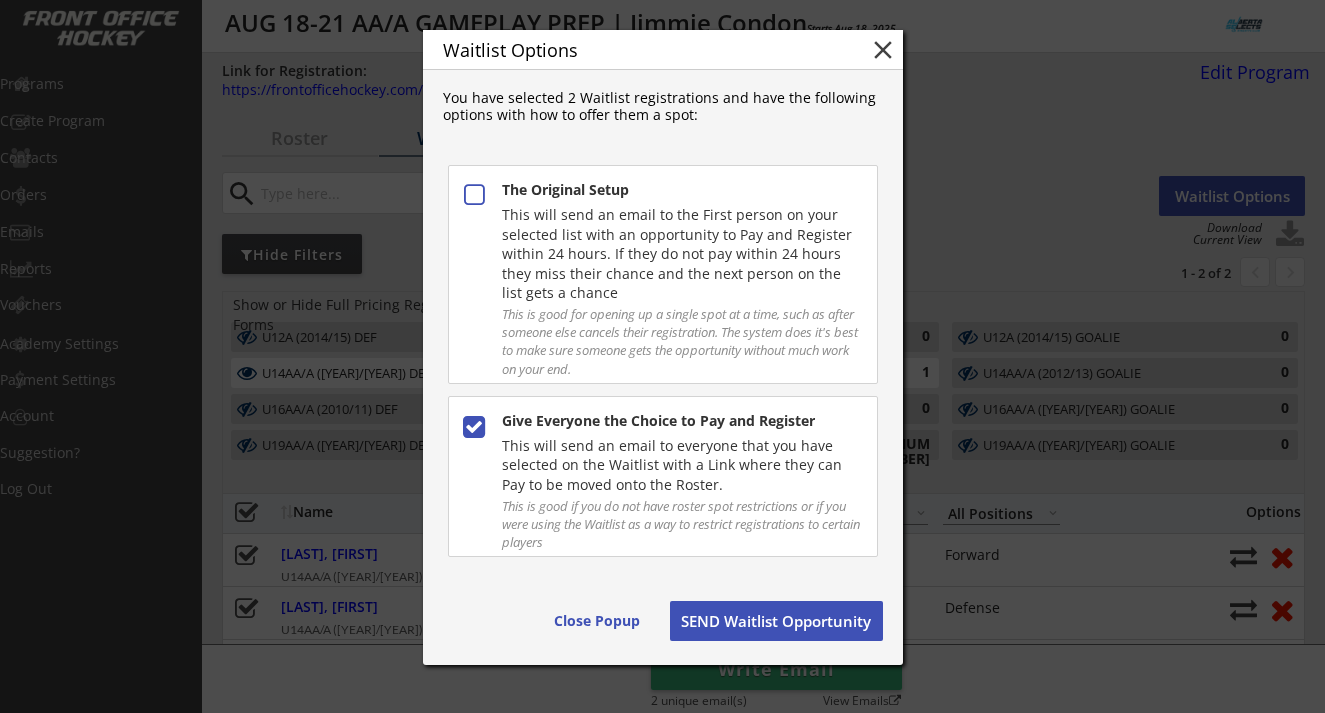 click on "This will send an email to everyone that you have selected on the Waitlist with a Link where they can Pay to be moved onto the Roster." at bounding box center (681, 190) 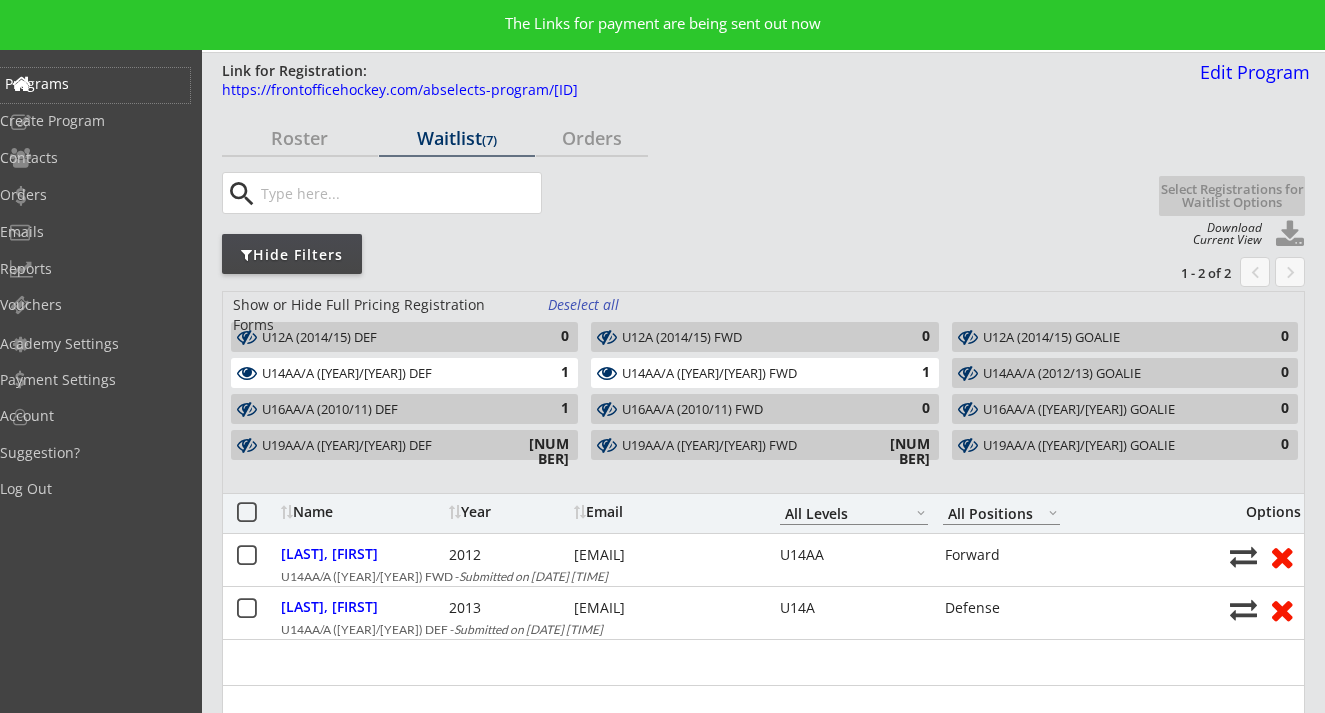 click on "Programs" at bounding box center (95, 84) 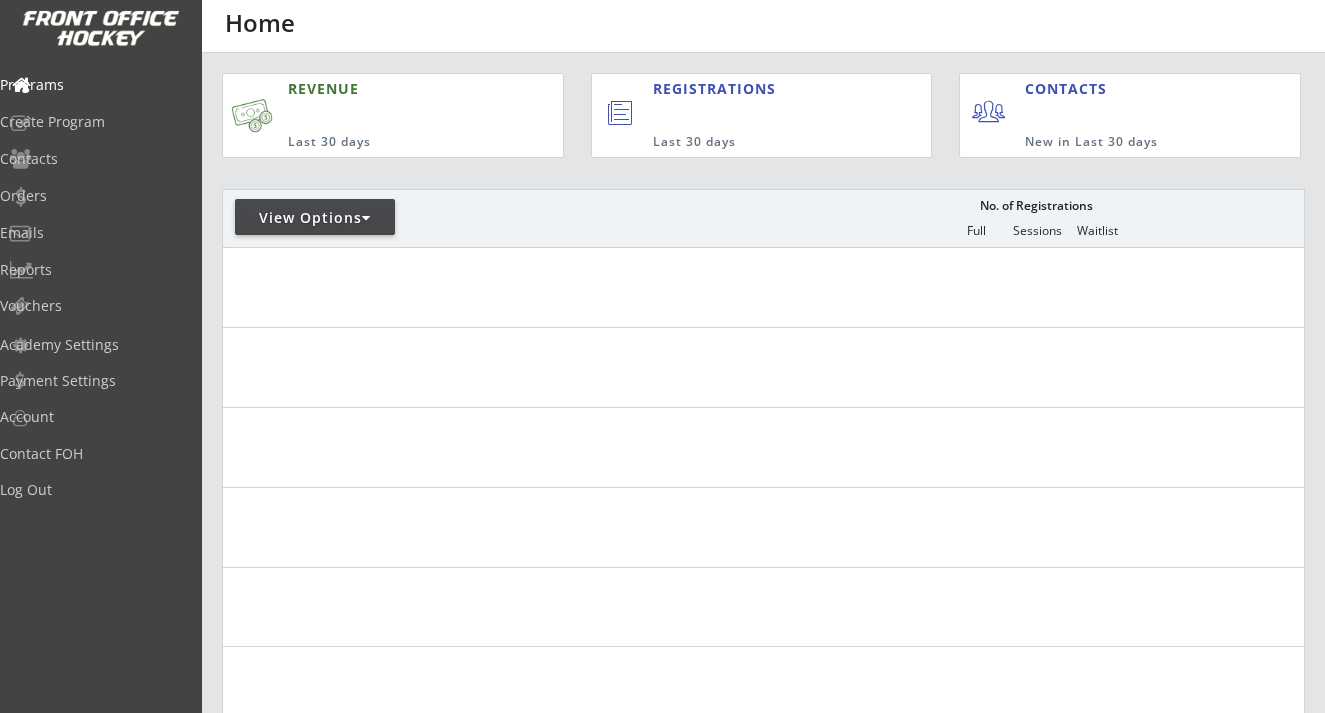 scroll, scrollTop: 0, scrollLeft: 0, axis: both 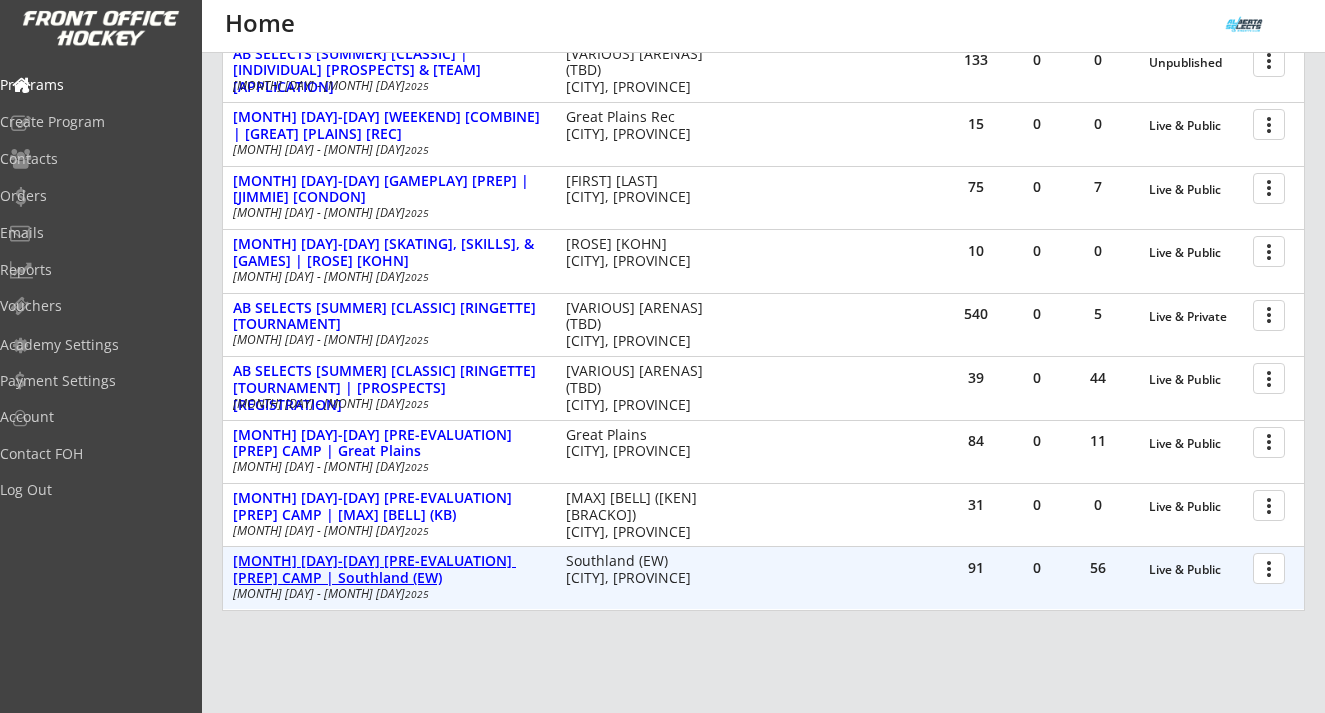 click on "[MONTH] [DAY]-[DAY] [PRE-EVALUATION] [PREP] CAMP | Southland (EW)" at bounding box center (1196, 570) 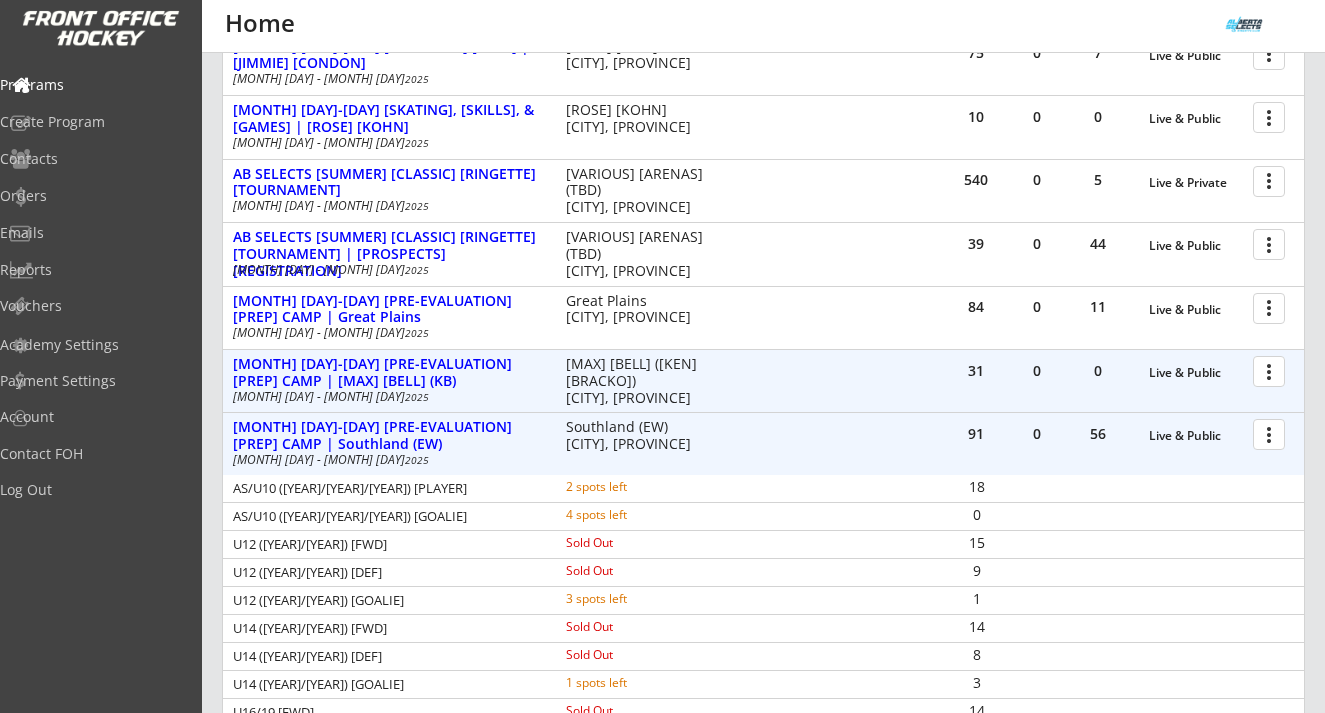 scroll, scrollTop: 1037, scrollLeft: 0, axis: vertical 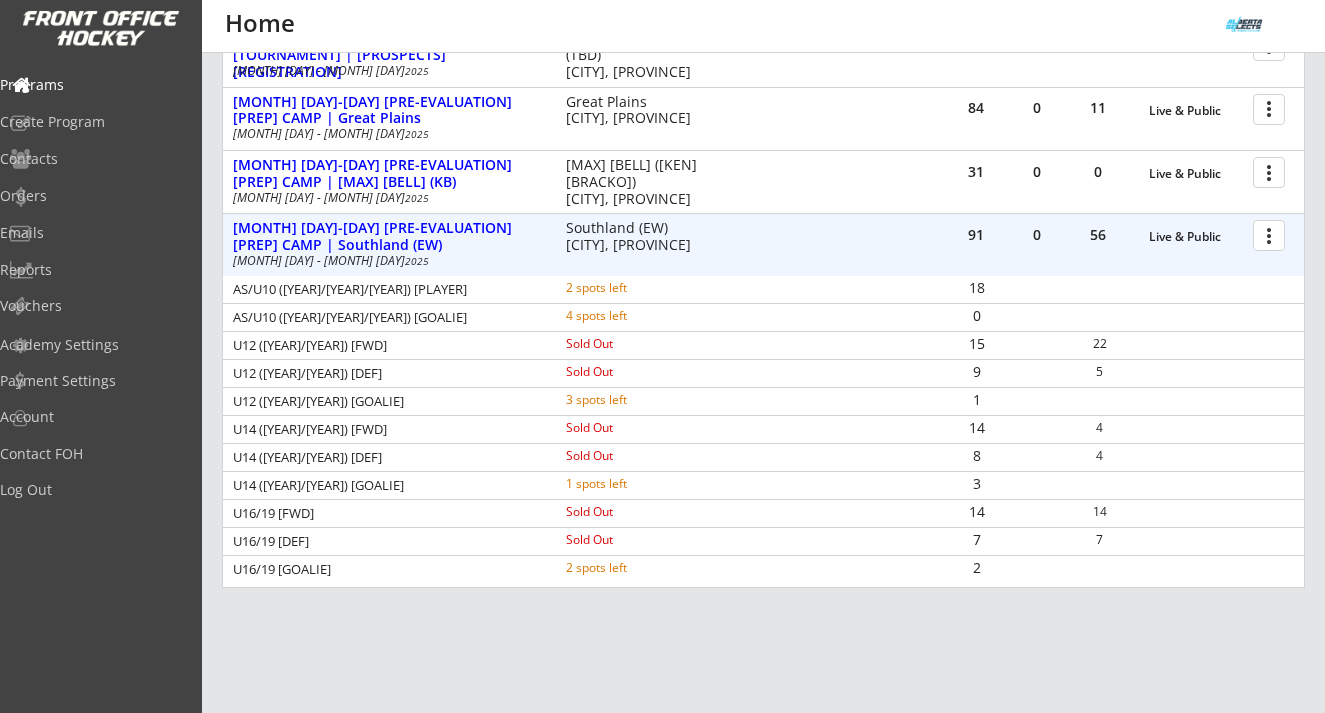 click at bounding box center (1272, 234) 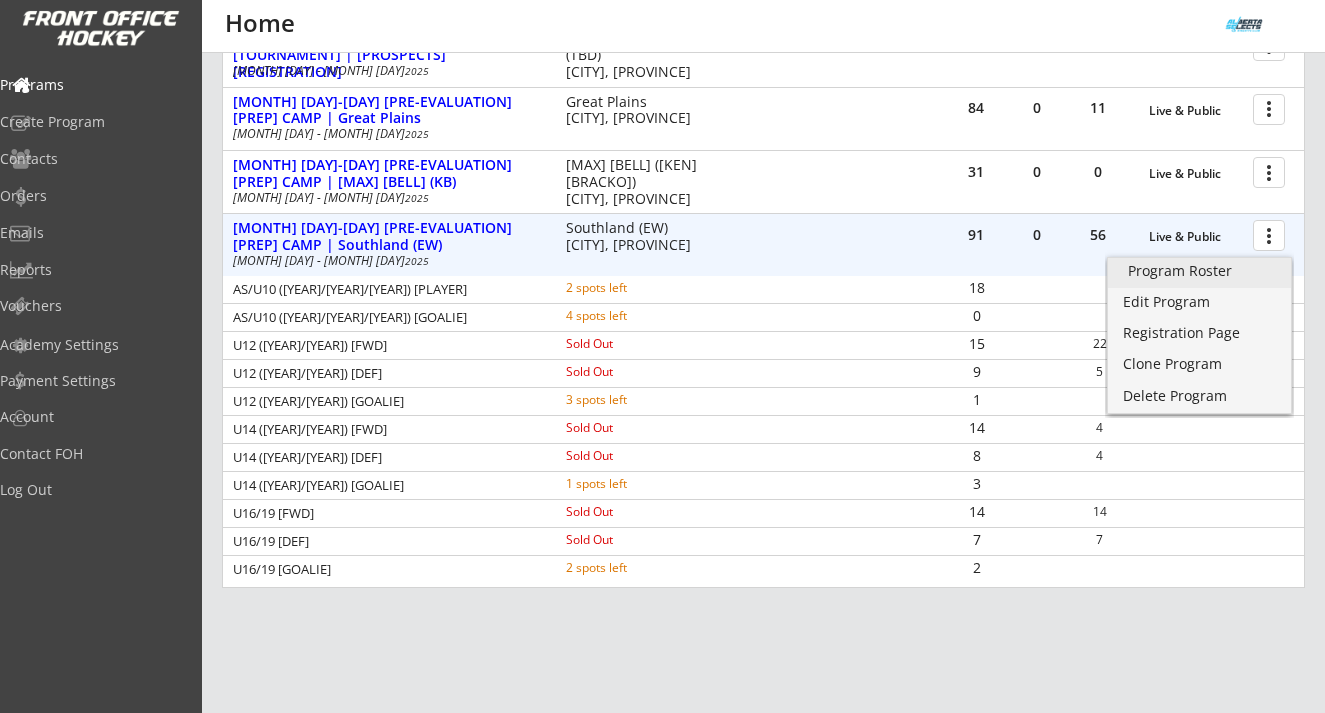 click on "Program Roster" at bounding box center [1199, 271] 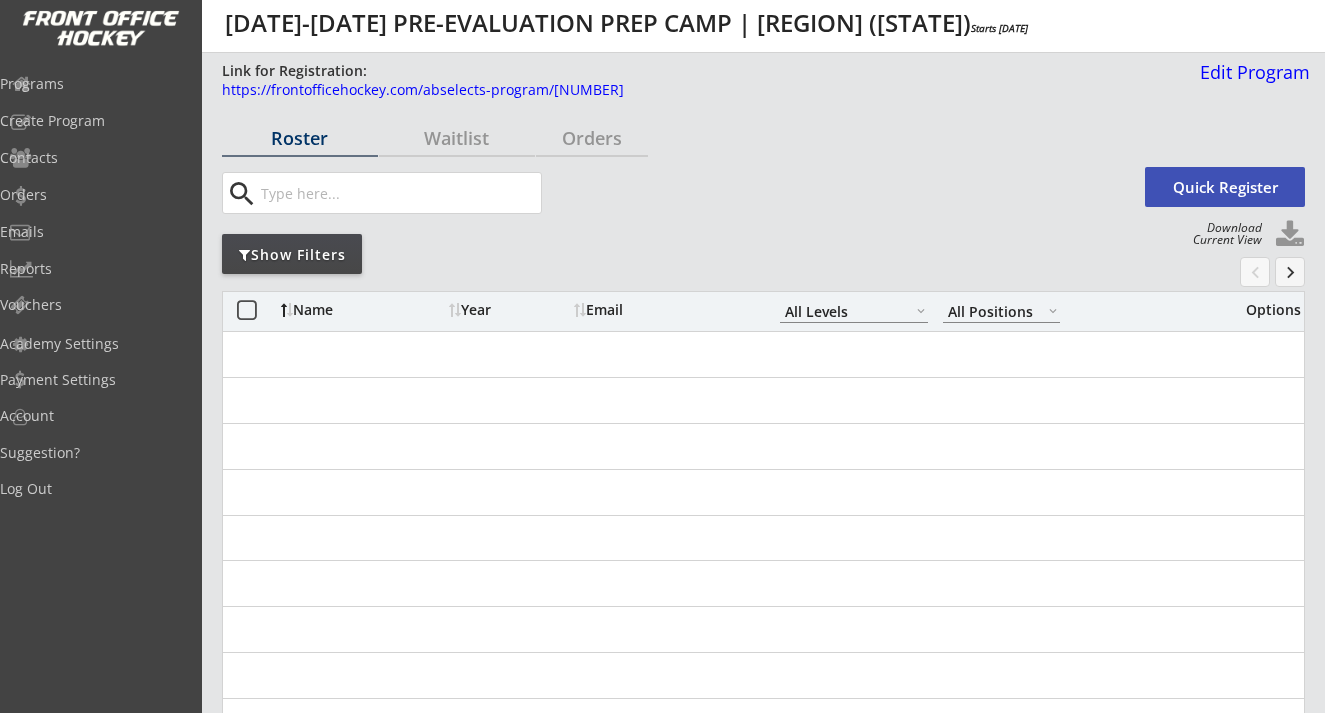 scroll, scrollTop: 0, scrollLeft: 0, axis: both 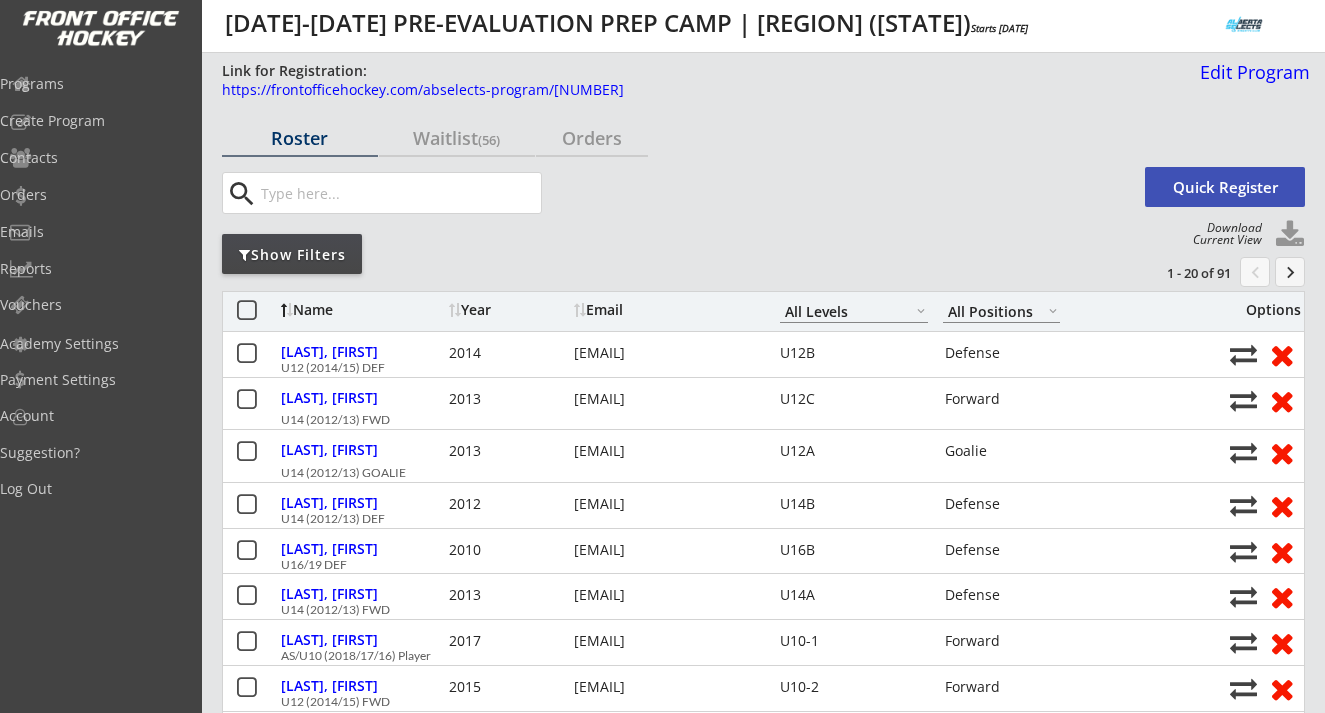 click at bounding box center [399, 193] 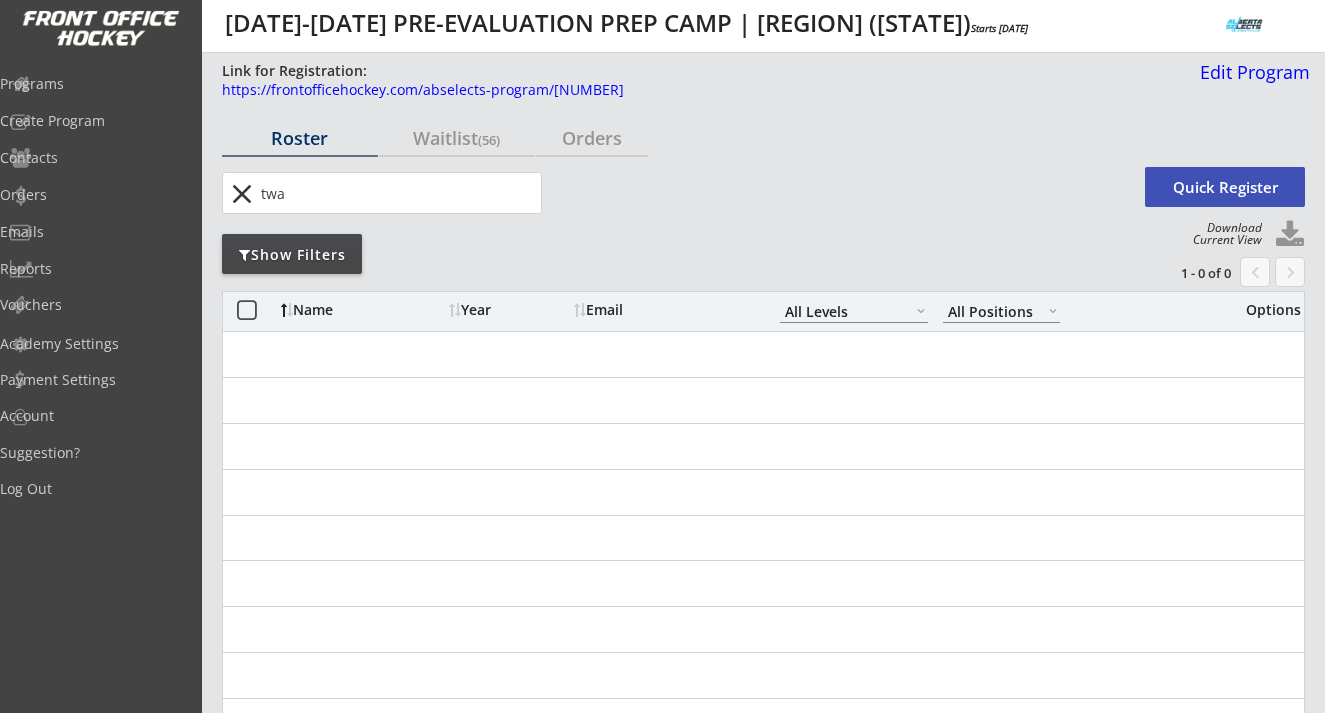 type on "twa" 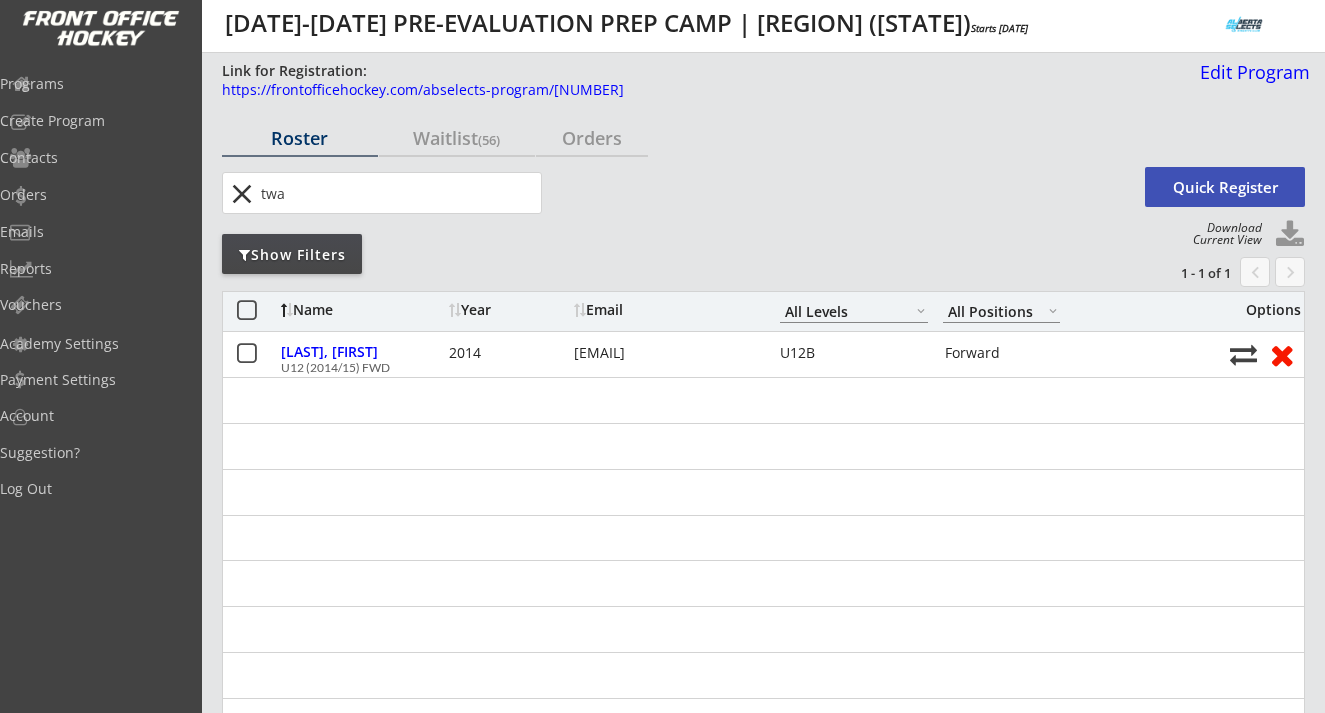 click on "close" at bounding box center [241, 194] 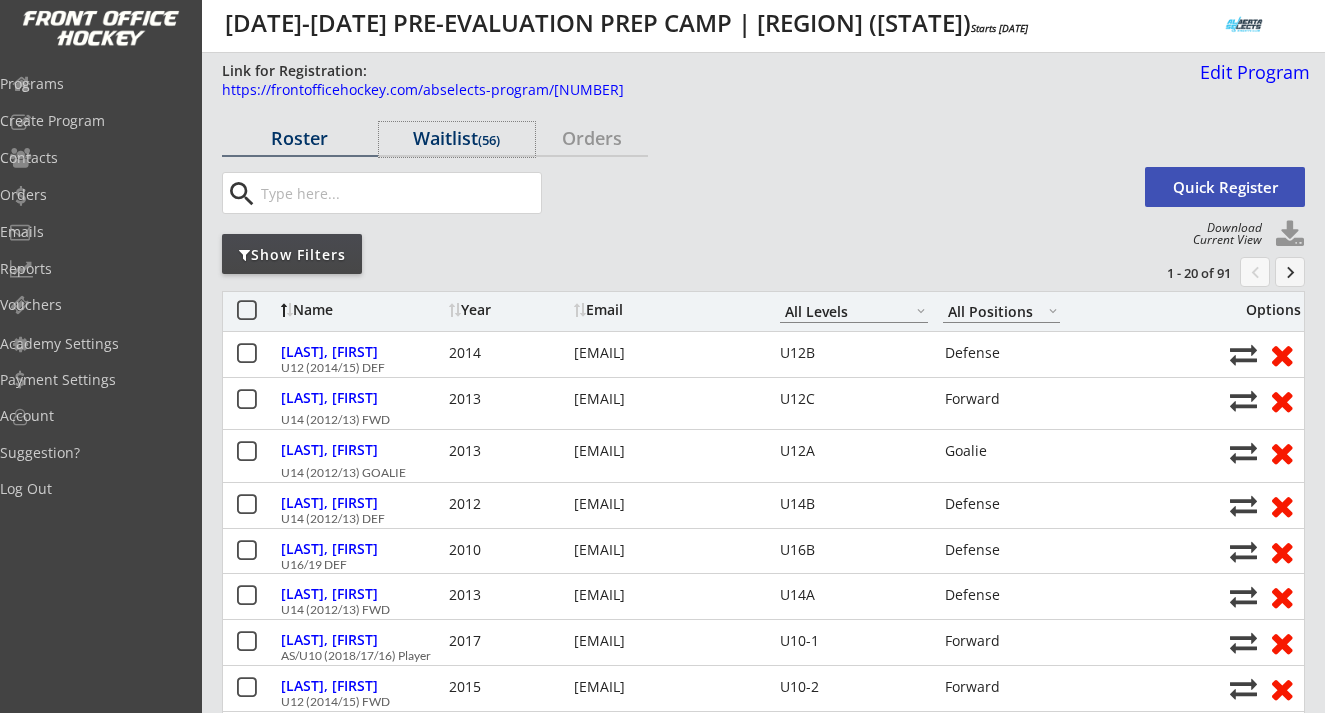 click on "Waitlist   ([NUMBER])" at bounding box center [457, 138] 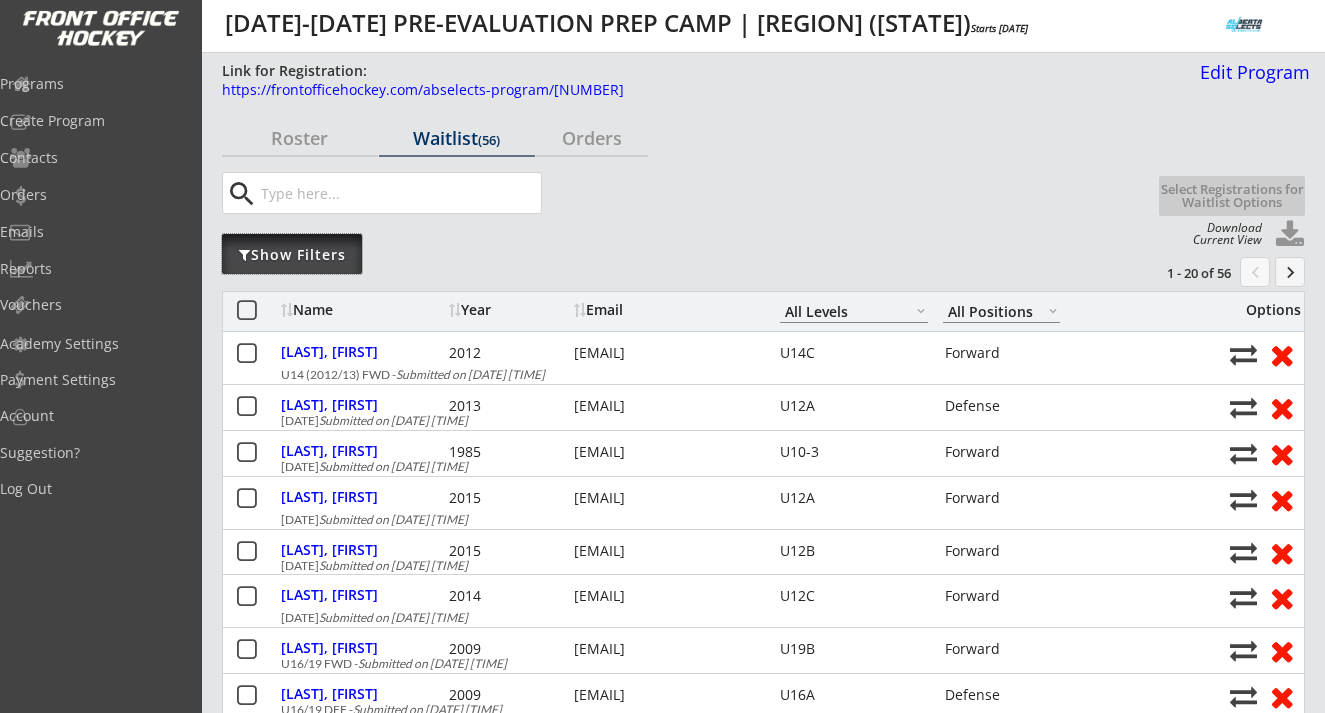 click on "Show Filters" at bounding box center [292, 255] 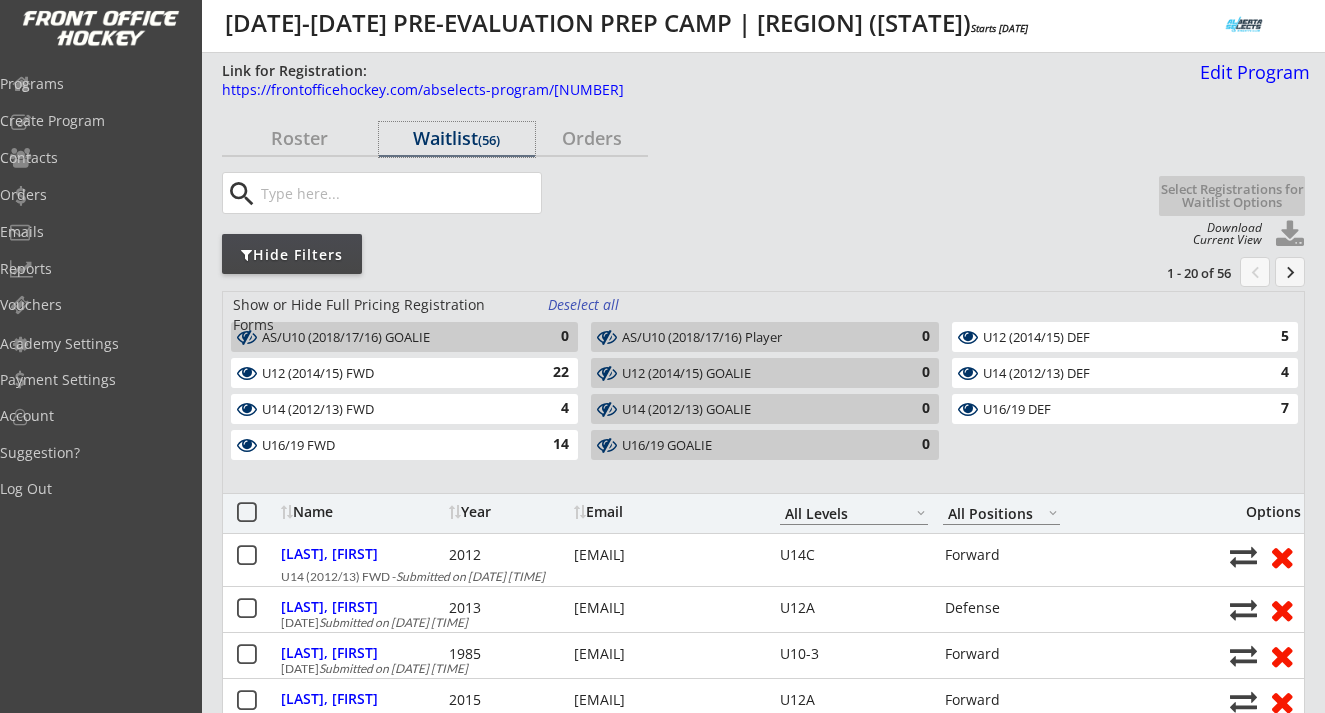 click on "Waitlist   (56)" at bounding box center [457, 138] 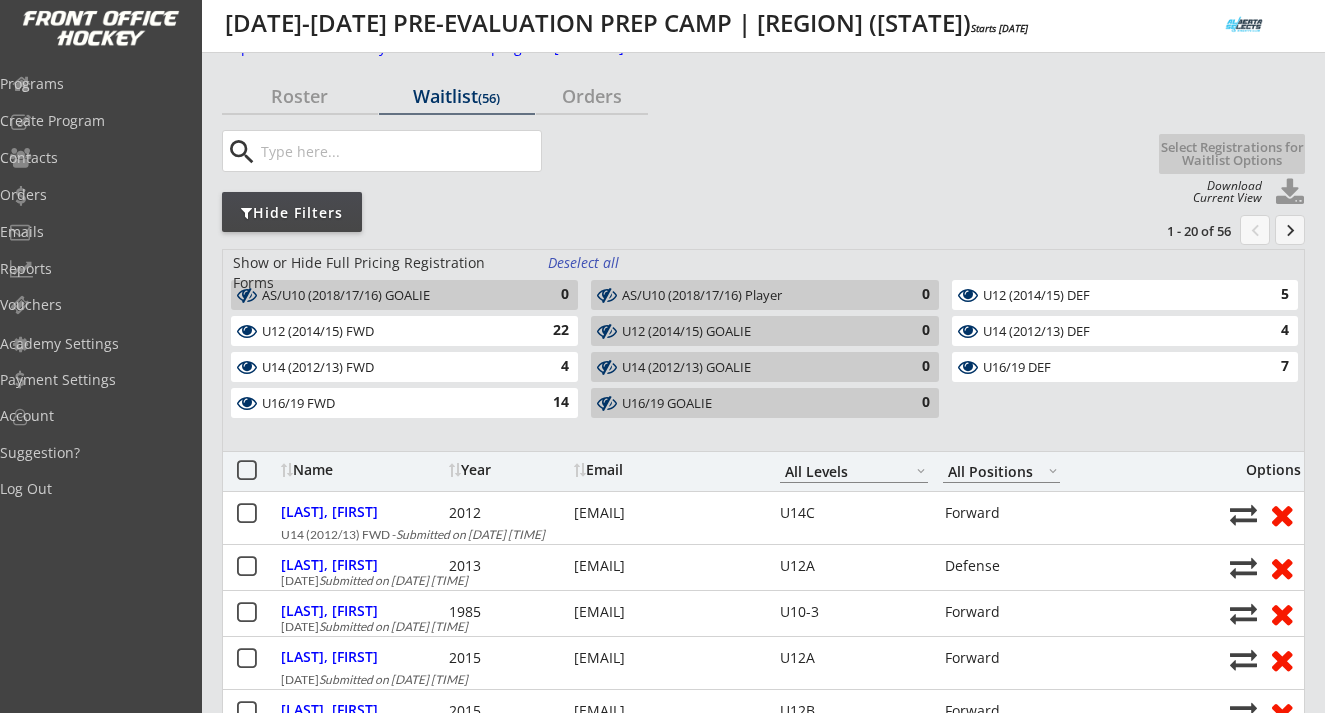 scroll, scrollTop: 0, scrollLeft: 0, axis: both 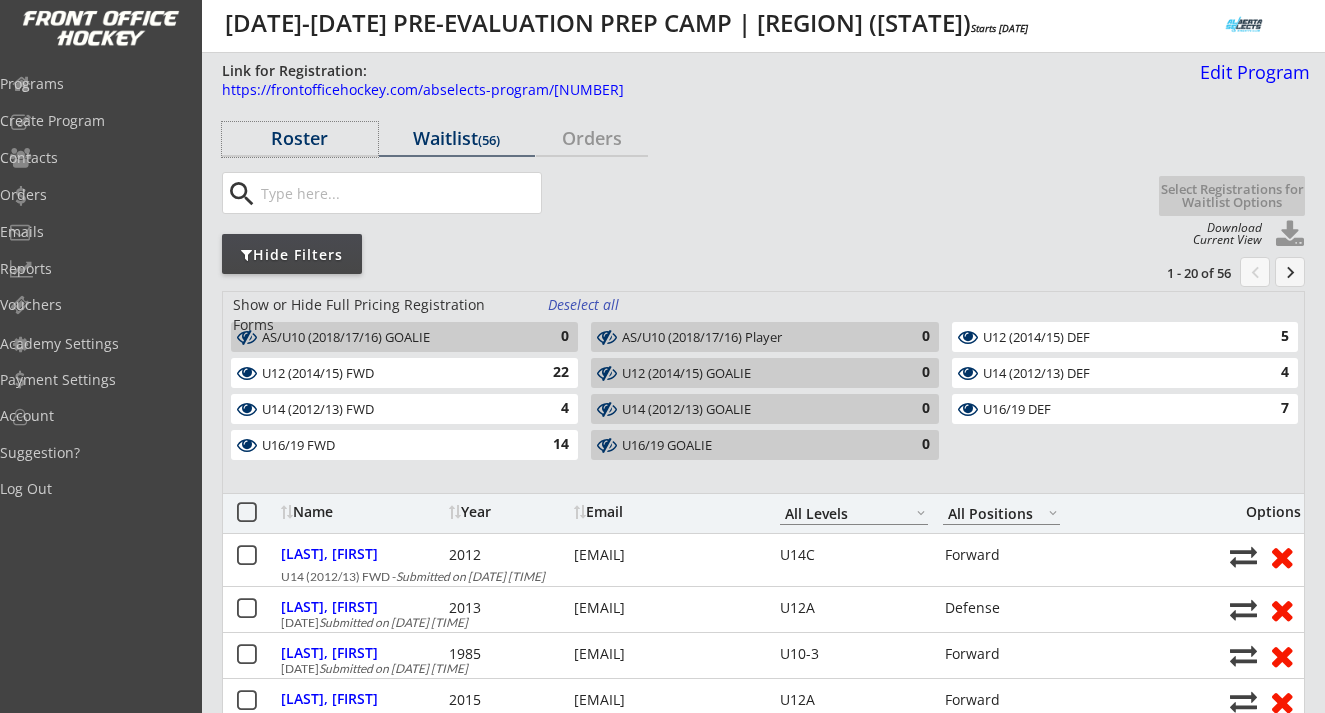 click on "Roster" at bounding box center [300, 138] 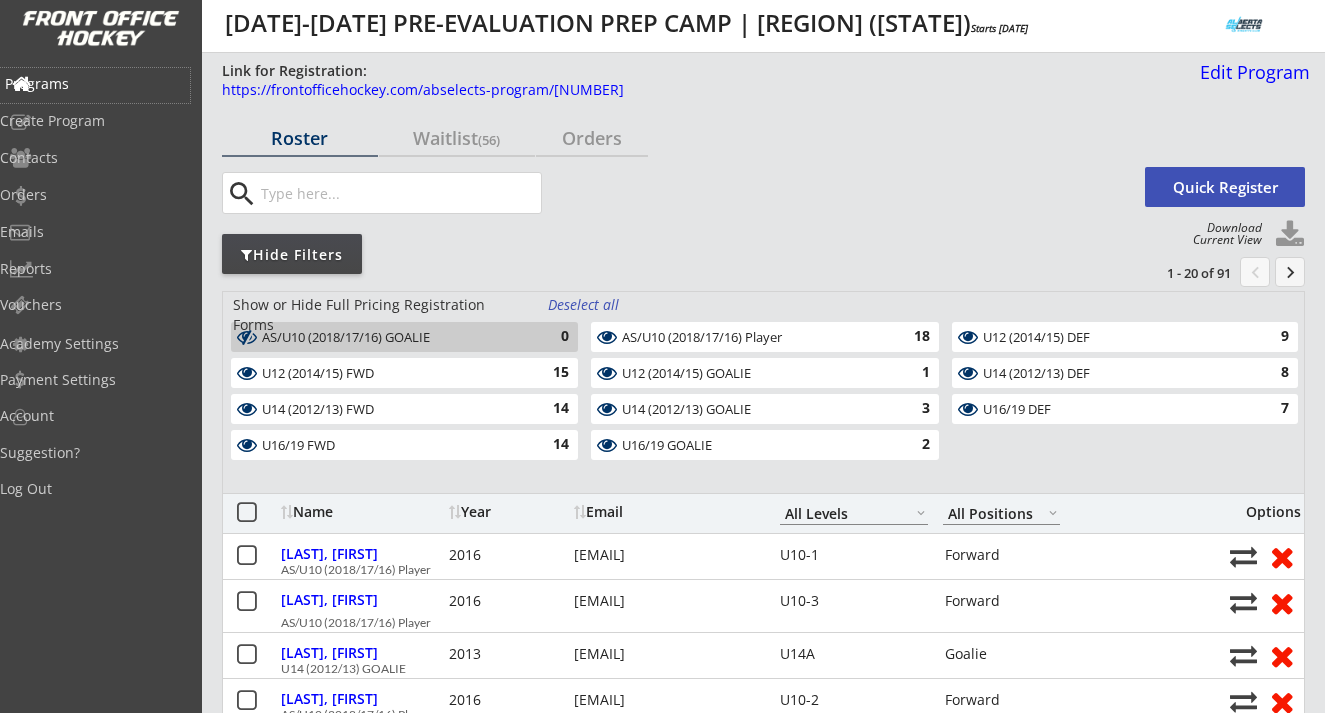 click on "Programs" at bounding box center [95, 84] 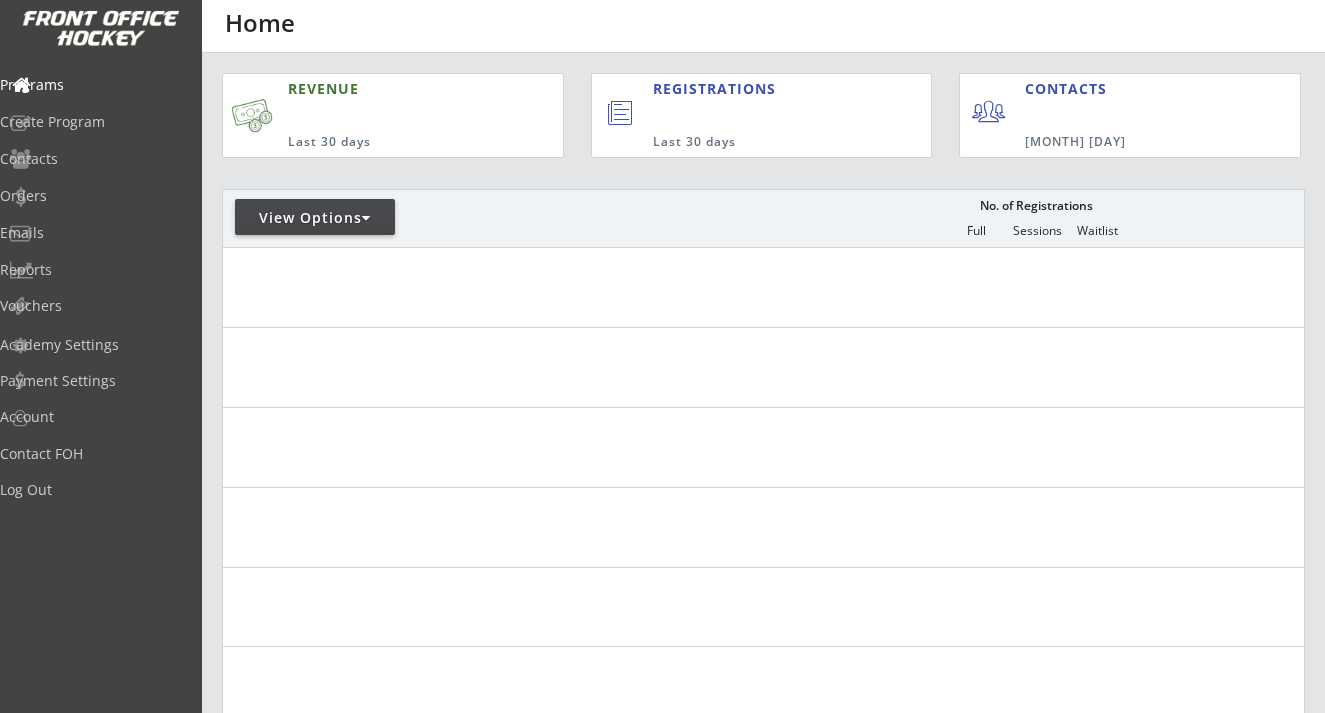 scroll, scrollTop: 0, scrollLeft: 0, axis: both 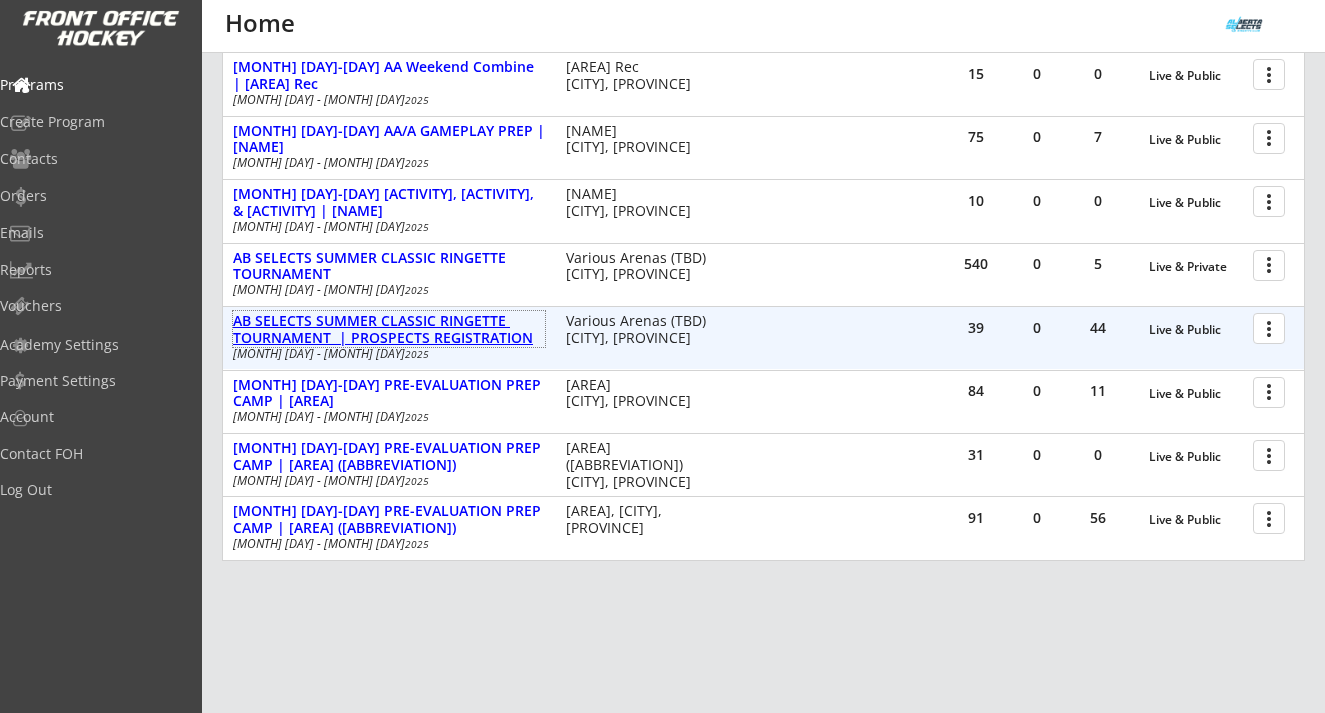 click on "AB SELECTS SUMMER CLASSIC RINGETTE TOURNAMENT  | PROSPECTS REGISTRATION" at bounding box center [389, 330] 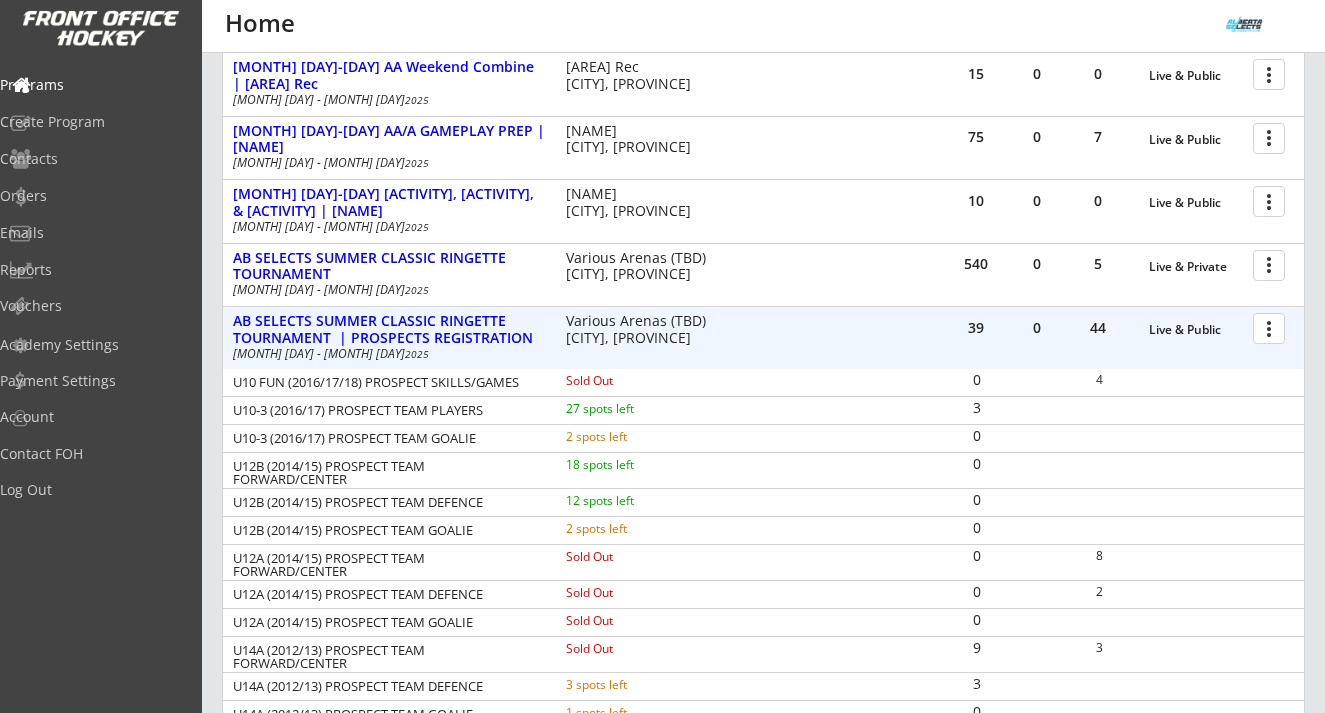 drag, startPoint x: 236, startPoint y: 409, endPoint x: 494, endPoint y: 446, distance: 260.6396 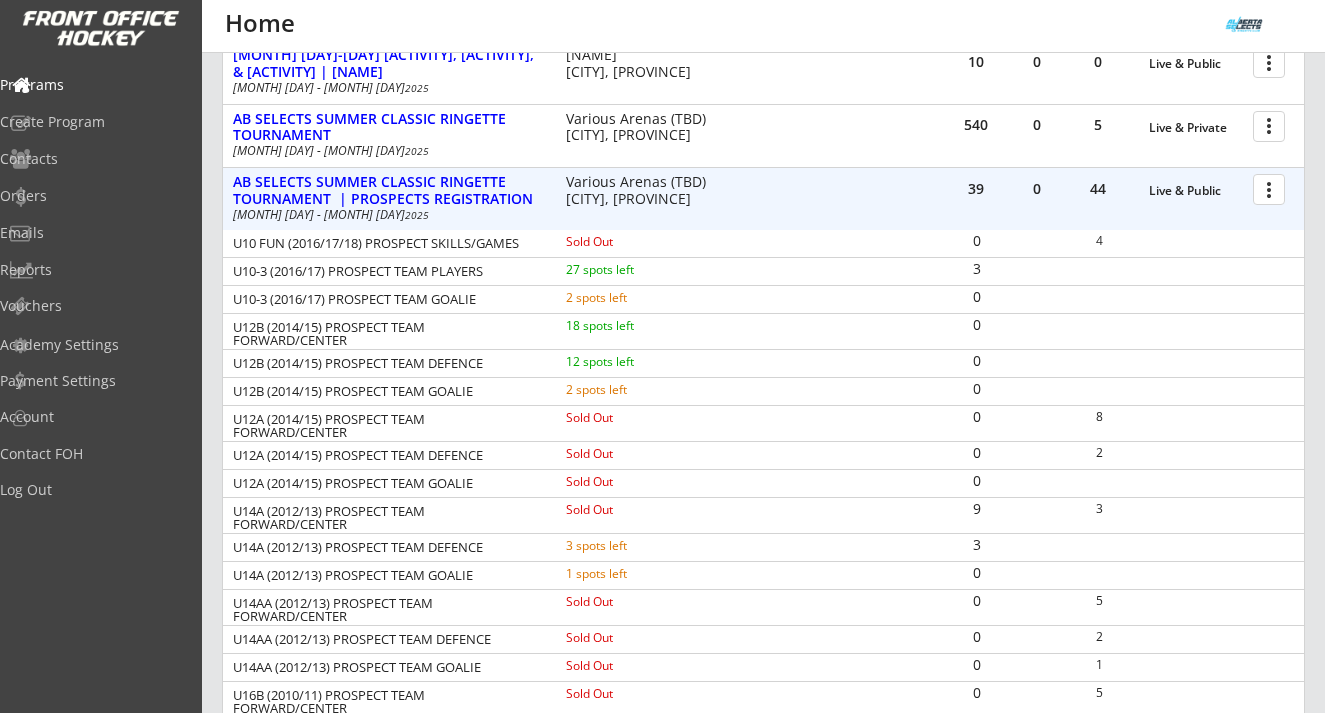 scroll, scrollTop: 896, scrollLeft: 0, axis: vertical 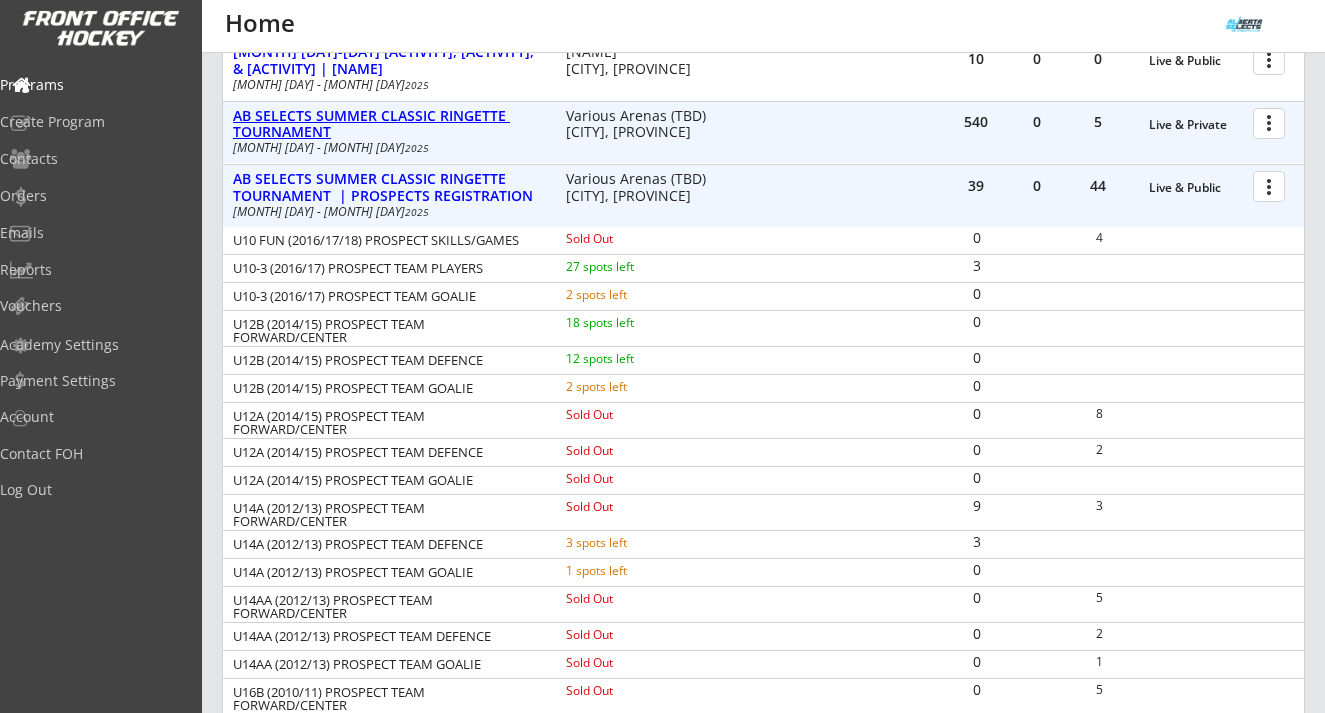 click on "AB SELECTS SUMMER CLASSIC RINGETTE TOURNAMENT" at bounding box center (1196, 125) 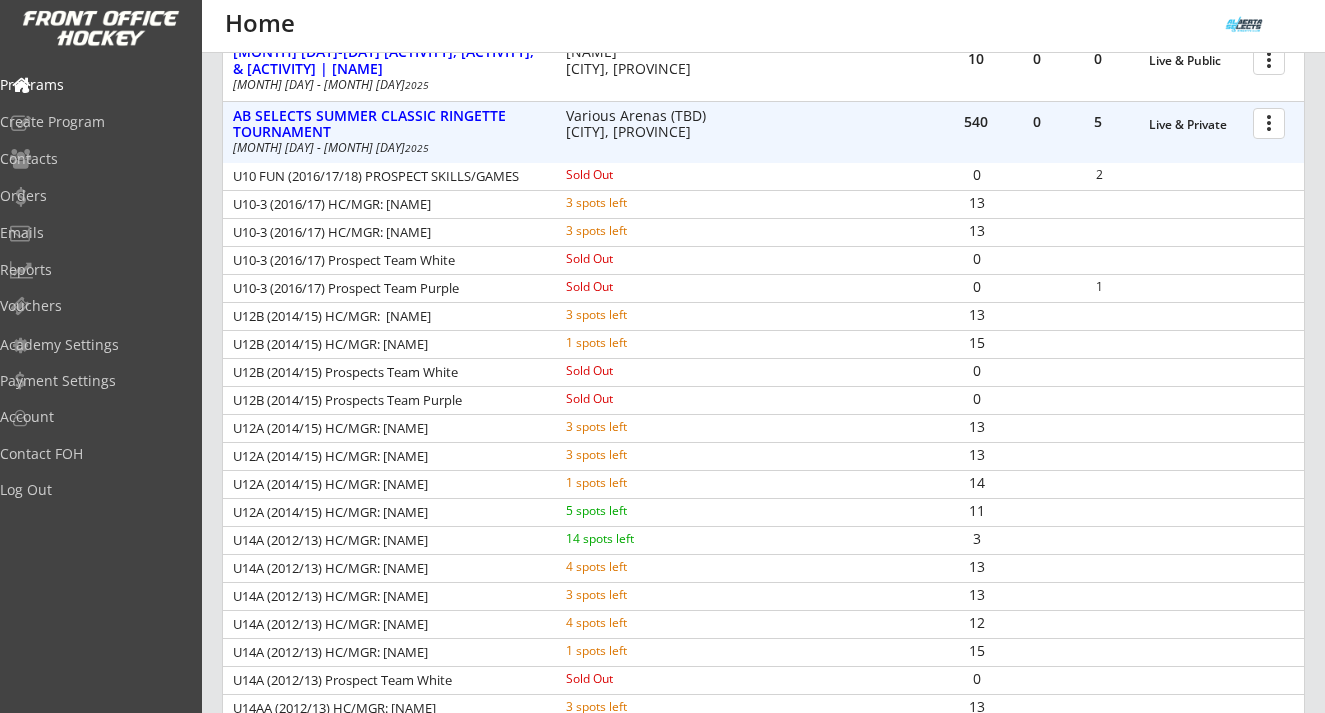 drag, startPoint x: 236, startPoint y: 428, endPoint x: 476, endPoint y: 517, distance: 255.9707 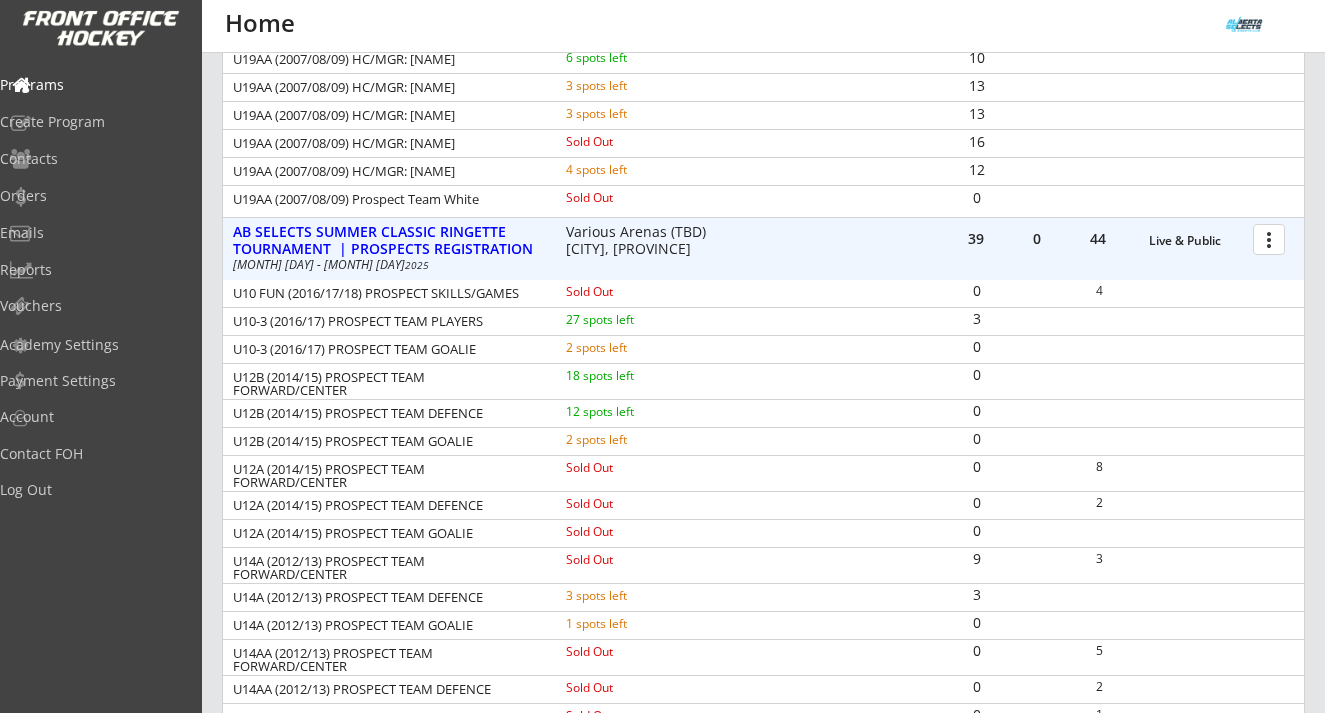 scroll, scrollTop: 2218, scrollLeft: 0, axis: vertical 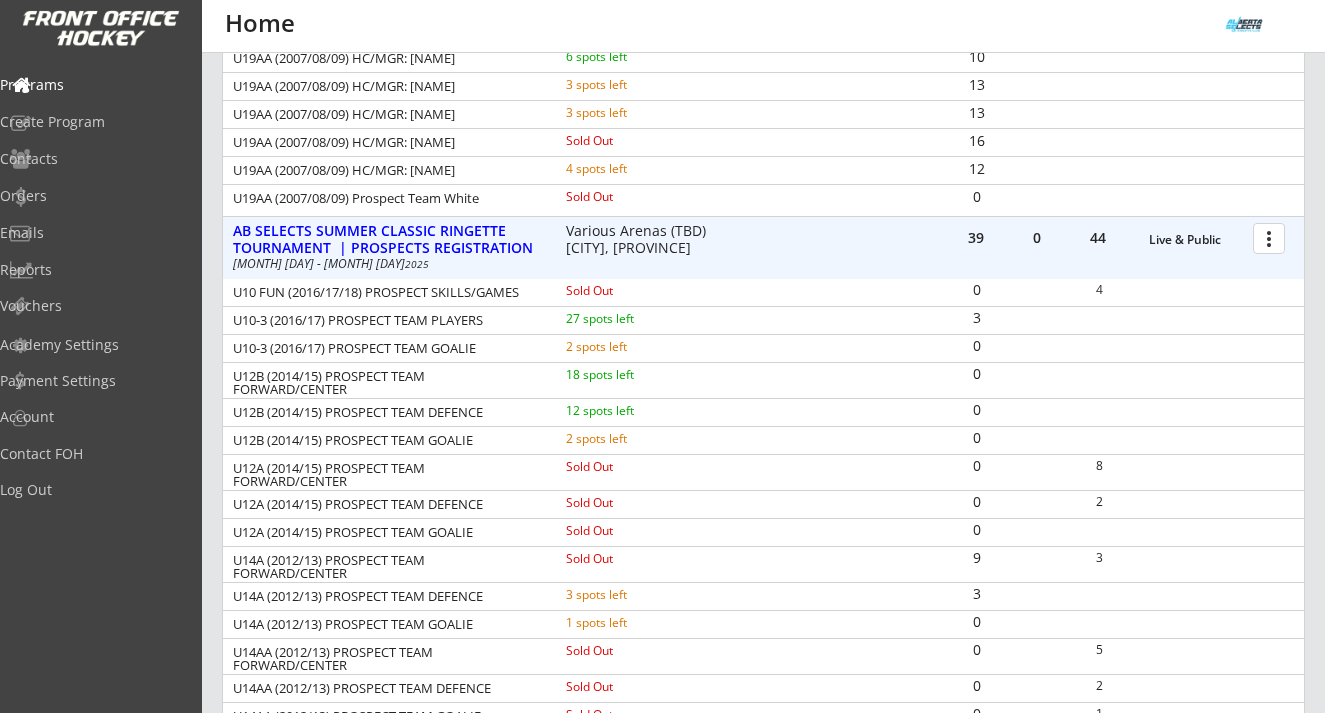 drag, startPoint x: 236, startPoint y: 375, endPoint x: 510, endPoint y: 439, distance: 281.37518 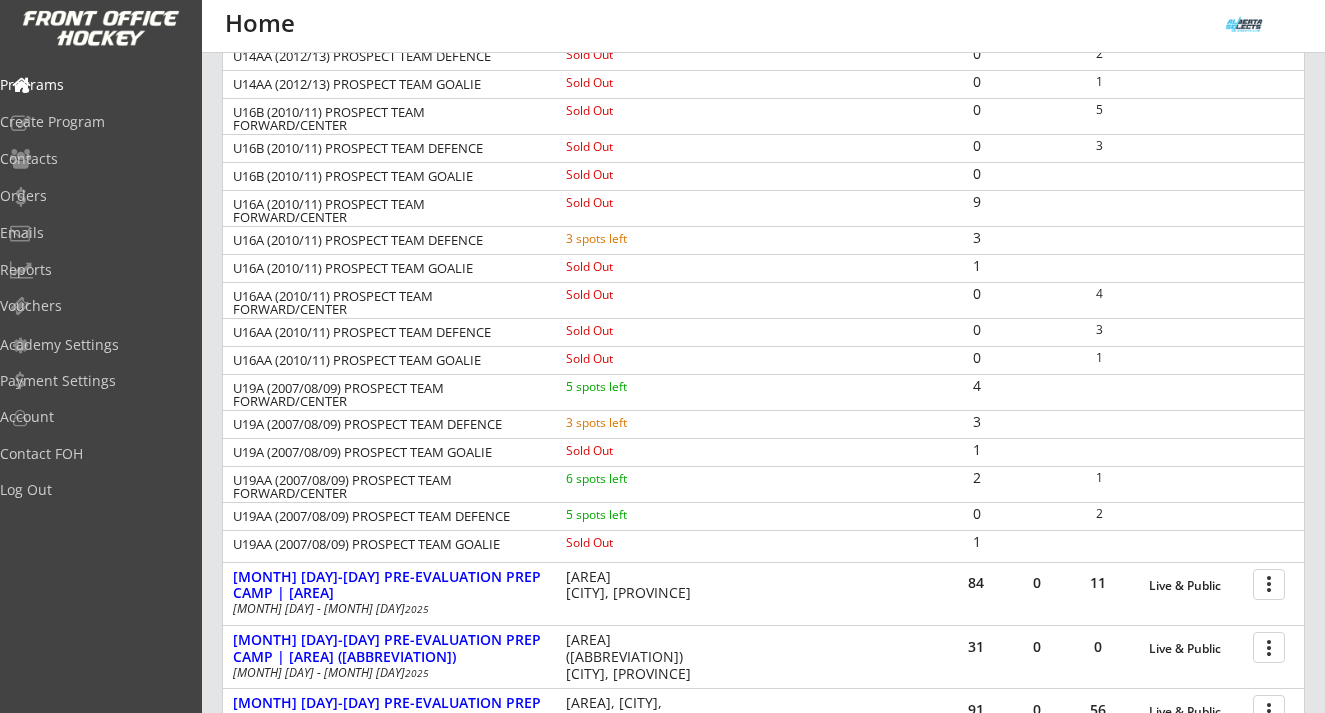 scroll, scrollTop: 2854, scrollLeft: 0, axis: vertical 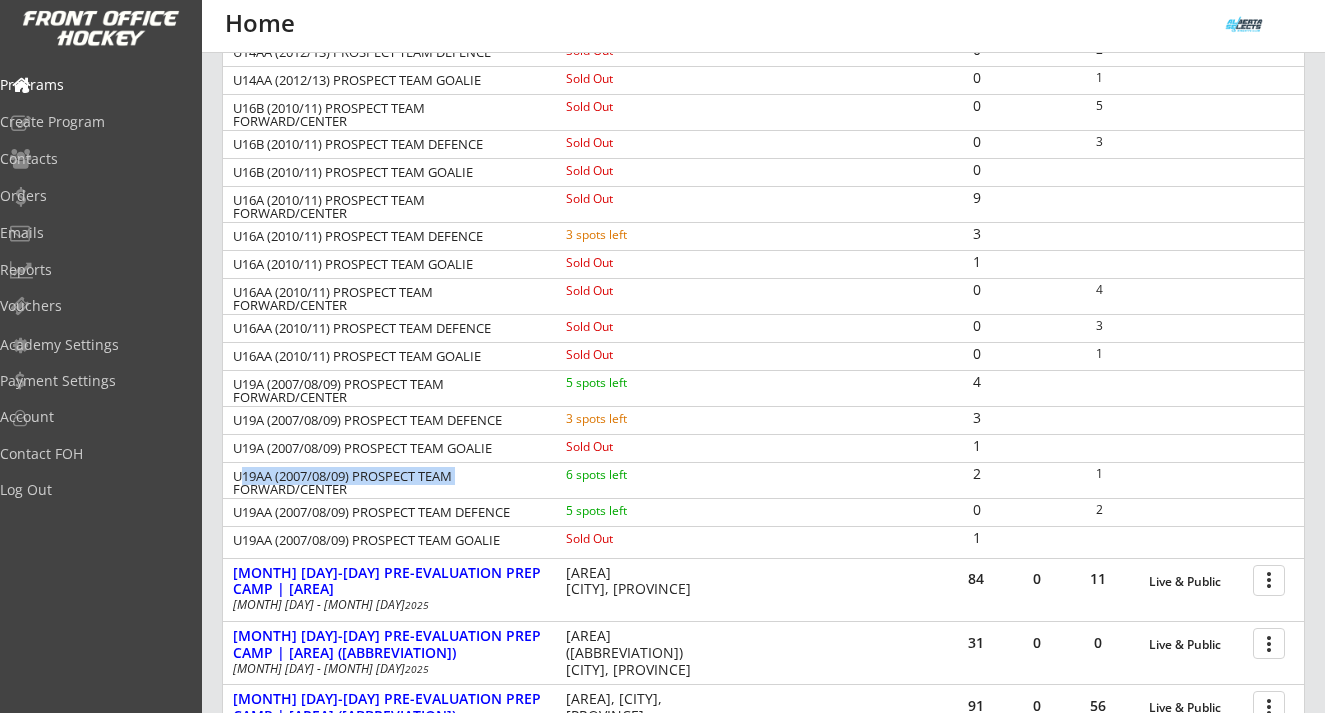 drag, startPoint x: 238, startPoint y: 477, endPoint x: 455, endPoint y: 471, distance: 217.08293 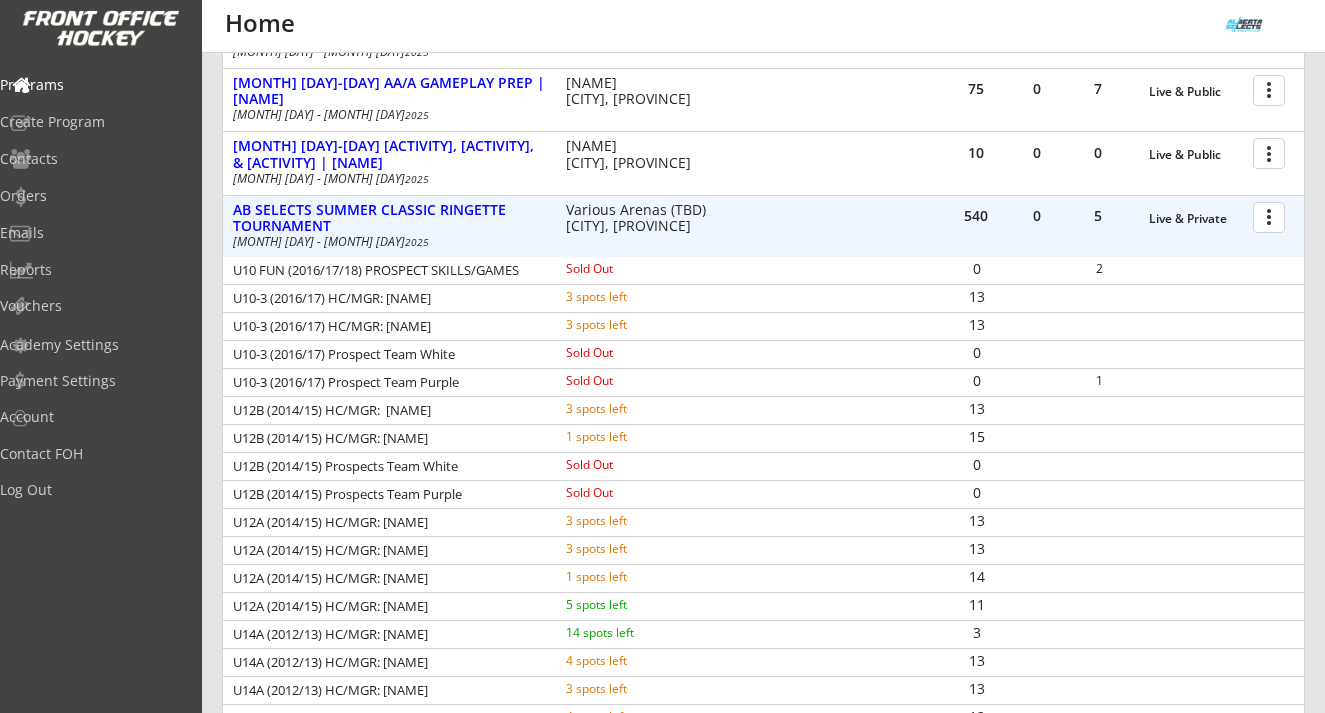 scroll, scrollTop: 789, scrollLeft: 0, axis: vertical 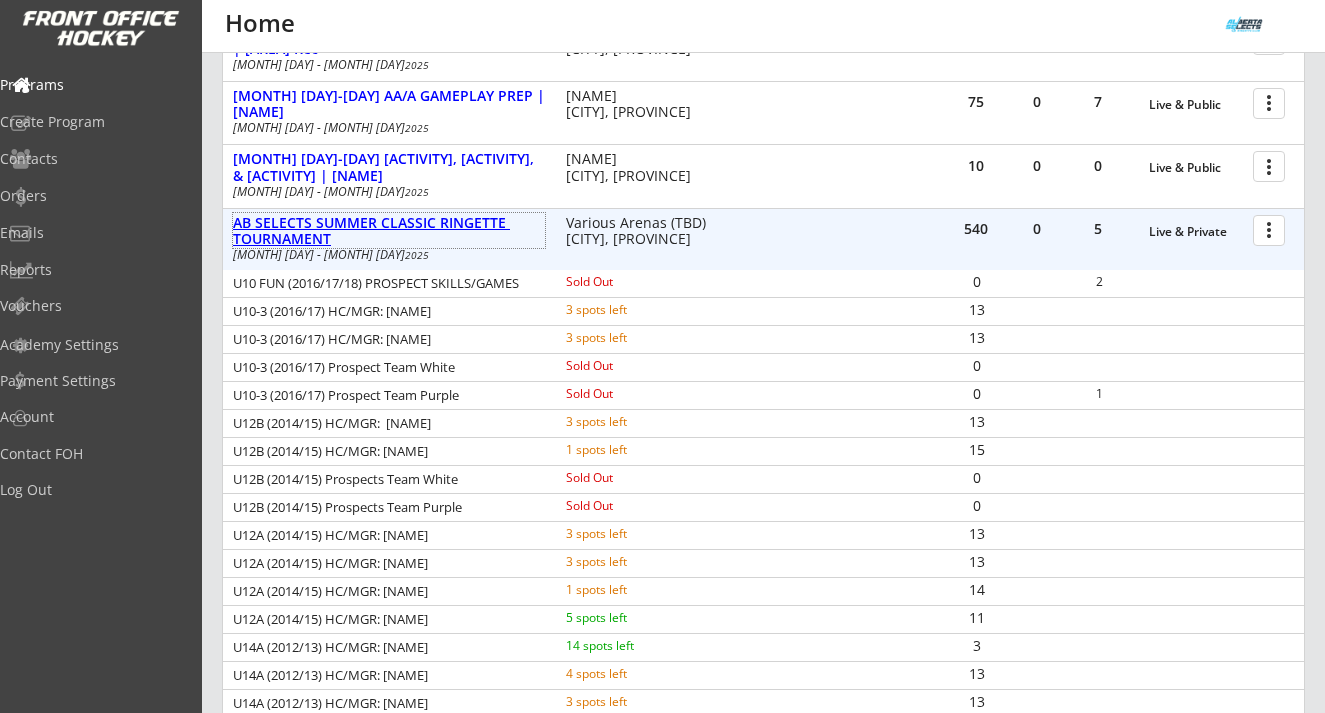 click on "AB SELECTS SUMMER CLASSIC RINGETTE TOURNAMENT" at bounding box center [389, 232] 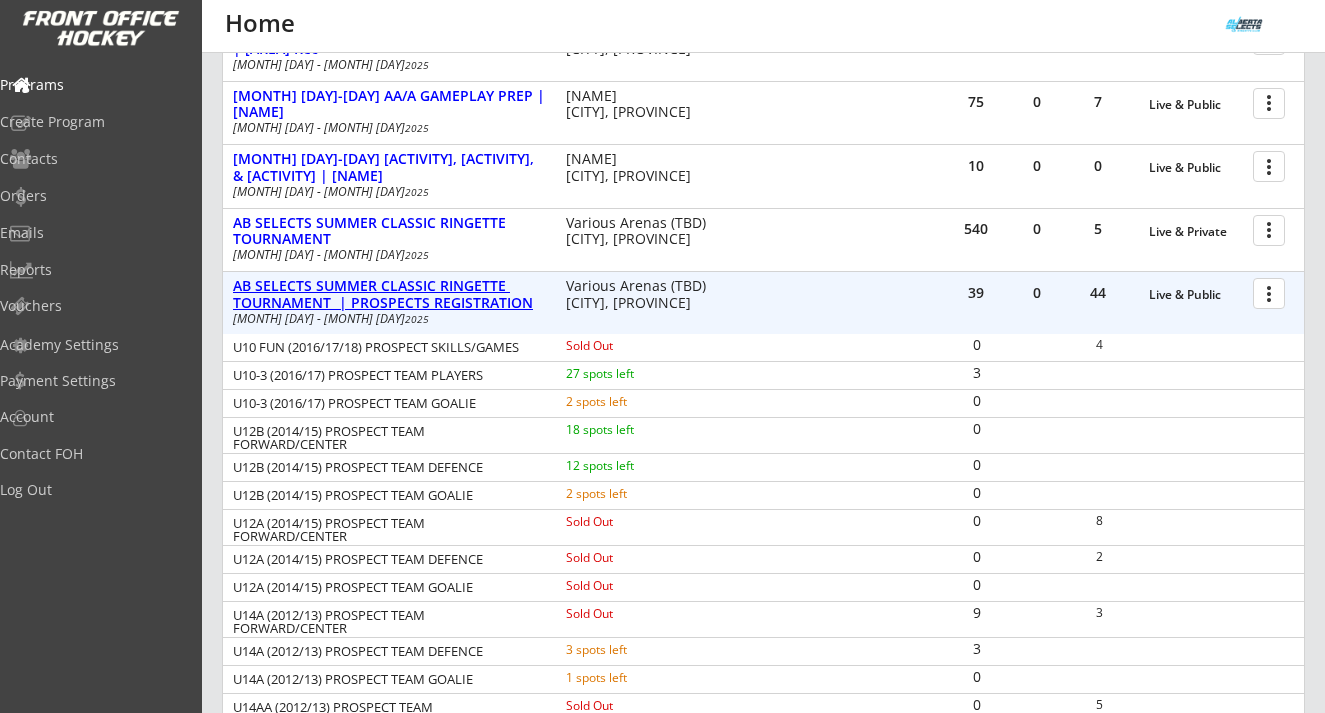 click on "AB SELECTS SUMMER CLASSIC RINGETTE TOURNAMENT  | PROSPECTS REGISTRATION" at bounding box center [1196, 295] 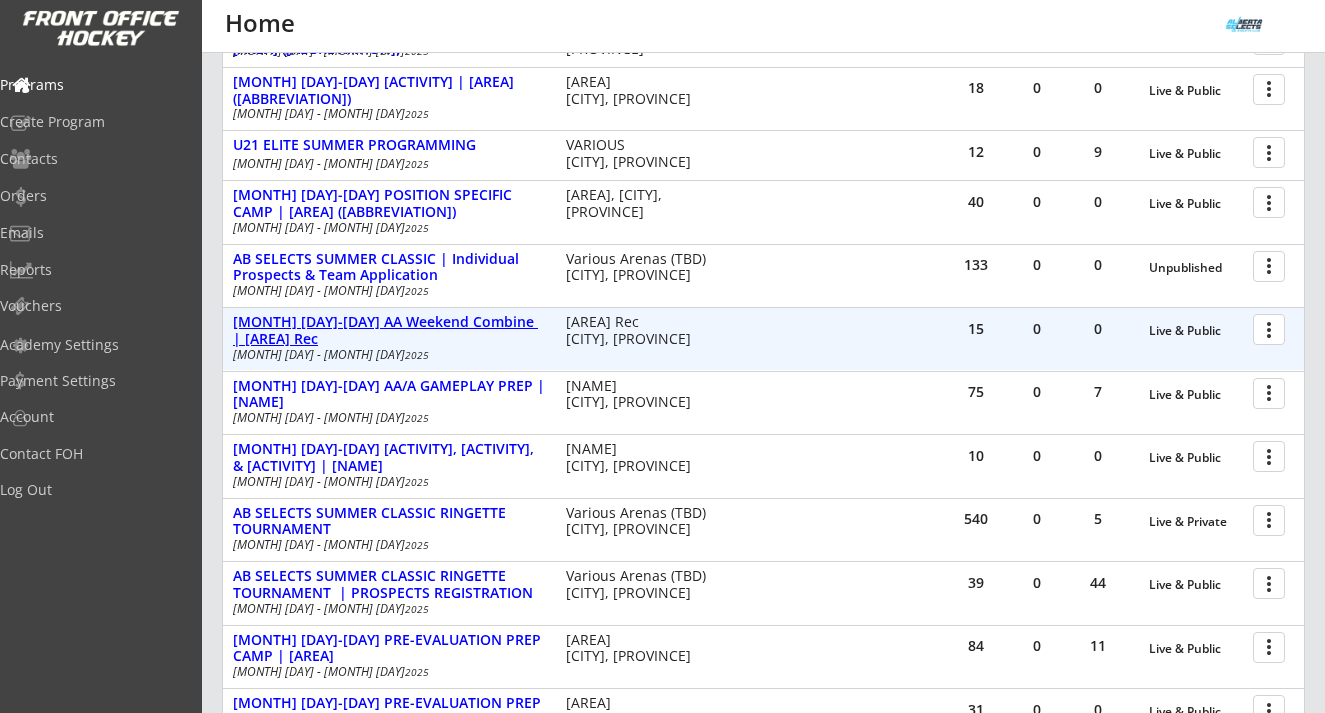 scroll, scrollTop: 500, scrollLeft: 0, axis: vertical 